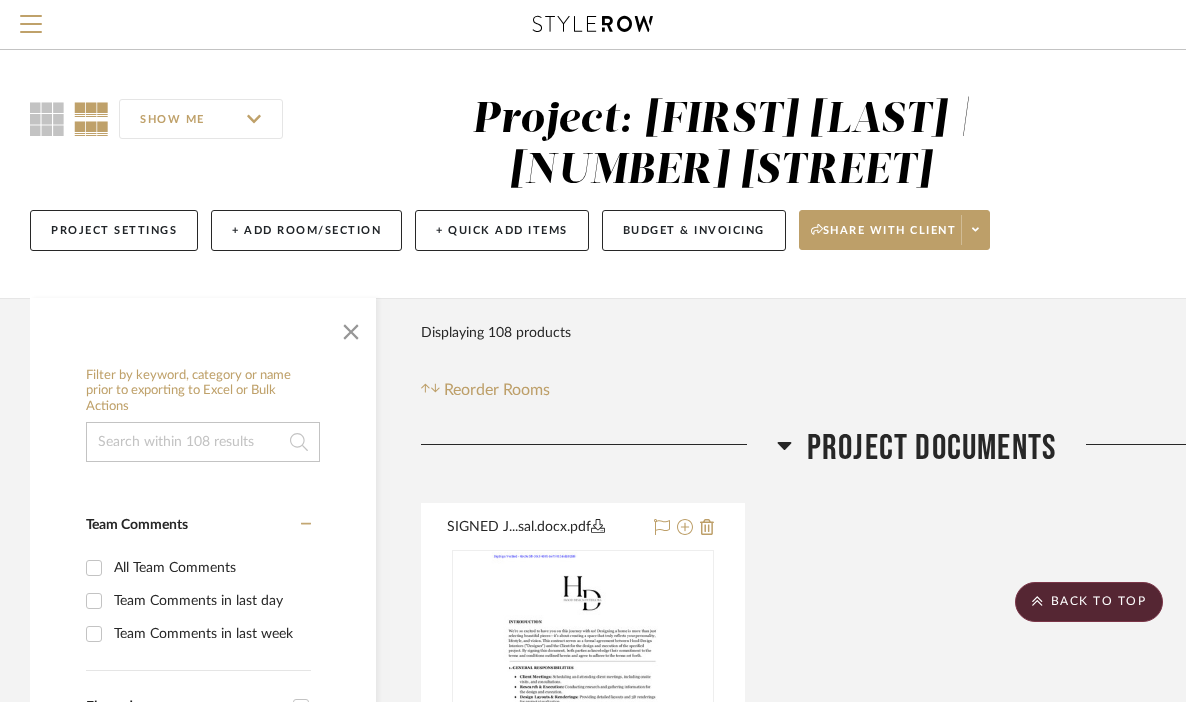 scroll, scrollTop: 15166, scrollLeft: 254, axis: both 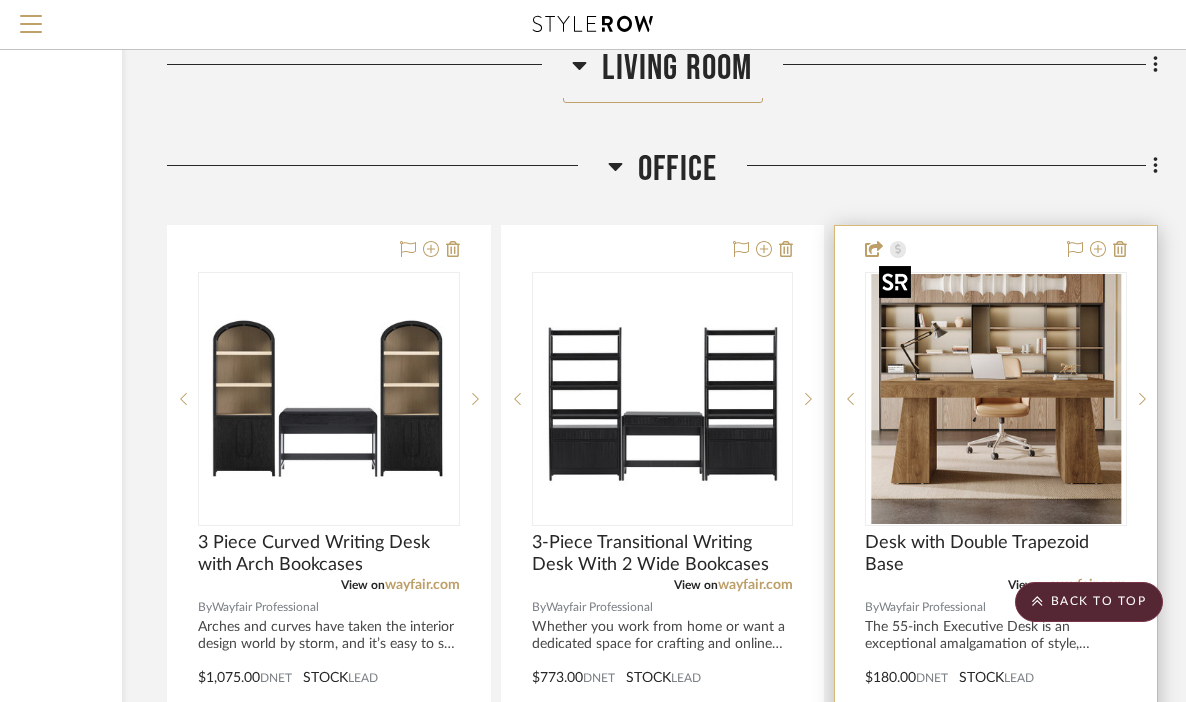 click at bounding box center (996, 399) 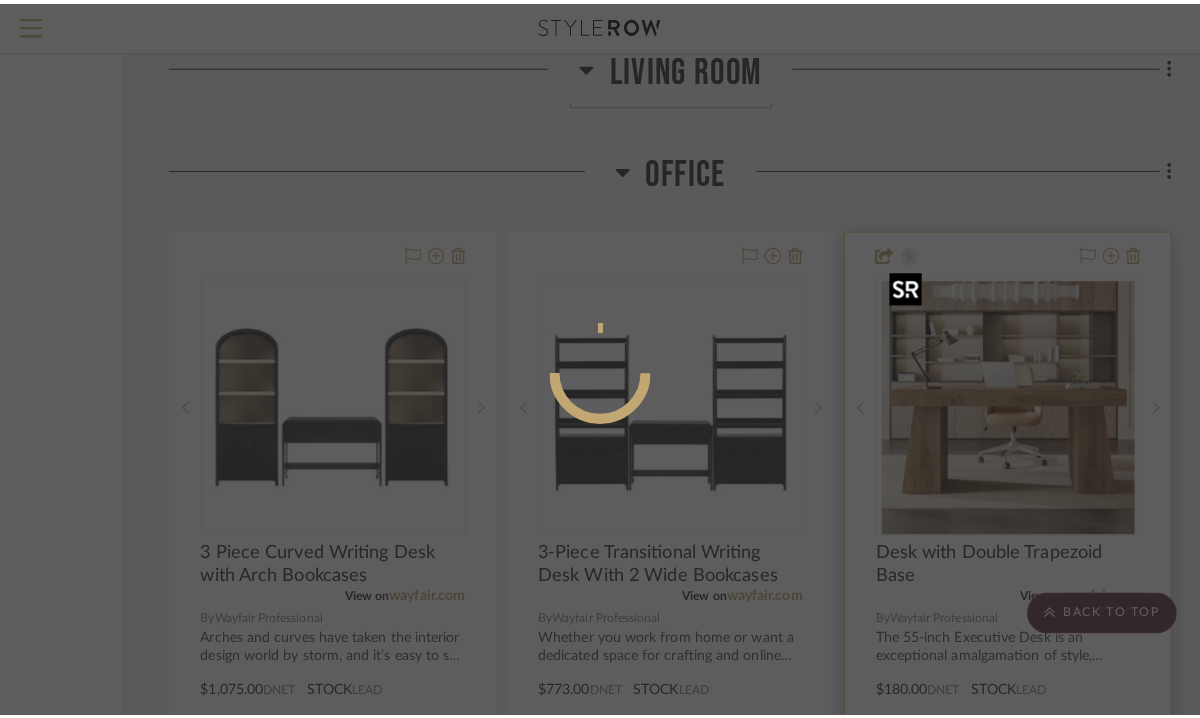 scroll, scrollTop: 0, scrollLeft: 0, axis: both 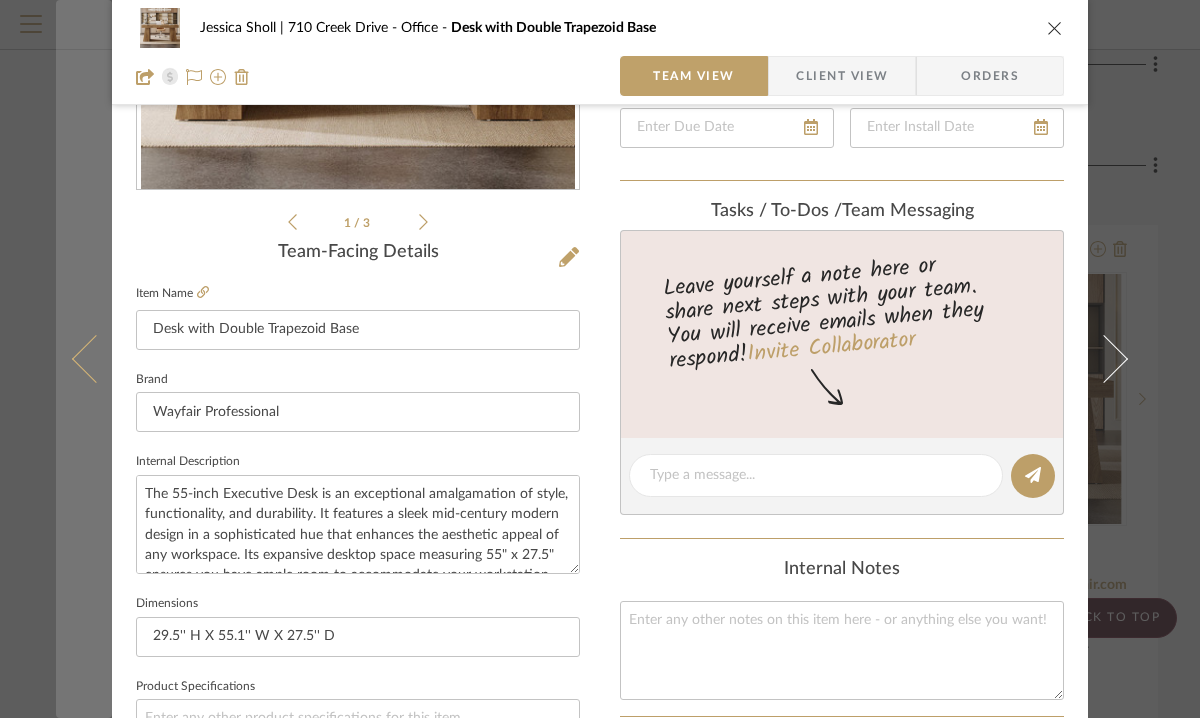 click at bounding box center (84, 359) 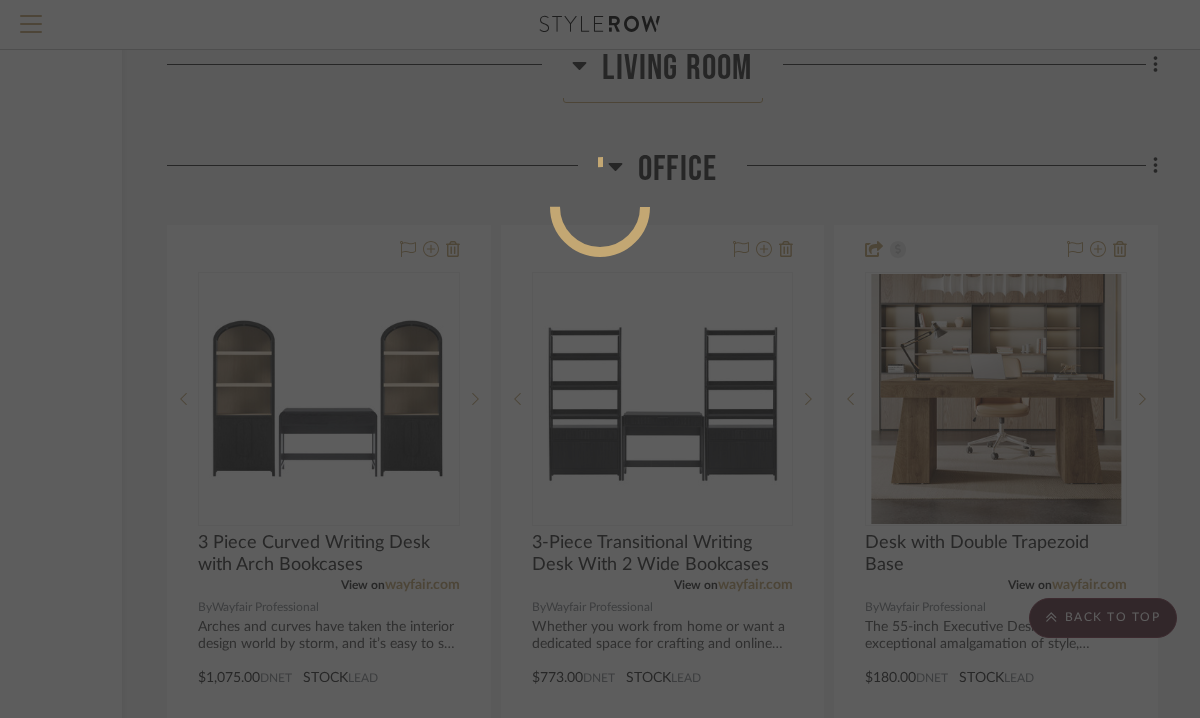 scroll, scrollTop: 382, scrollLeft: 0, axis: vertical 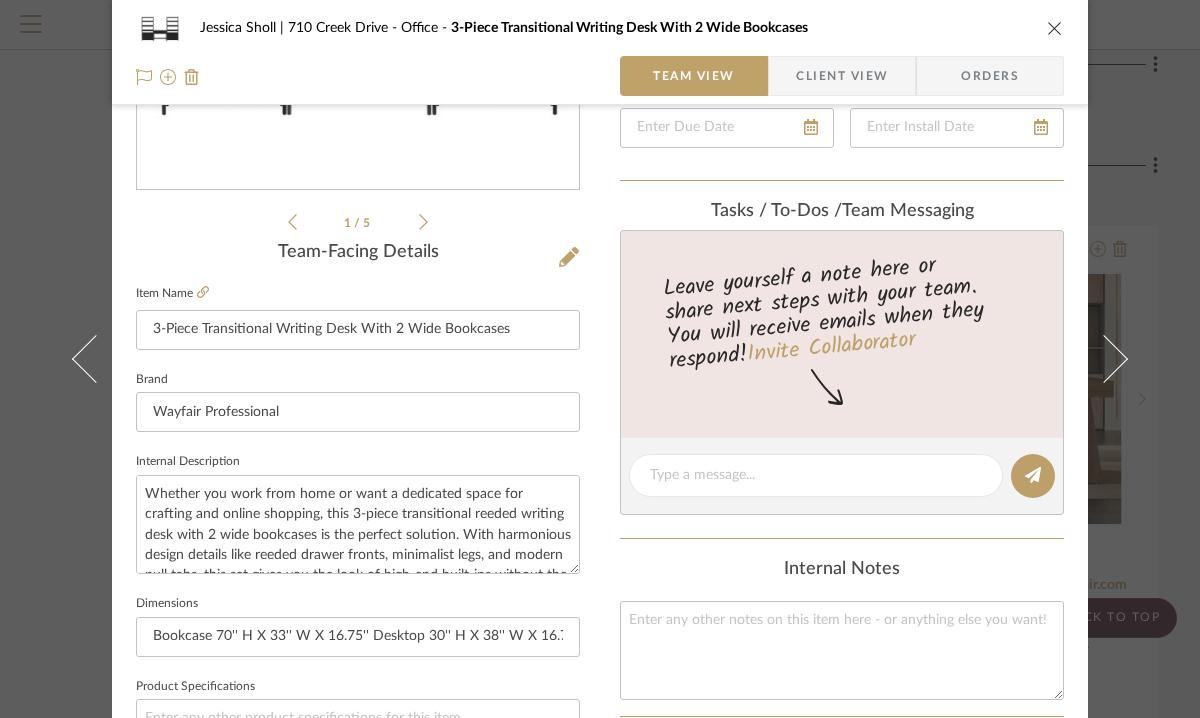 click at bounding box center (1055, 28) 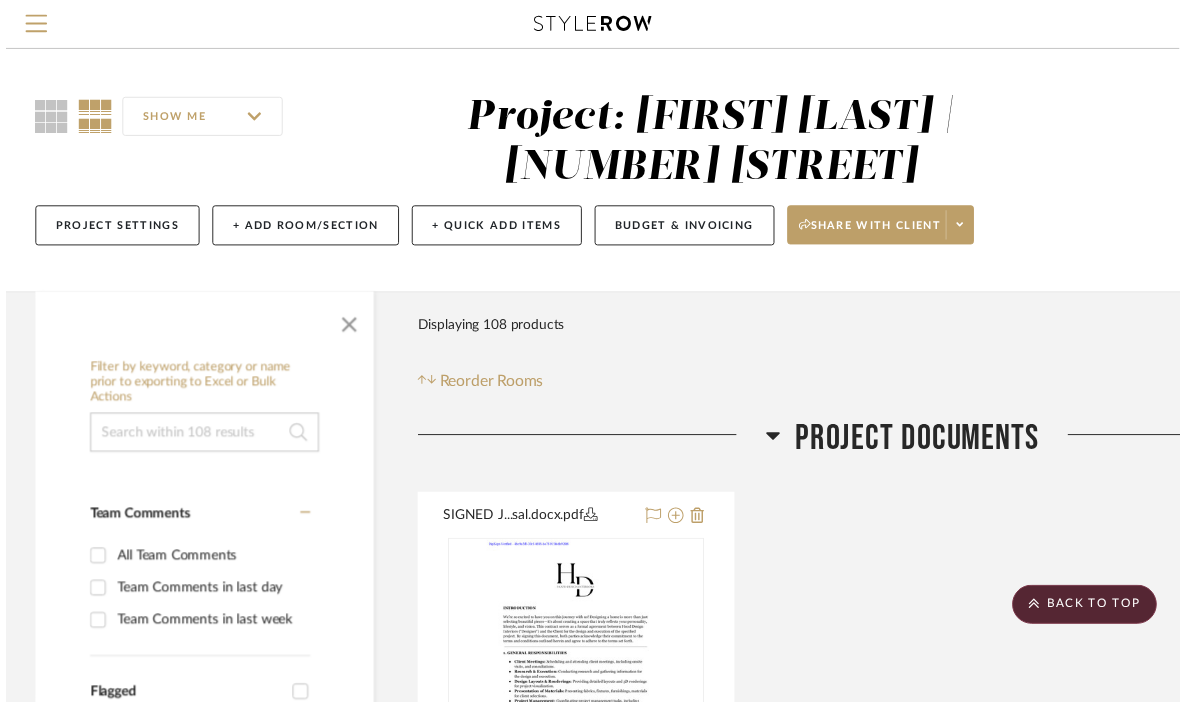 scroll, scrollTop: 15166, scrollLeft: 254, axis: both 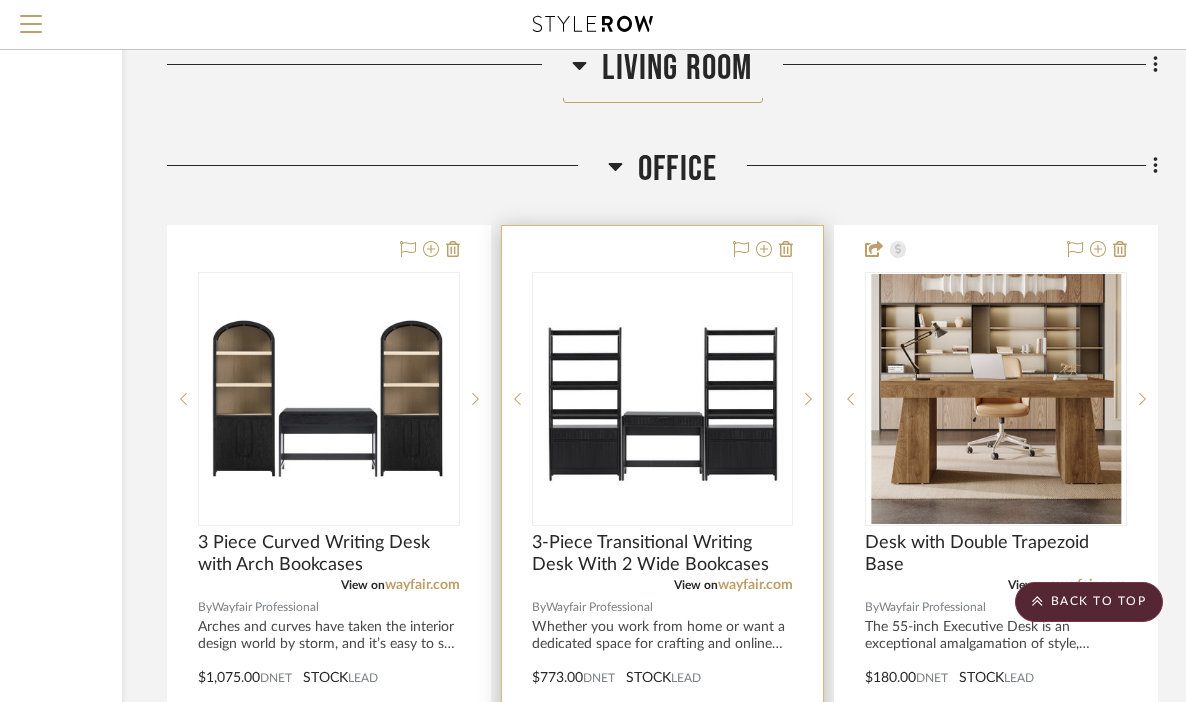 click at bounding box center [662, 399] 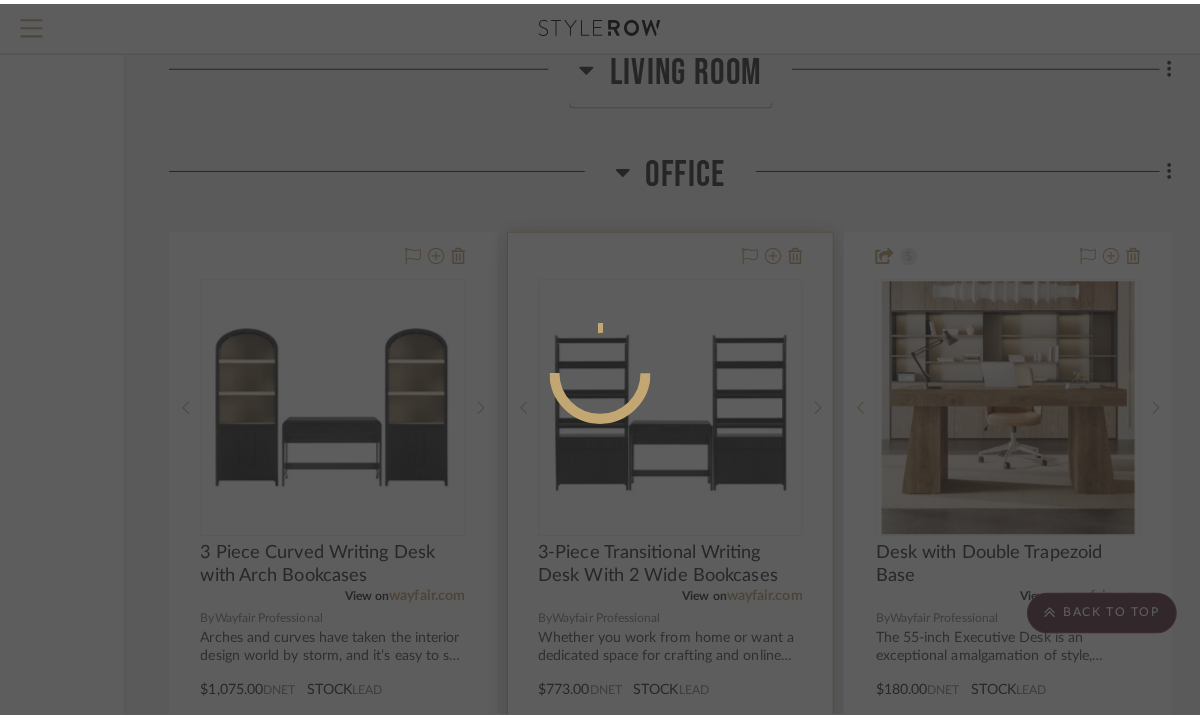 scroll, scrollTop: 0, scrollLeft: 0, axis: both 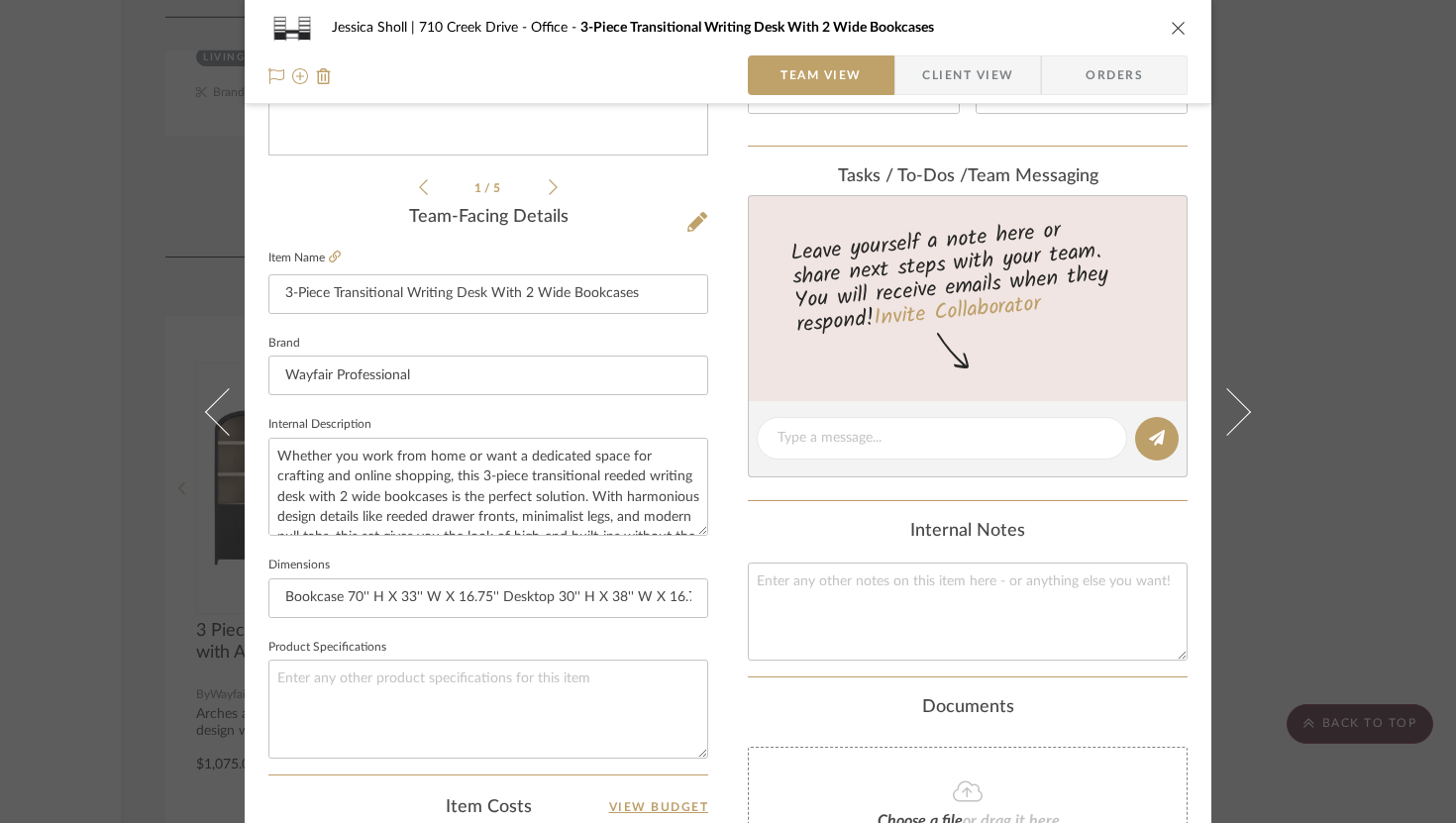 click at bounding box center (1179, 28) 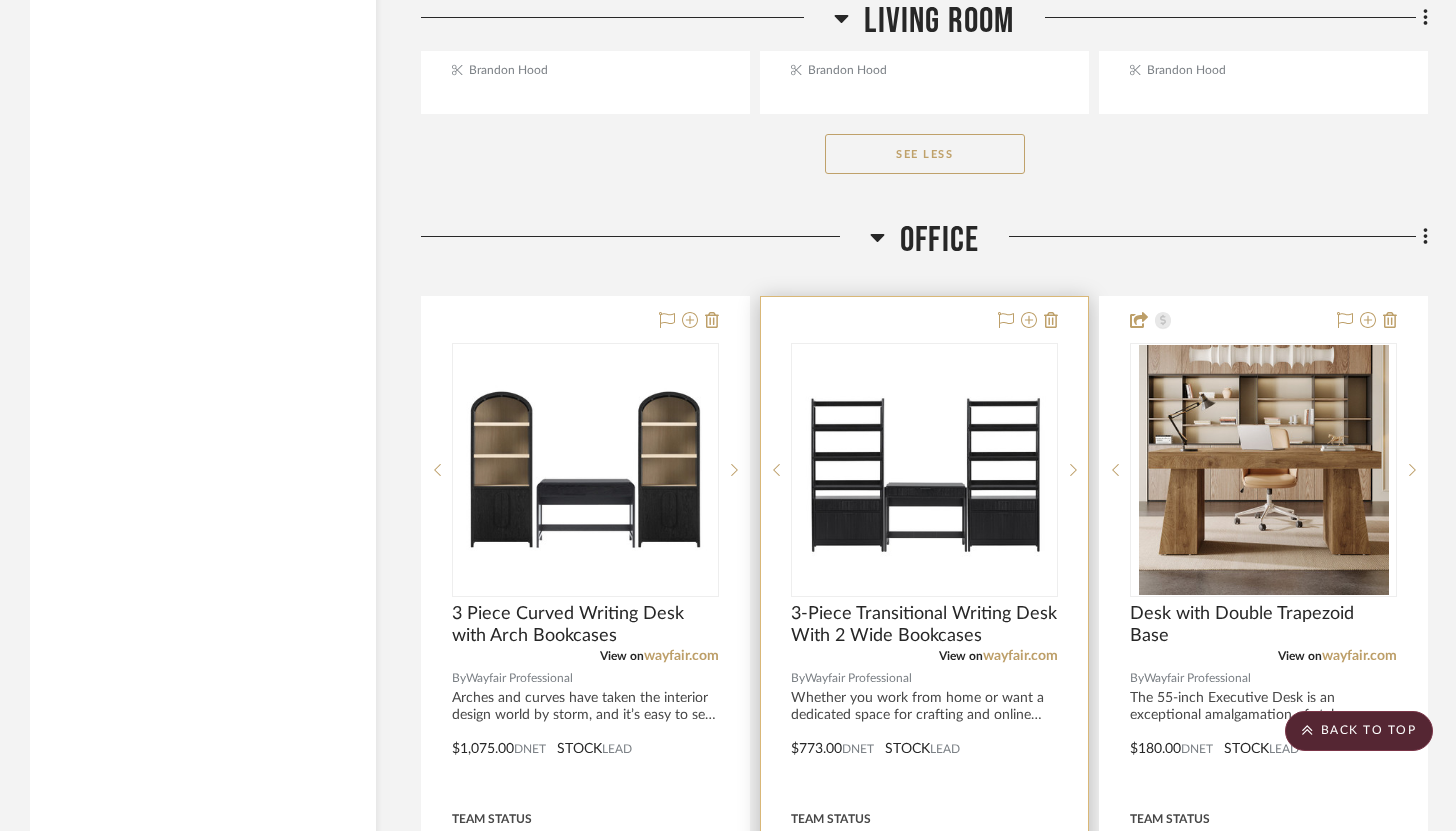 scroll, scrollTop: 15246, scrollLeft: 0, axis: vertical 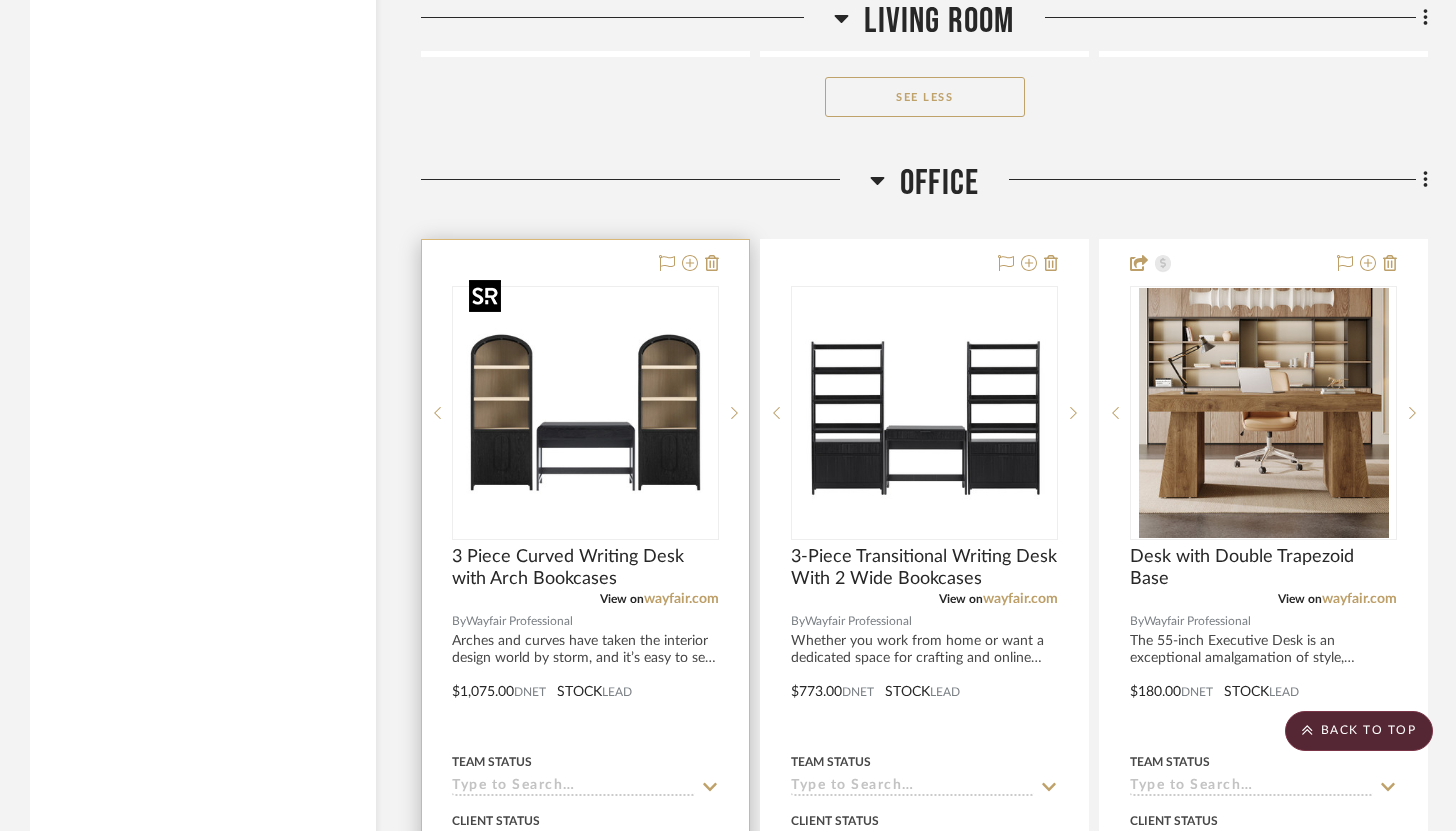 click at bounding box center (586, 413) 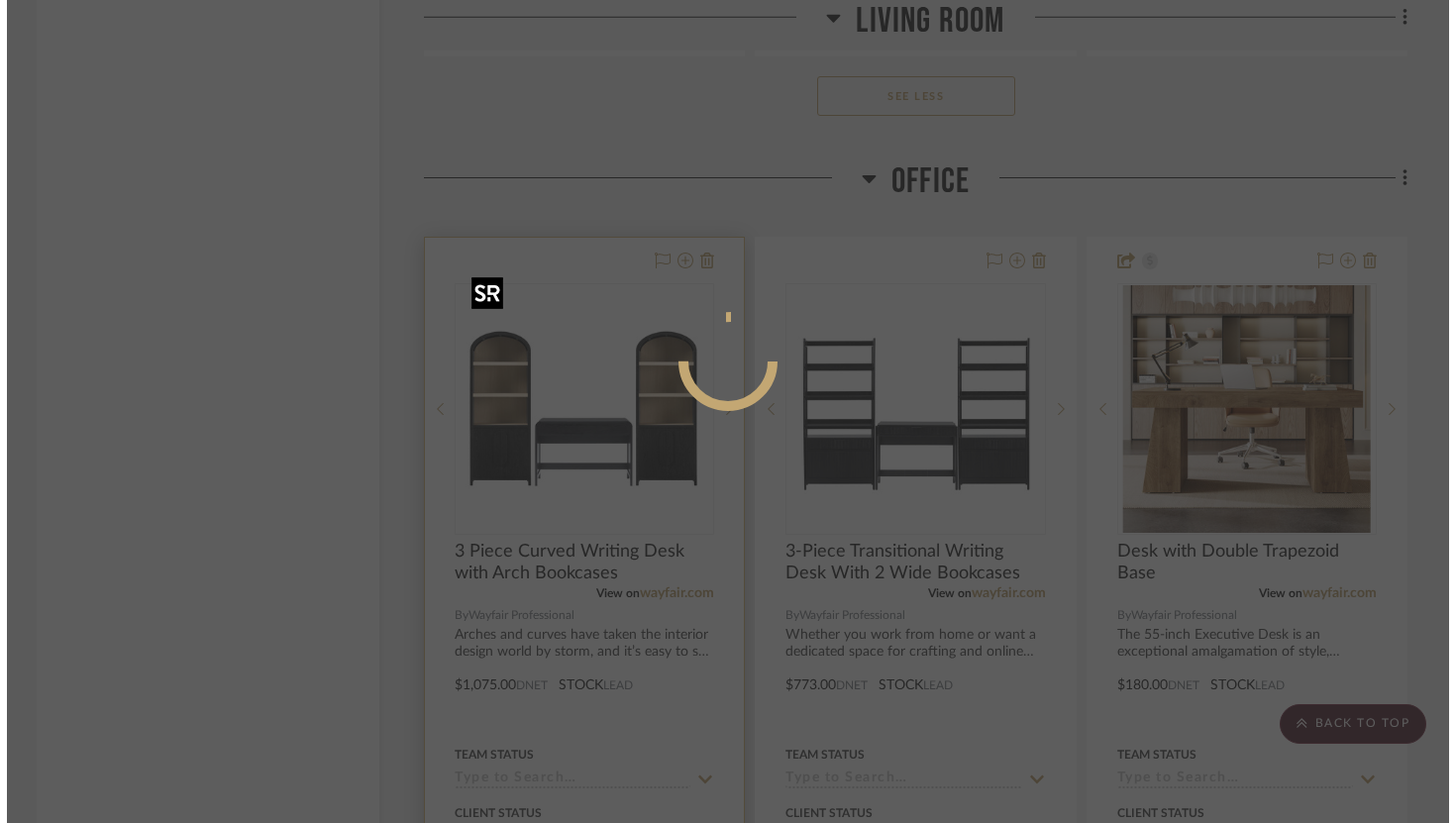 scroll, scrollTop: 0, scrollLeft: 0, axis: both 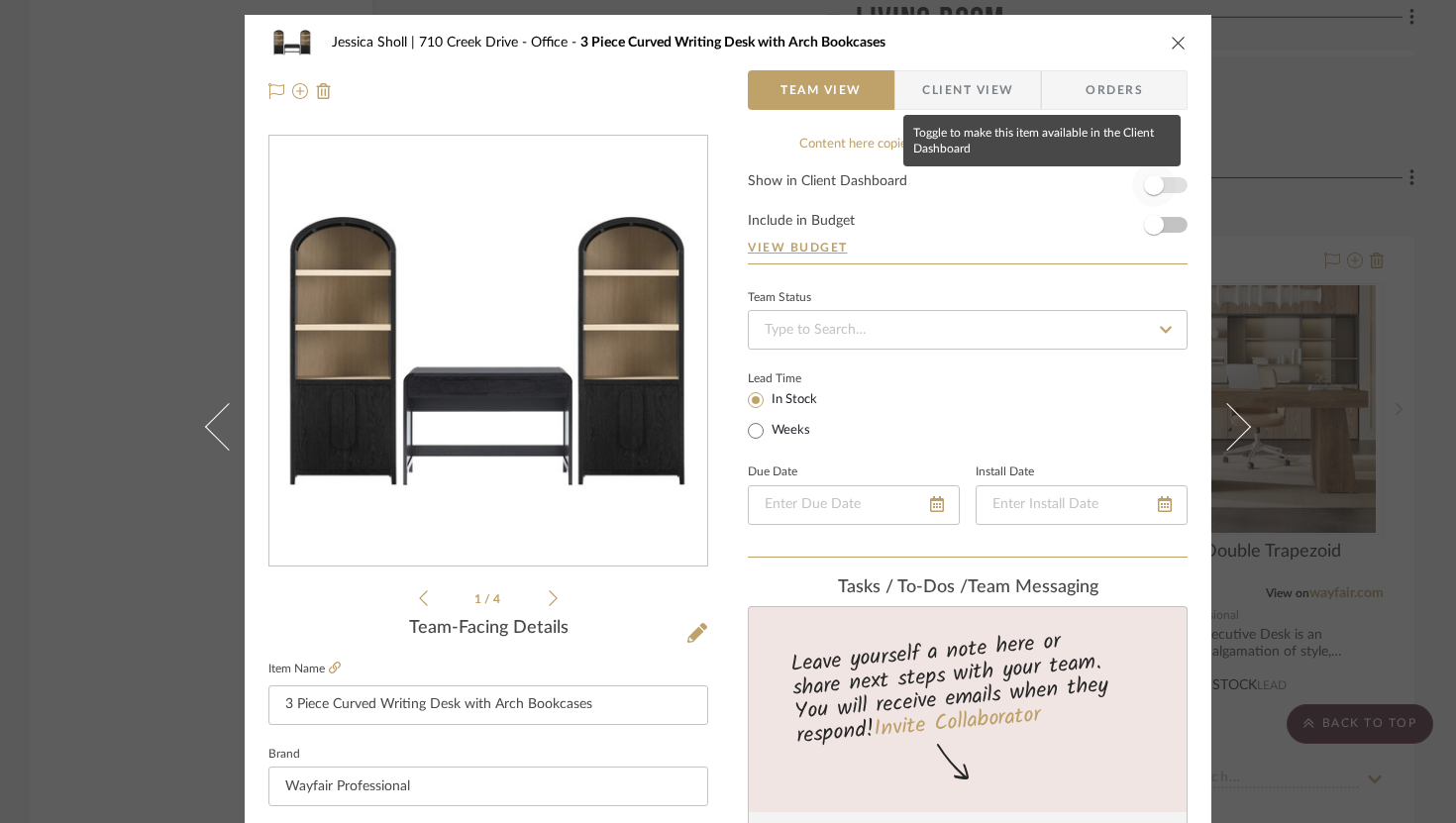click at bounding box center (1154, 185) 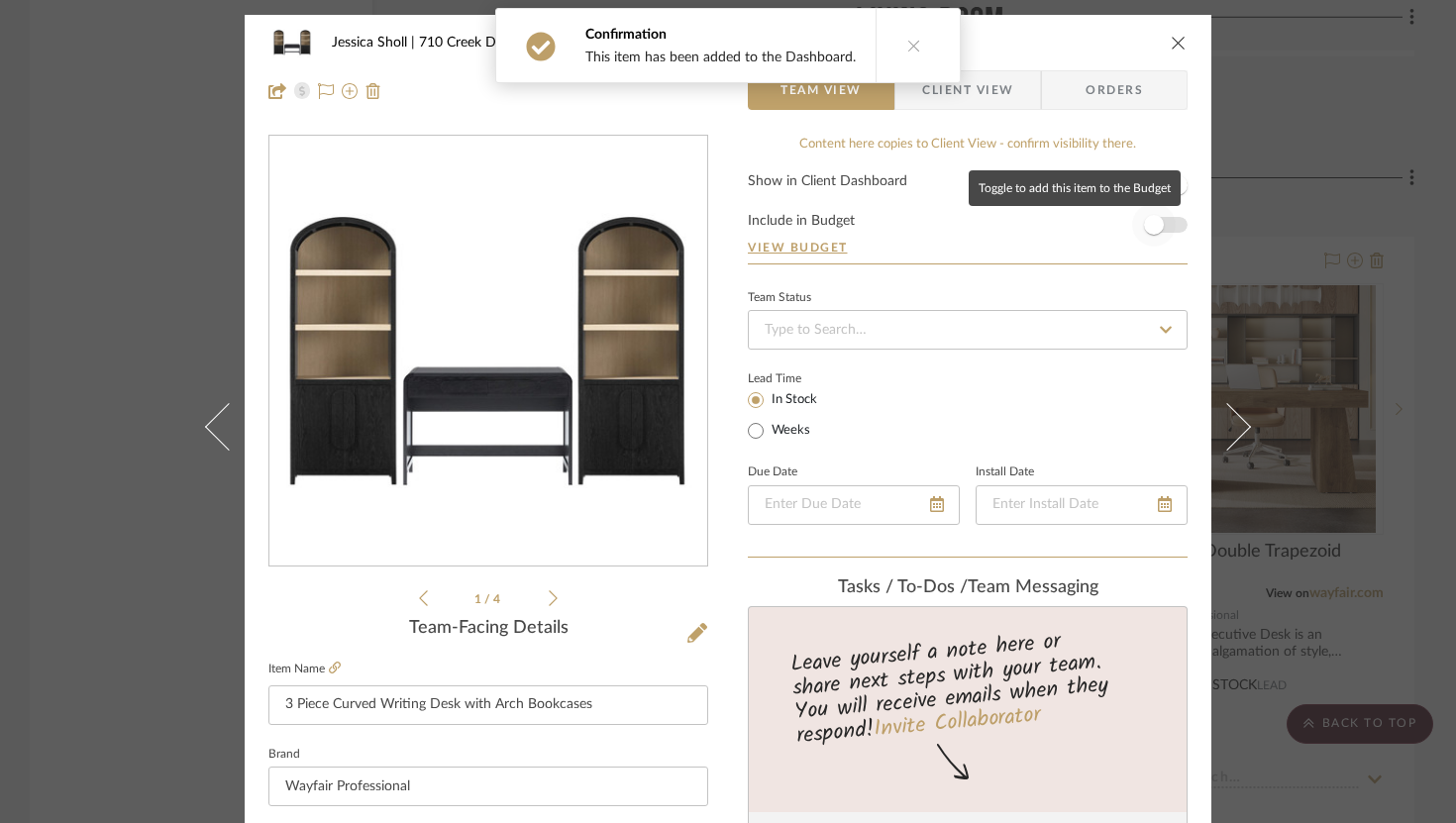 click at bounding box center [1154, 225] 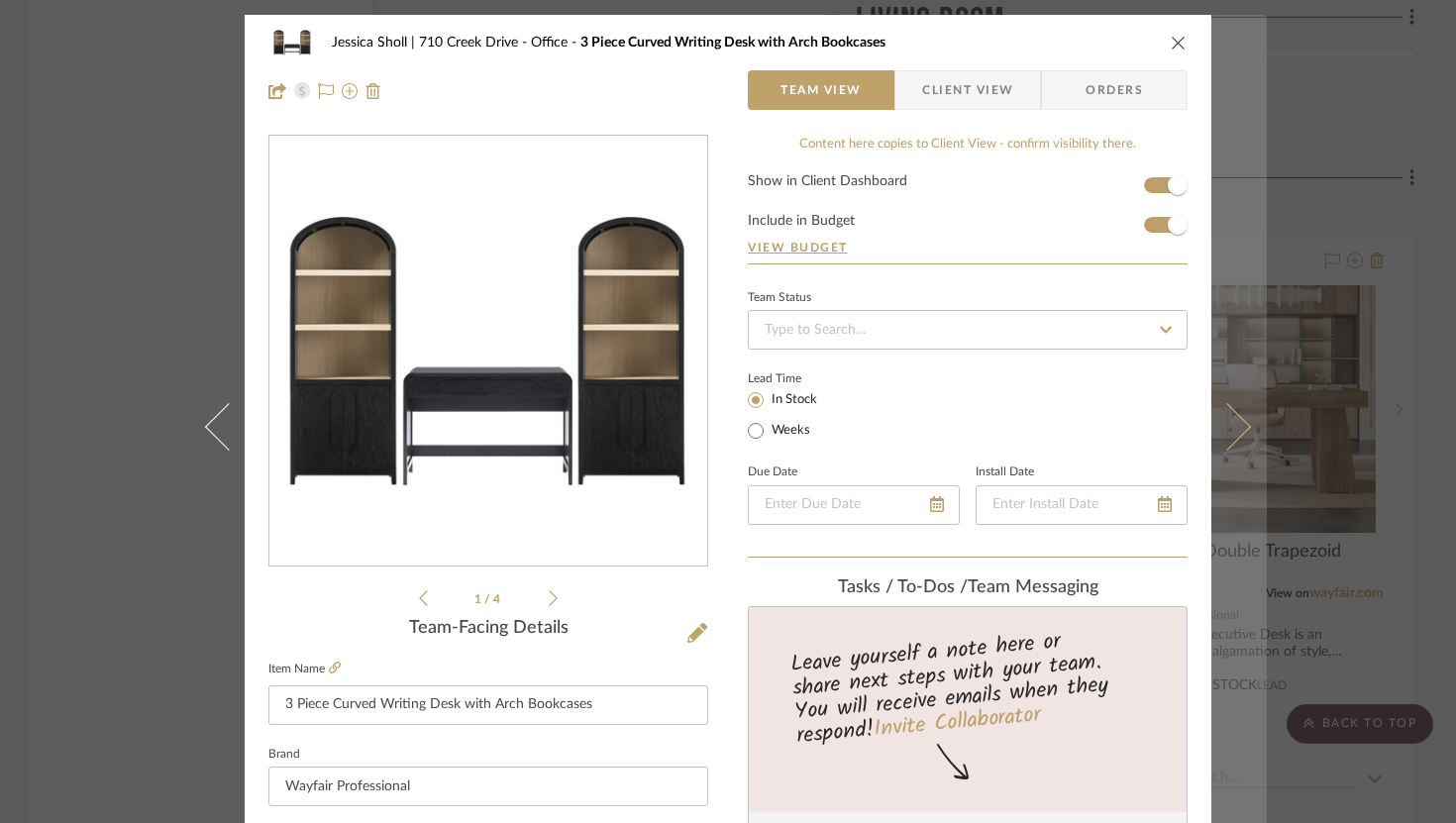 type 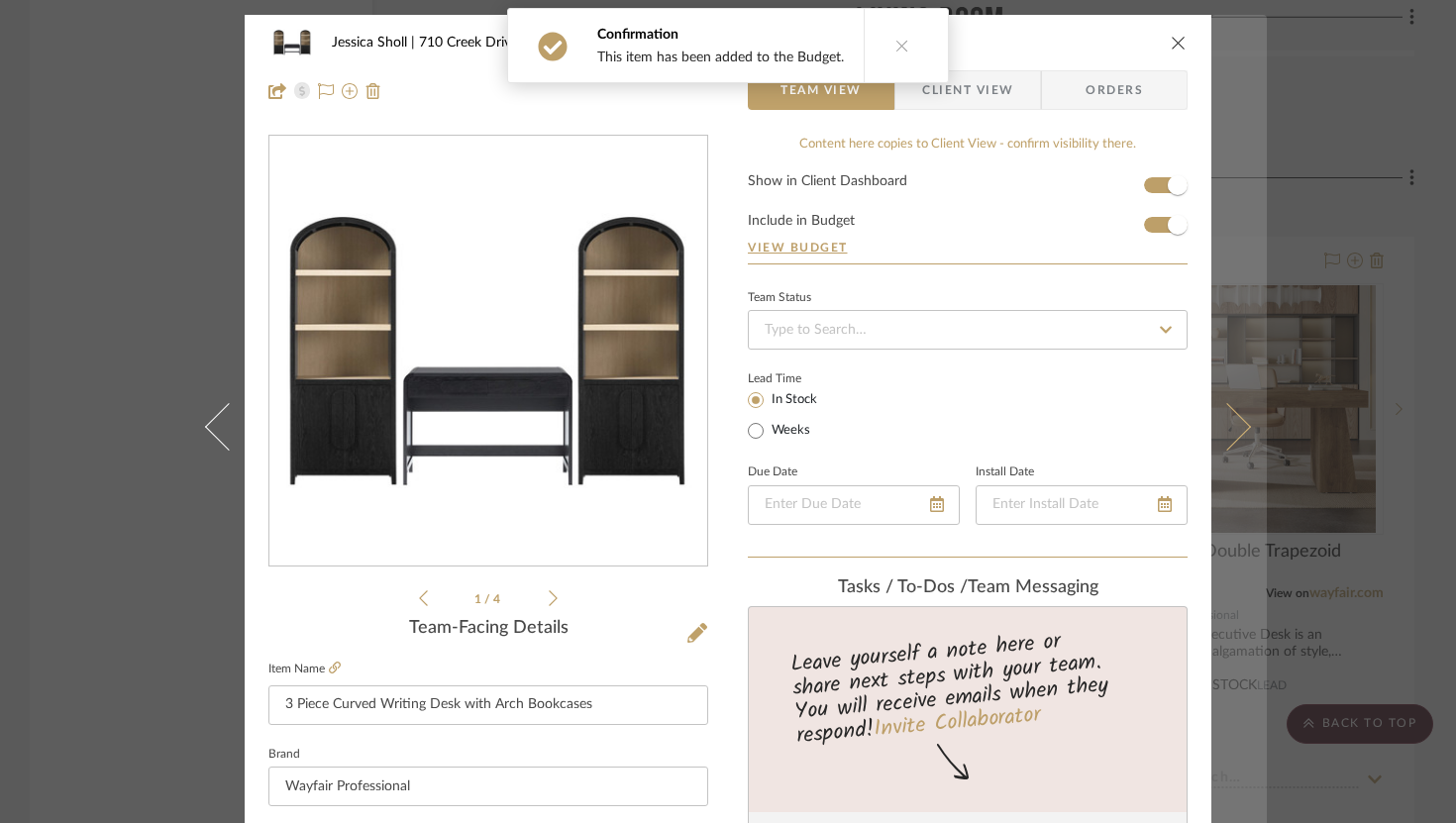 click at bounding box center [1227, 426] 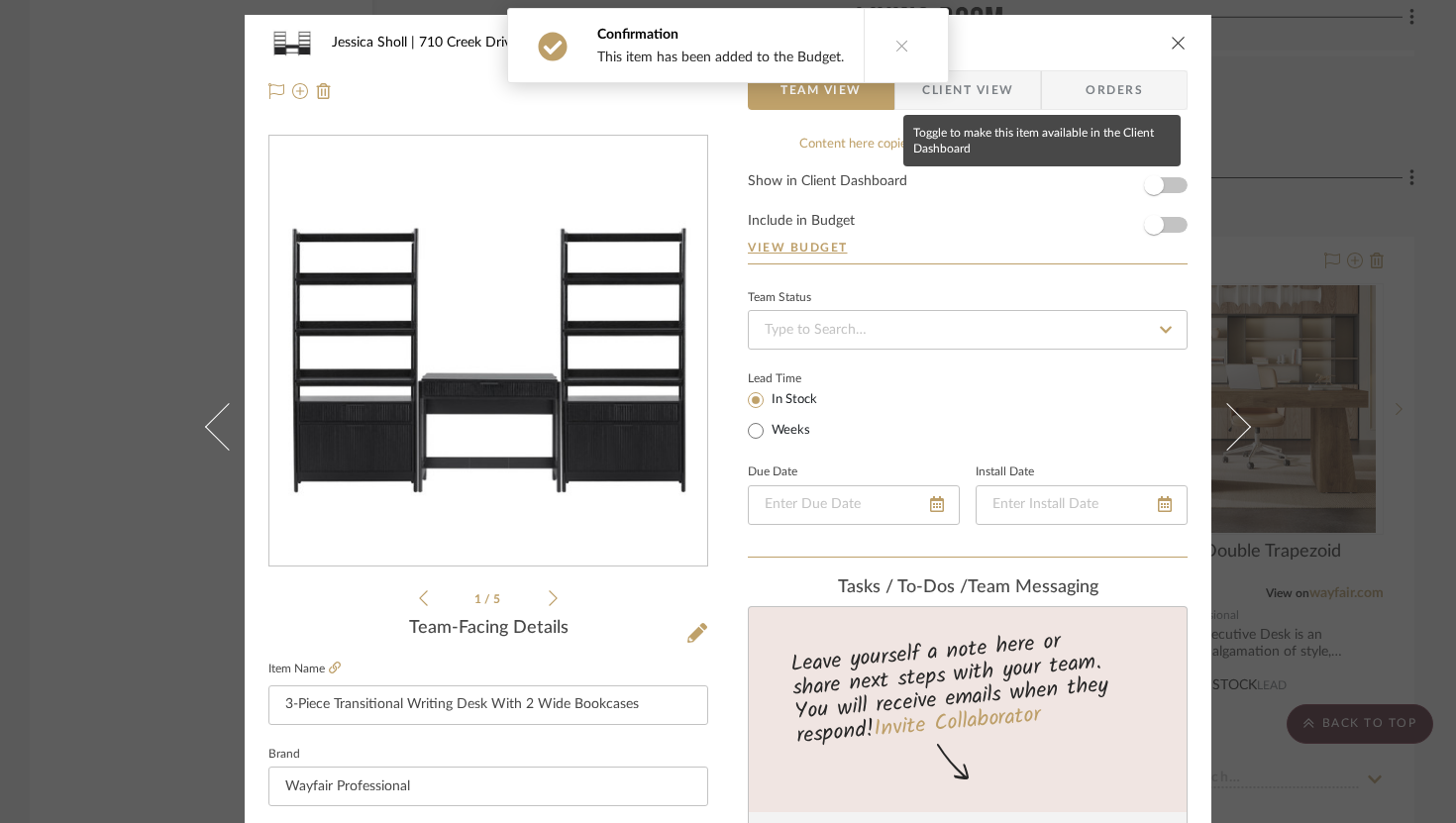 click on "Show in Client Dashboard   Include in Budget   View Budget" at bounding box center [968, 219] 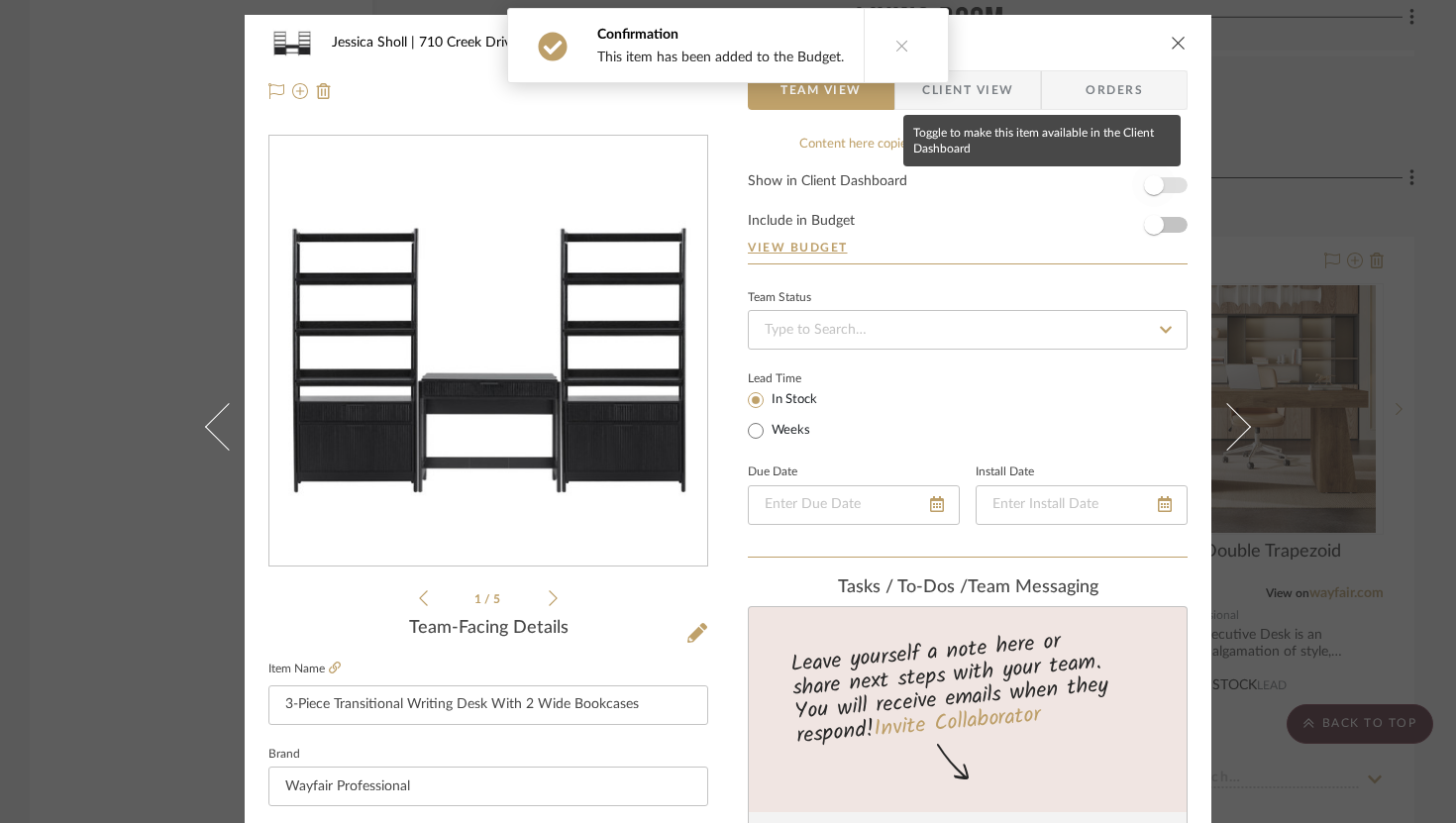 click at bounding box center [1154, 185] 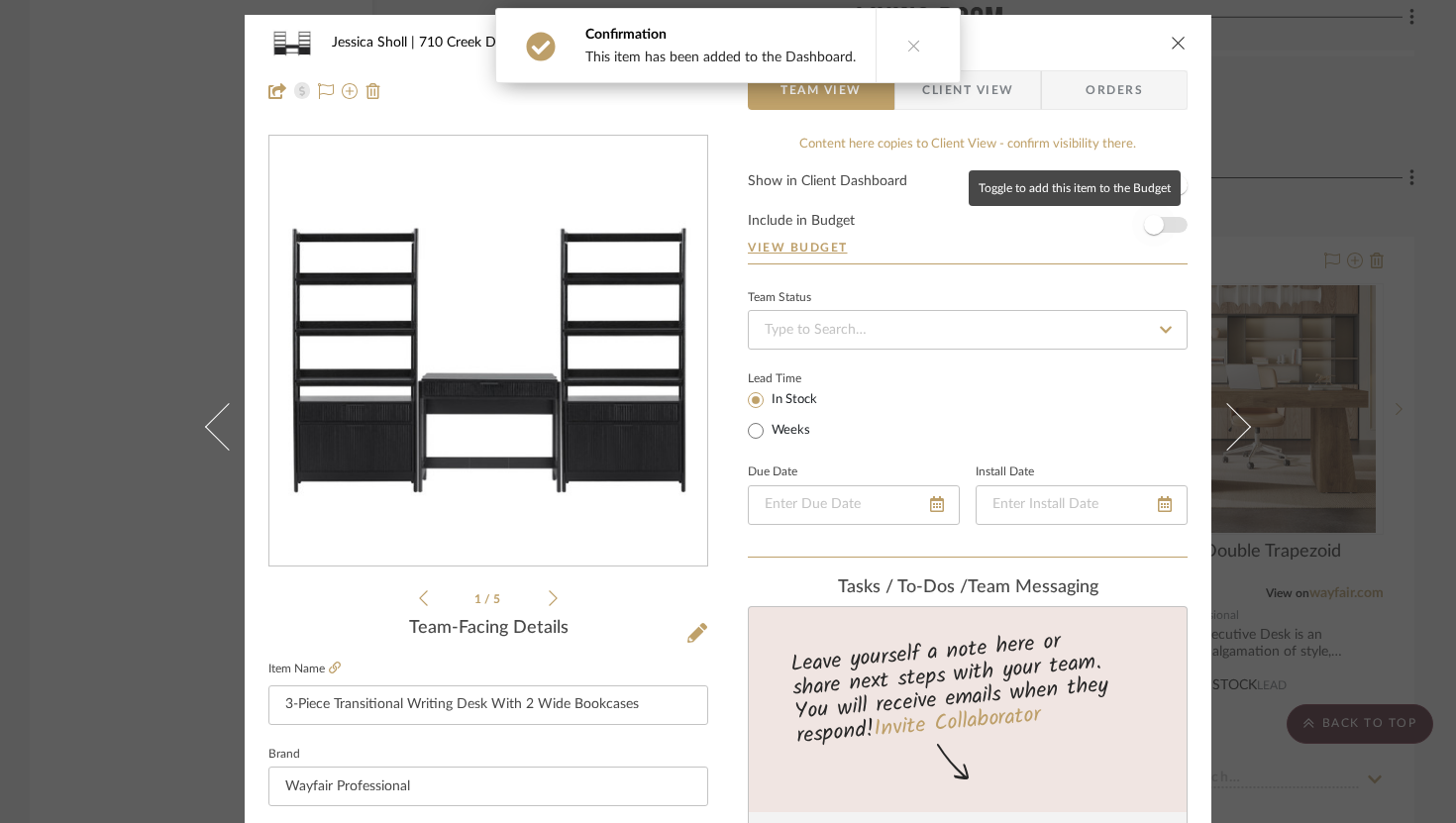 click at bounding box center [1154, 225] 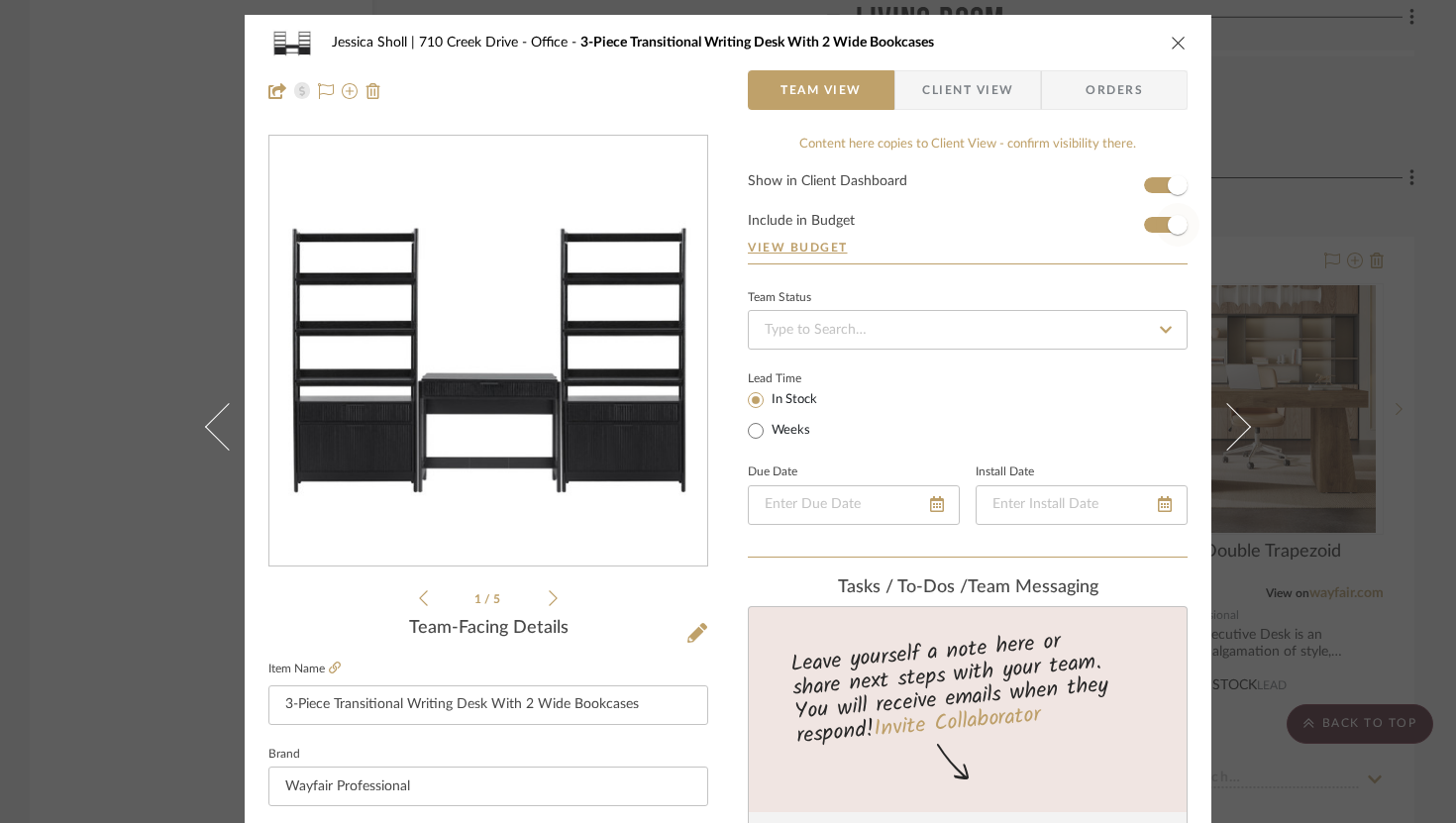 type 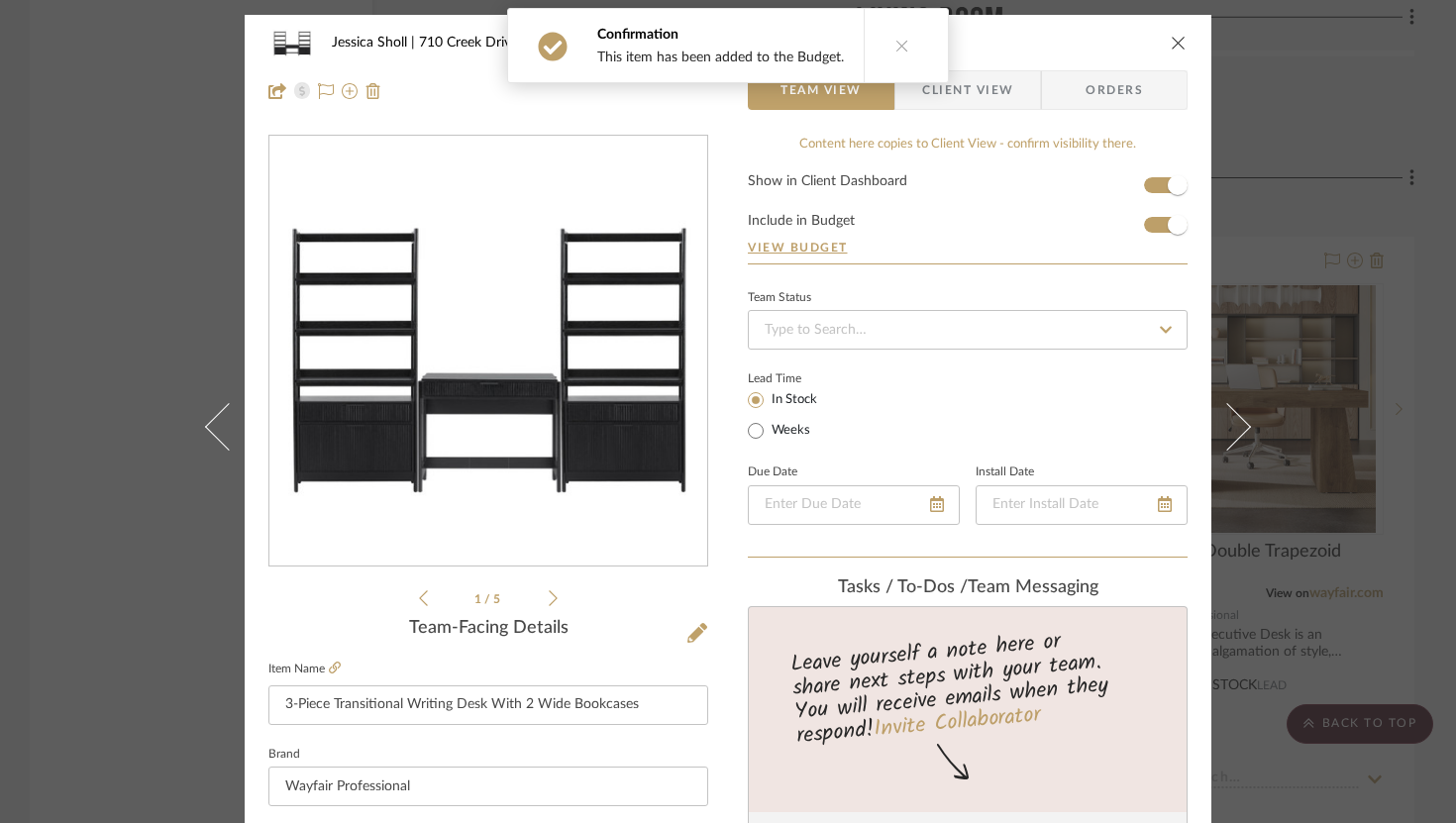 click on "[FIRST] [LAST] | [NUMBER] [STREET] Office 3-Piece Transitional Writing Desk With 2 Wide Bookcases Team View Client View Orders 1 / 5  Team-Facing Details   Item Name  3-Piece Transitional Writing Desk With 2 Wide Bookcases  Brand  Wayfair Professional  Internal Description  Whether you work from home or want a dedicated space for crafting and online shopping, this 3-piece transitional reeded writing desk with 2 wide bookcases is the perfect solution. With harmonious design details like reeded drawer fronts, minimalist legs, and modern pull tabs, this set gives you the look of high-end built-ins without the hefty price tag. Show it off in the home office, living room, or guest room, as any place is a good place for pieces this beautiful. Plus, the durable, warp-resistant MDF and durable laminate construction ensure your desk and shelves are ready for anything. Confidently load up the spacious shelves, deep drawers, and roomy desk surface with your books, picture frames, home office supplies and more.  Dimensions" at bounding box center [728, 411] 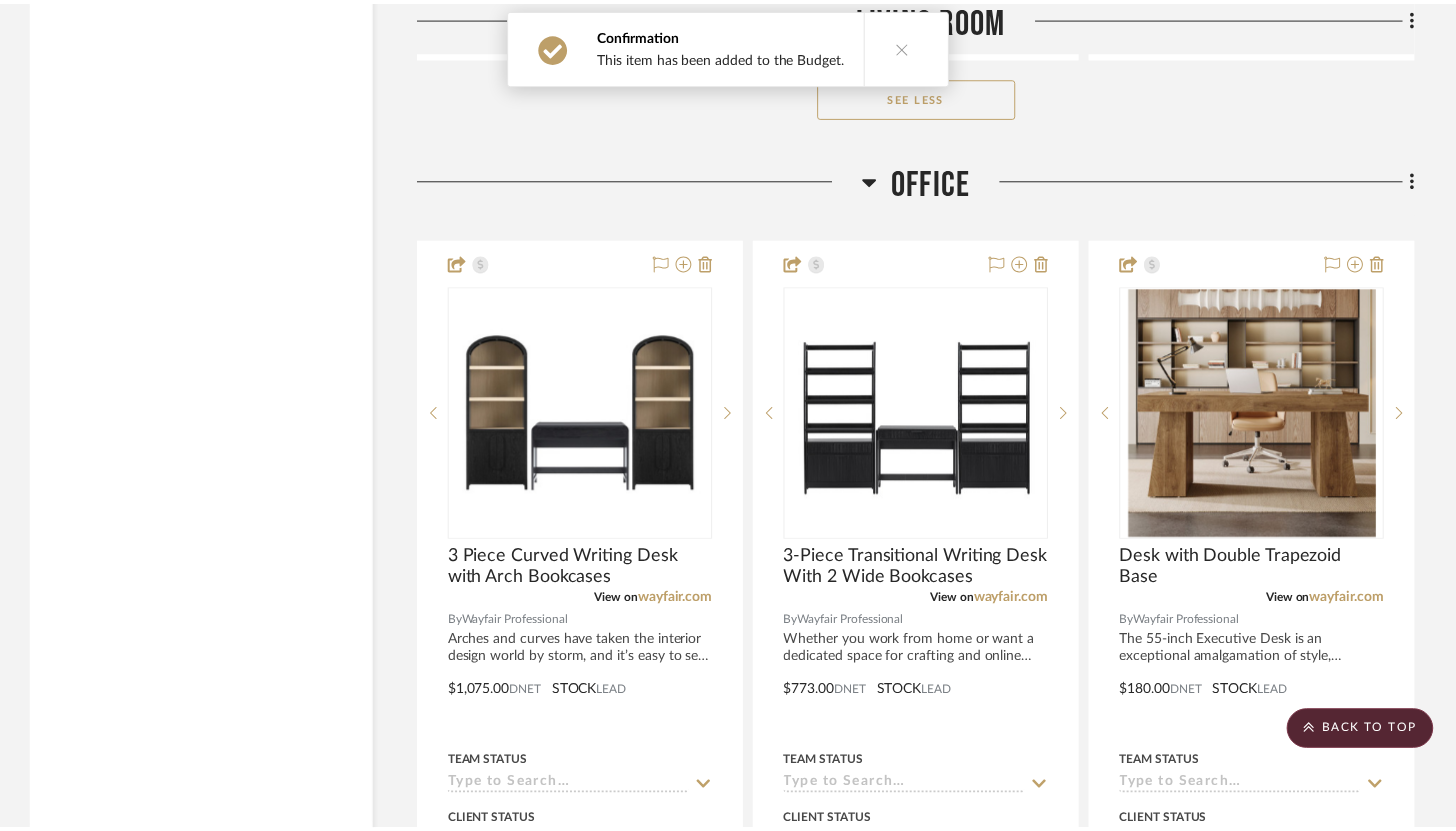 scroll, scrollTop: 15246, scrollLeft: 0, axis: vertical 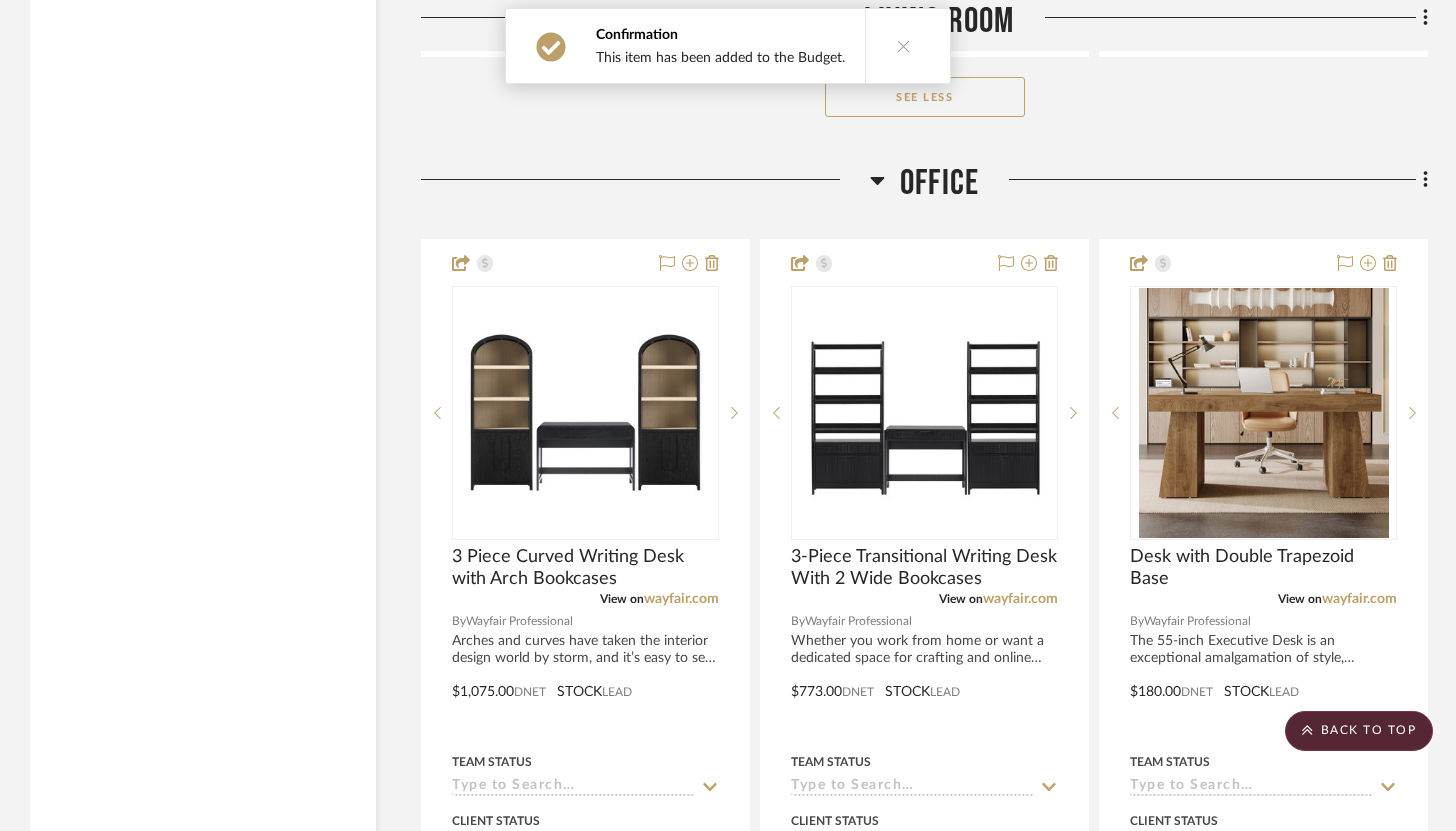 click on "See Less" 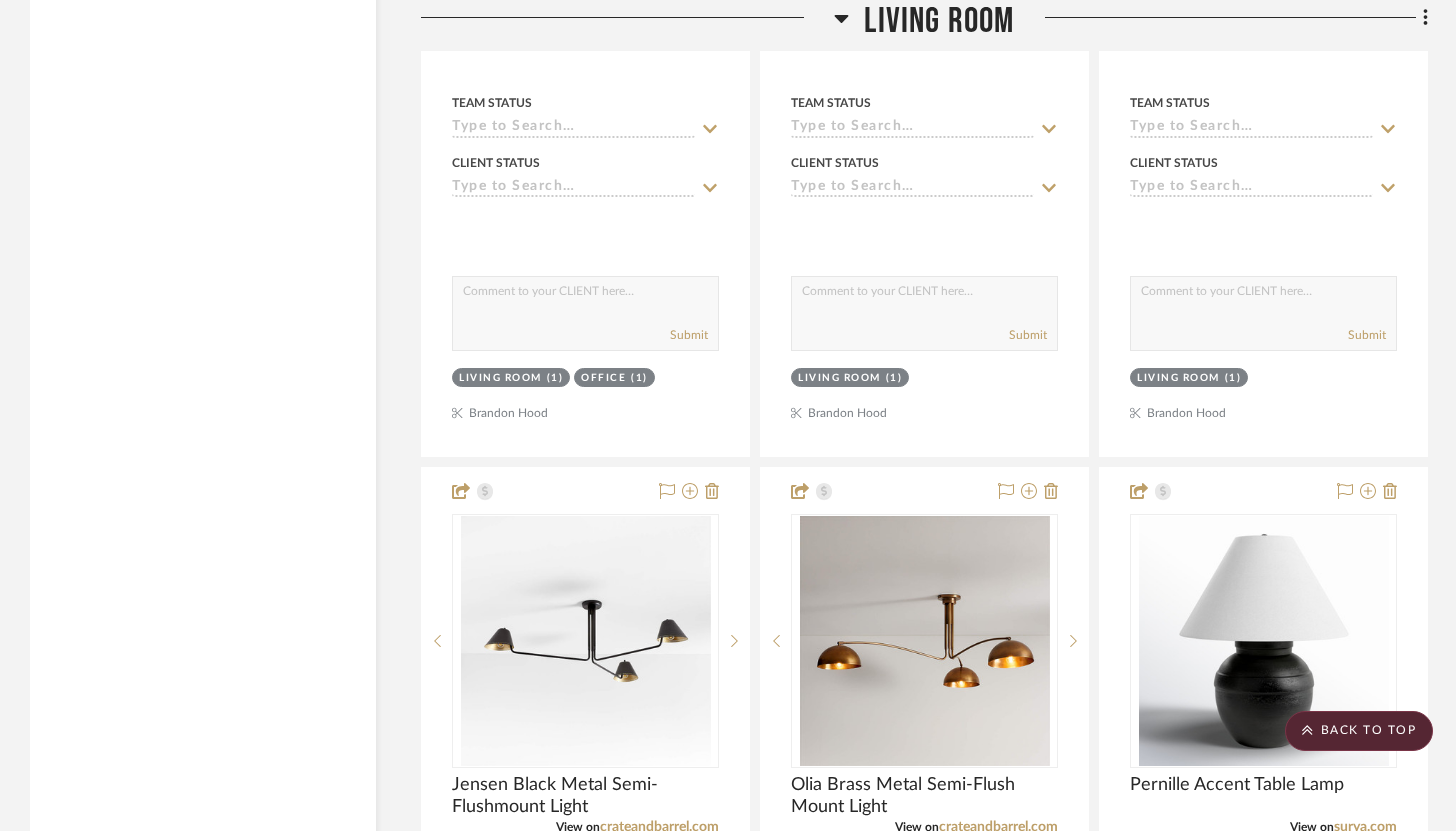 scroll, scrollTop: 9526, scrollLeft: 0, axis: vertical 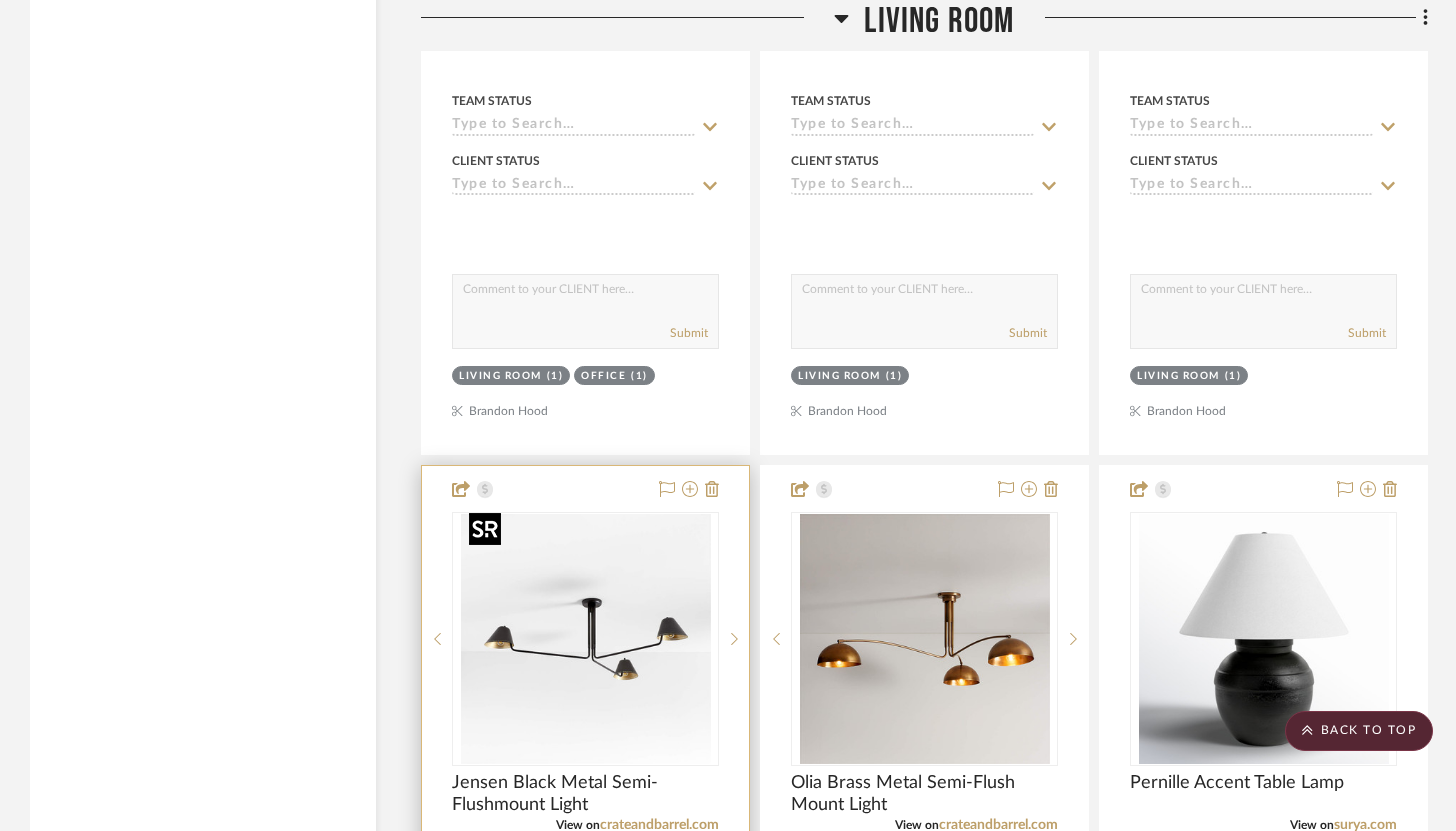 click at bounding box center (0, 0) 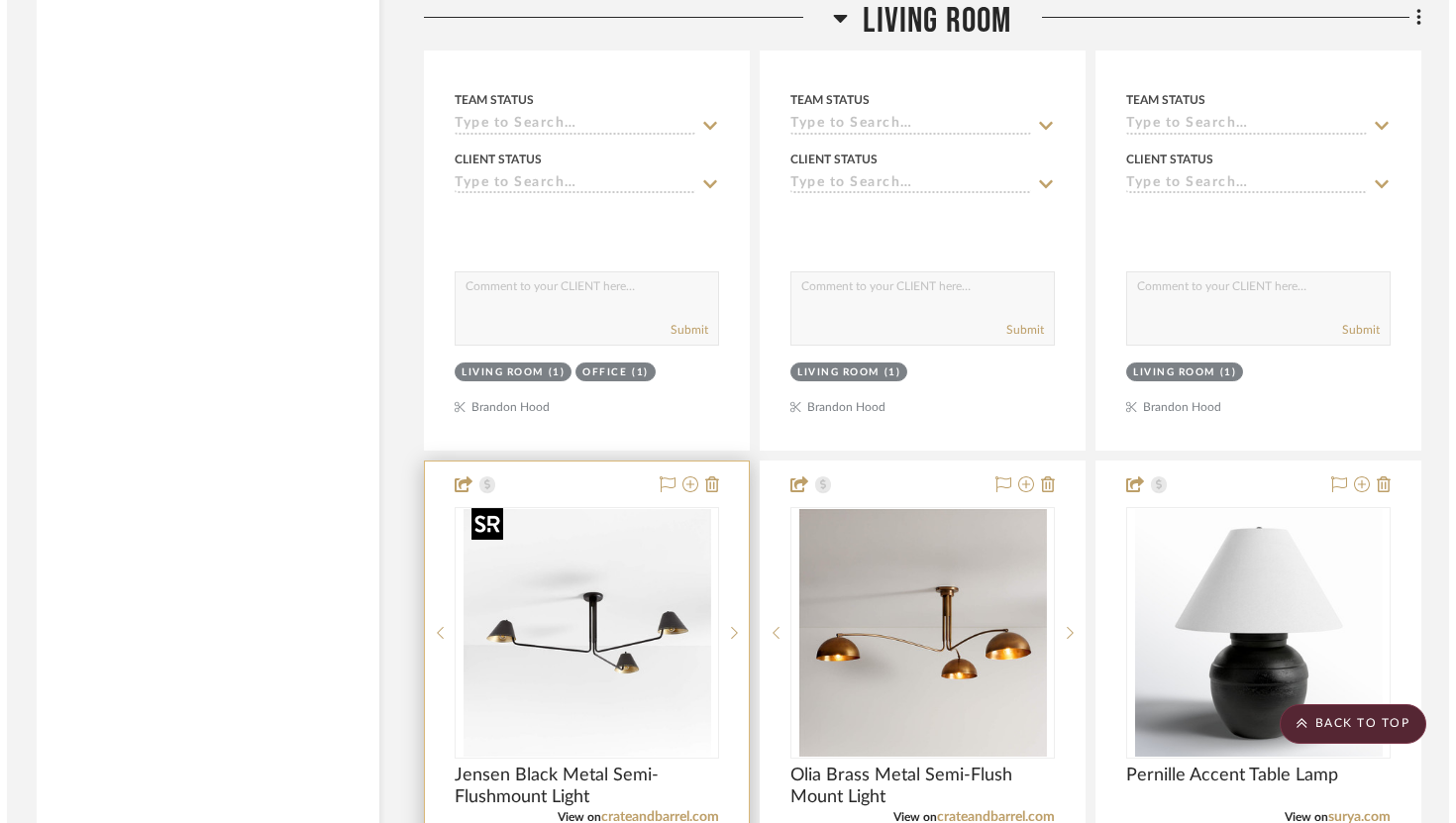scroll, scrollTop: 0, scrollLeft: 0, axis: both 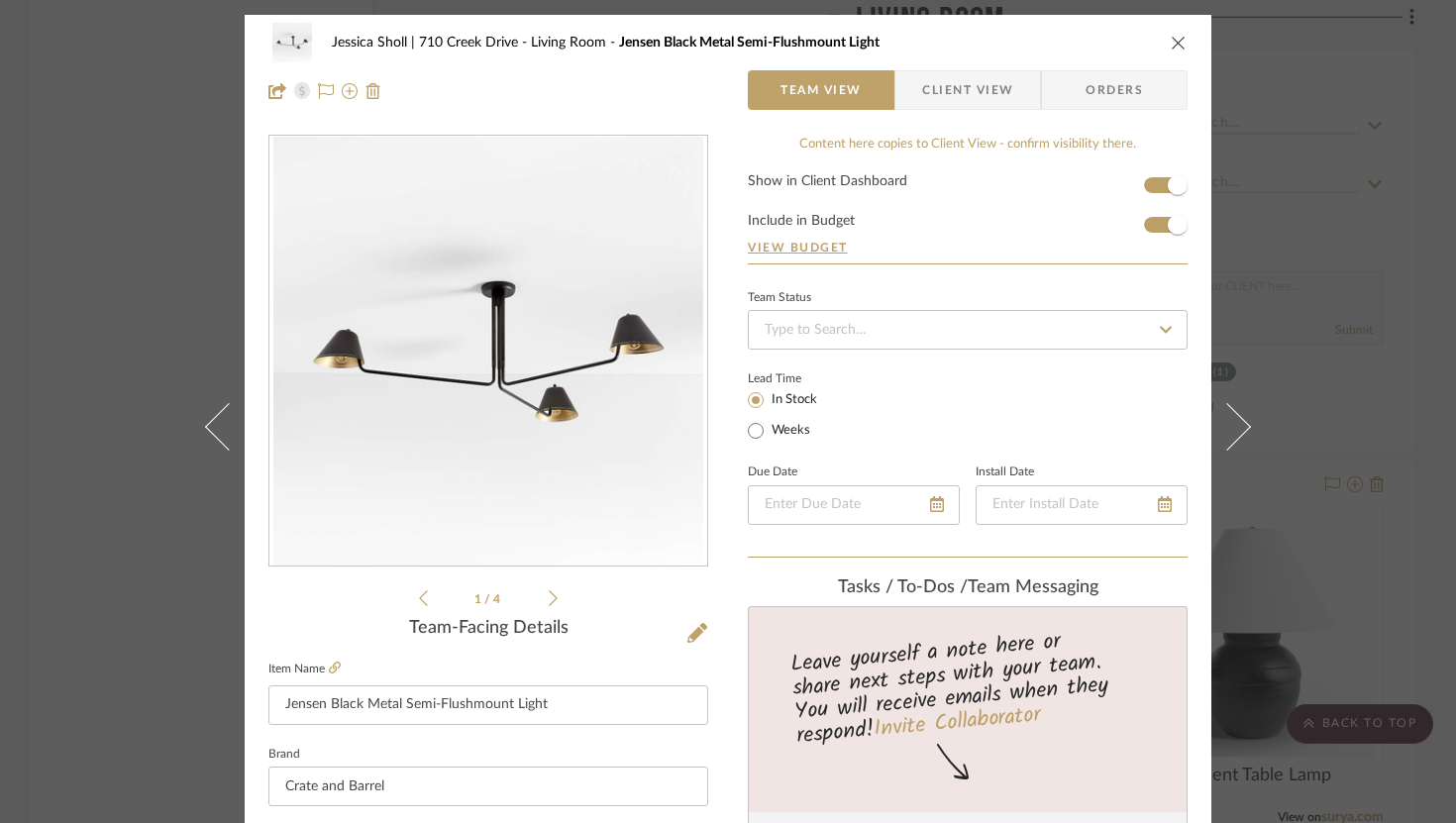 click on "[FIRST] [LAST] | [NUMBER] [STREET] Living Room Jensen Black Metal Semi-Flushmount Light Team View Client View Orders 1 / 4  Team-Facing Details   Item Name  Jensen Black Metal Semi-Flushmount Light  Brand  Crate and Barrel  Internal Description  Inspired by mid-century modern design, our Jensen ceiling light has delicate, design-forward presence overhead. Three radiating slender arms are adjustable and feature blackened steel shades bordered with petite perforations for an extra designer touch. The three angled shades are finished on their interiors with brass to cast a warm glow. This semi-flush mount light brings a modern sensibility to living rooms and bedrooms, especially paired with the coordinating sconce.  Dimensions  15.75"H x 55"W x 55"D  Product Specifications   Item Costs   View Budget   Markup %  25%  Unit Cost  $463.20  Cost Type  Retail  Client Unit Price   $579.00   Quantity  1  Unit Type  Each  Subtotal   $579.00   Tax %  9.25%  Total Tax   $53.56   Shipping Cost  $0.00  Ship. Markup %  0% Weeks" at bounding box center [728, 411] 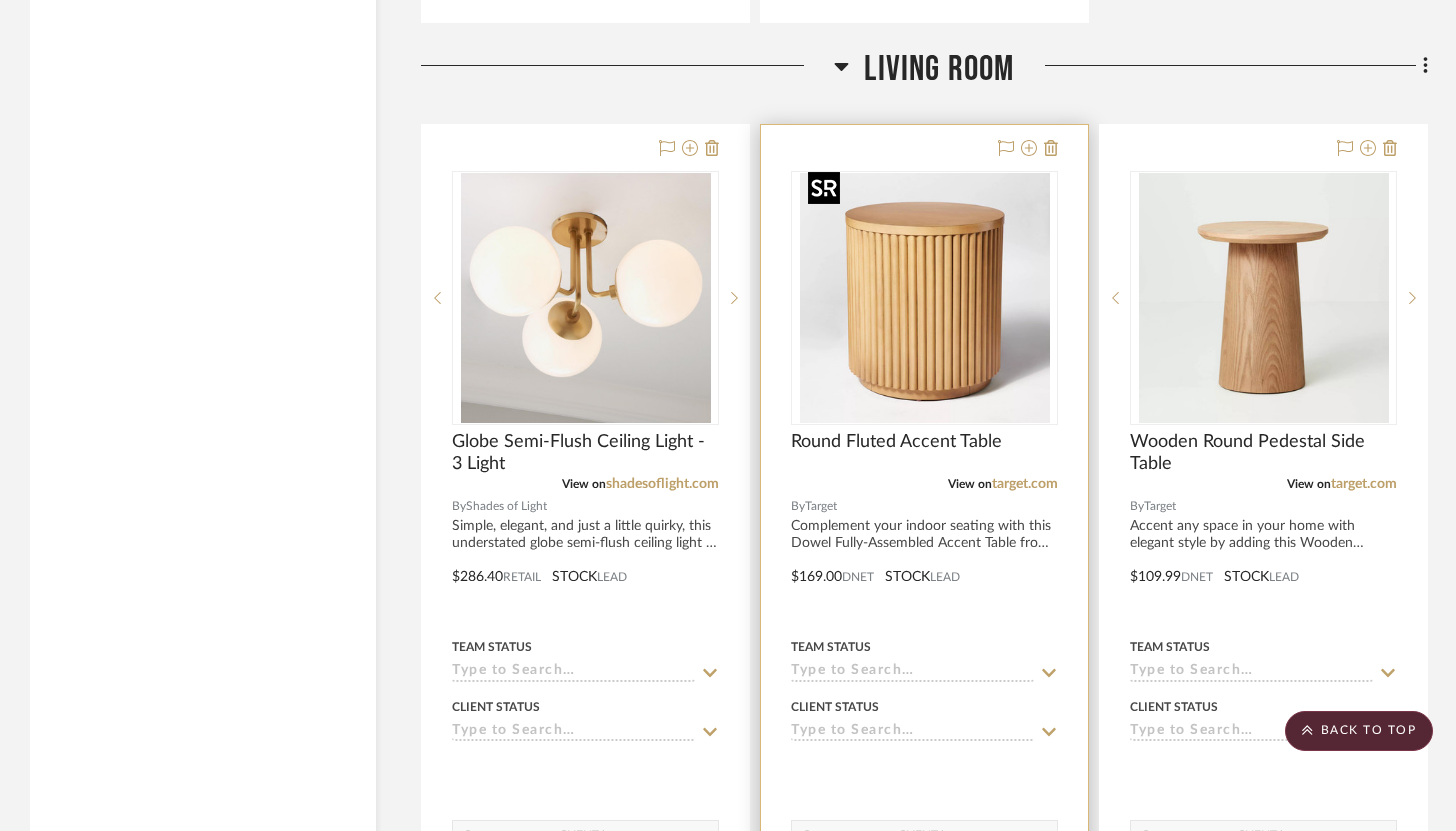 scroll, scrollTop: 8951, scrollLeft: 0, axis: vertical 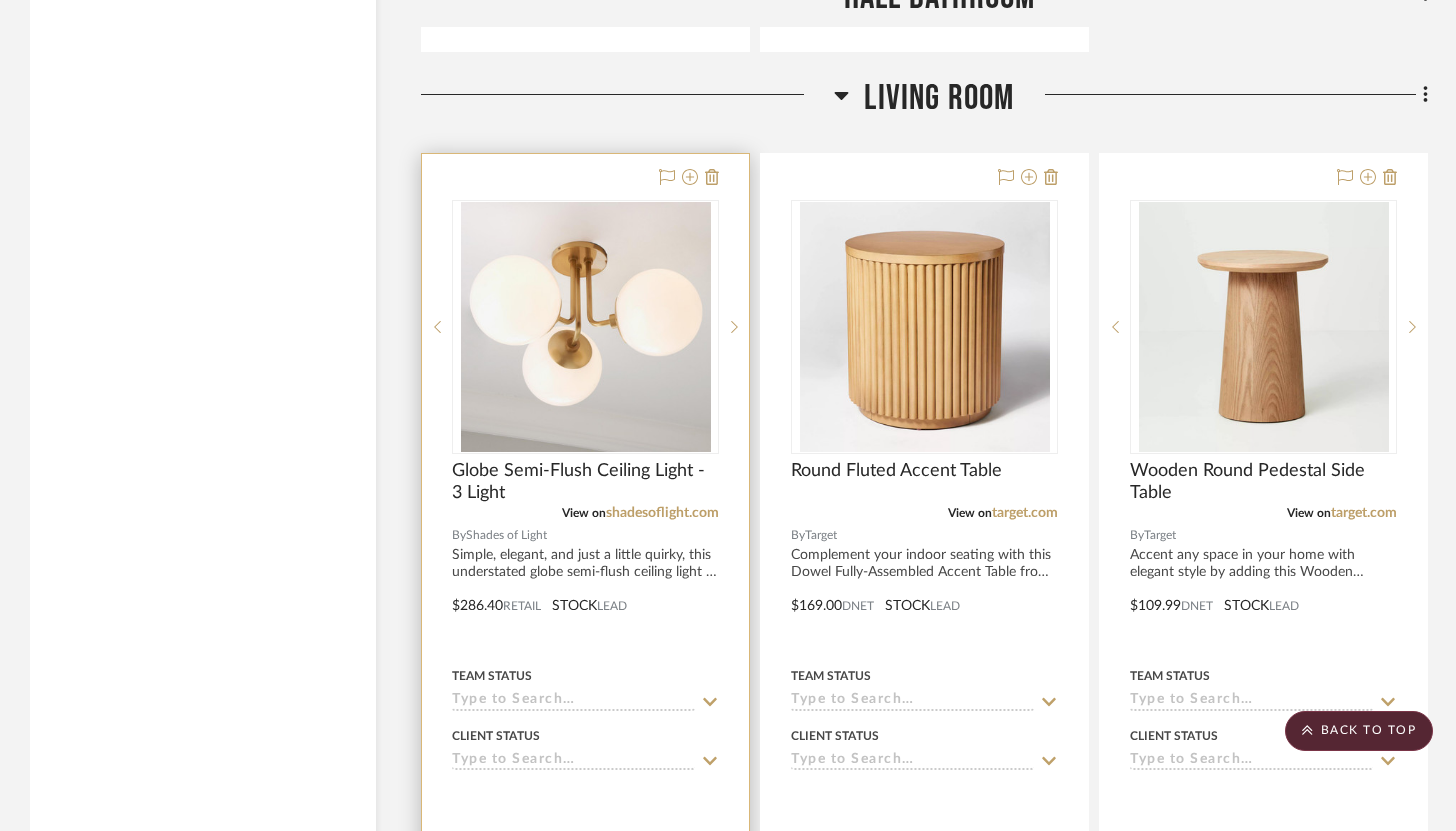 click at bounding box center (585, 591) 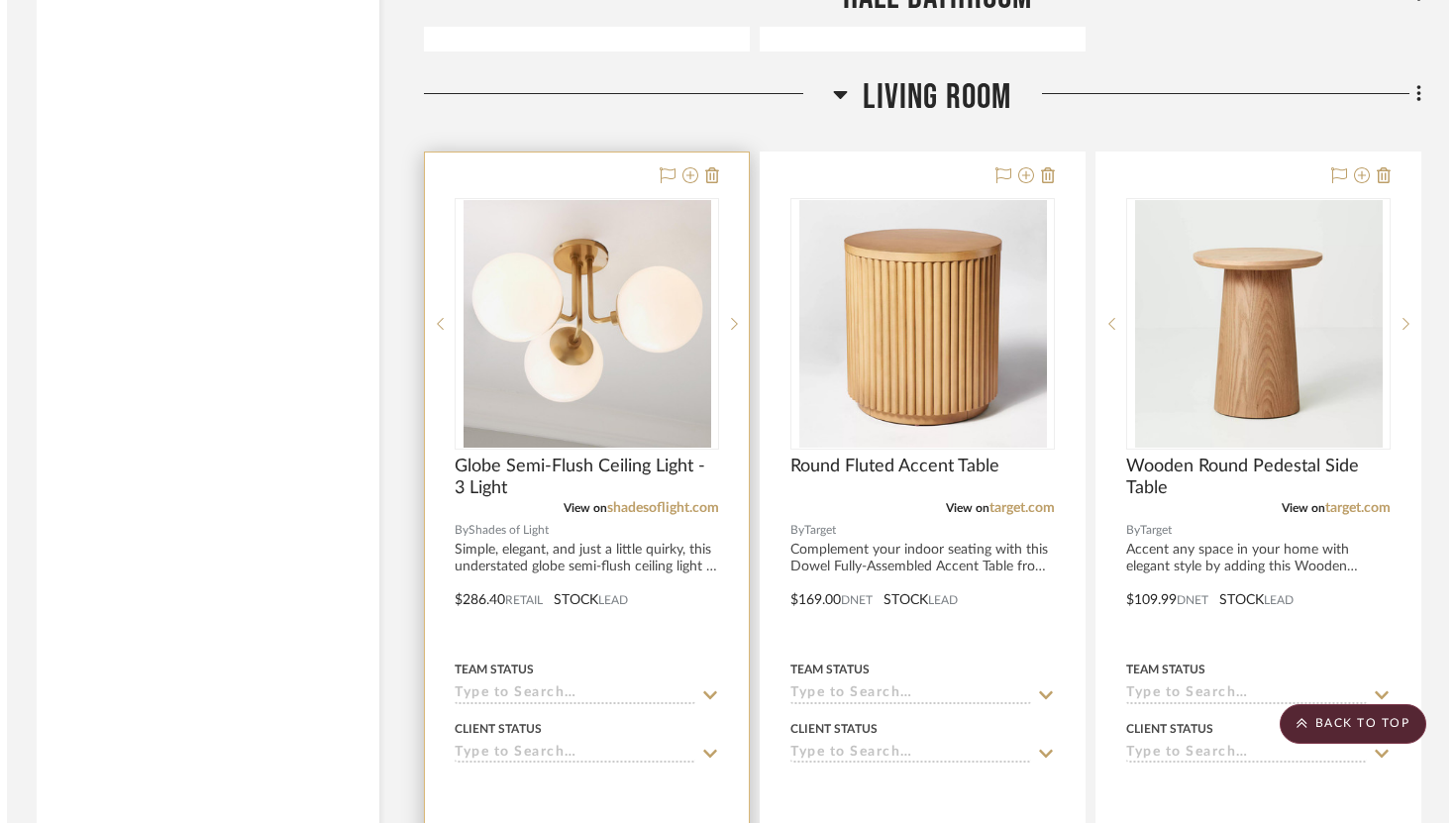 scroll, scrollTop: 0, scrollLeft: 0, axis: both 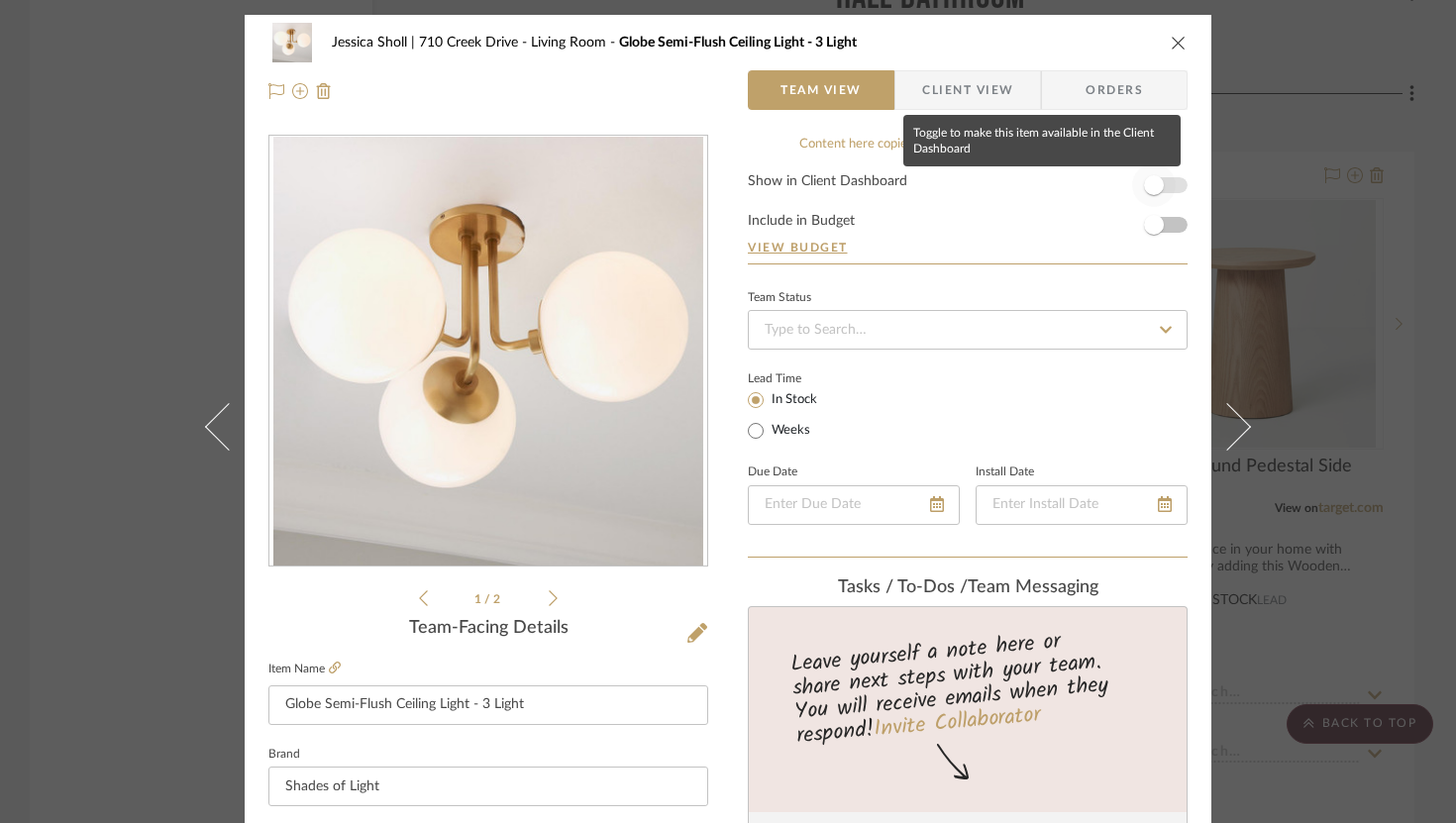 click at bounding box center [1154, 185] 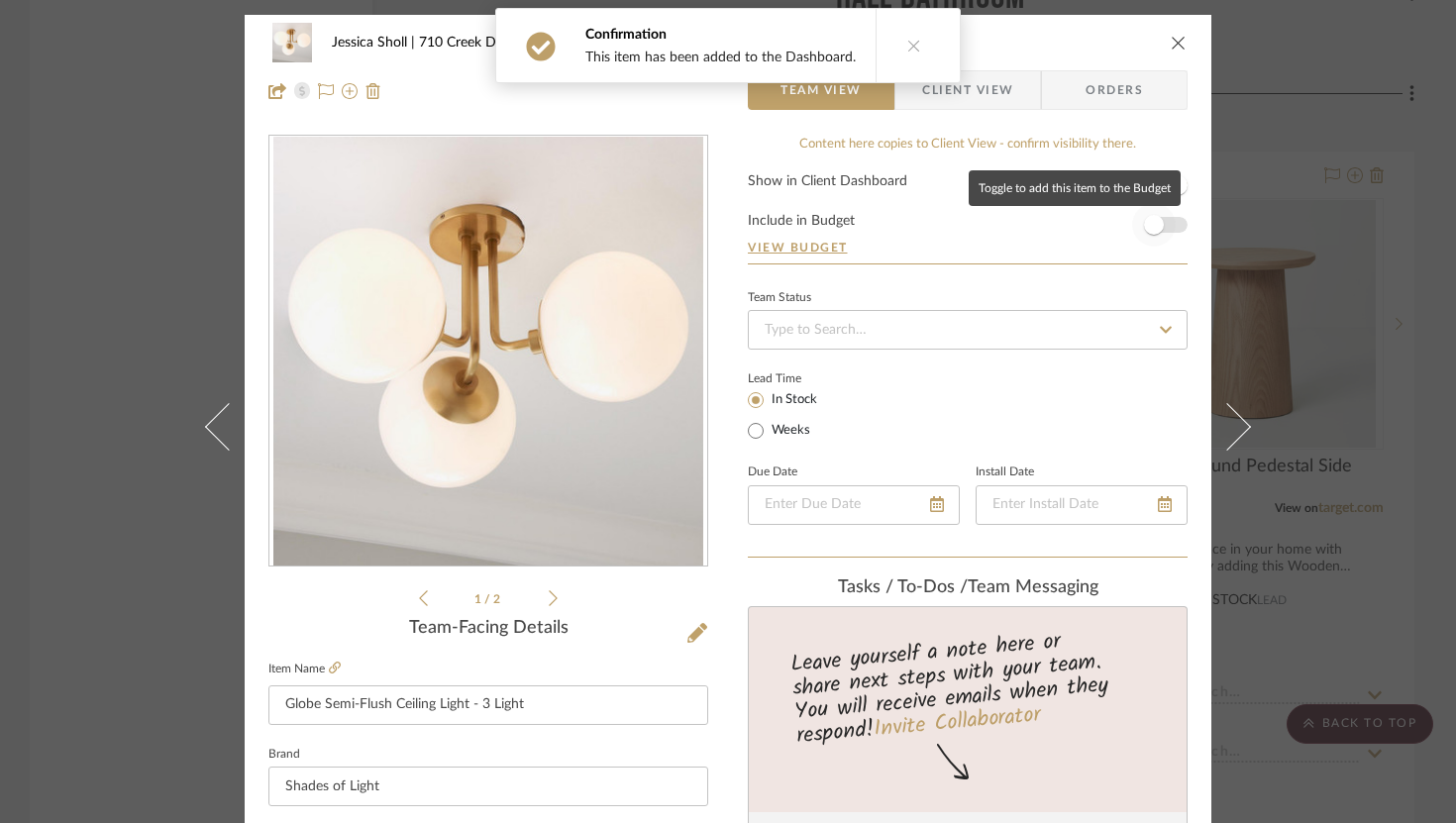 click at bounding box center [1154, 225] 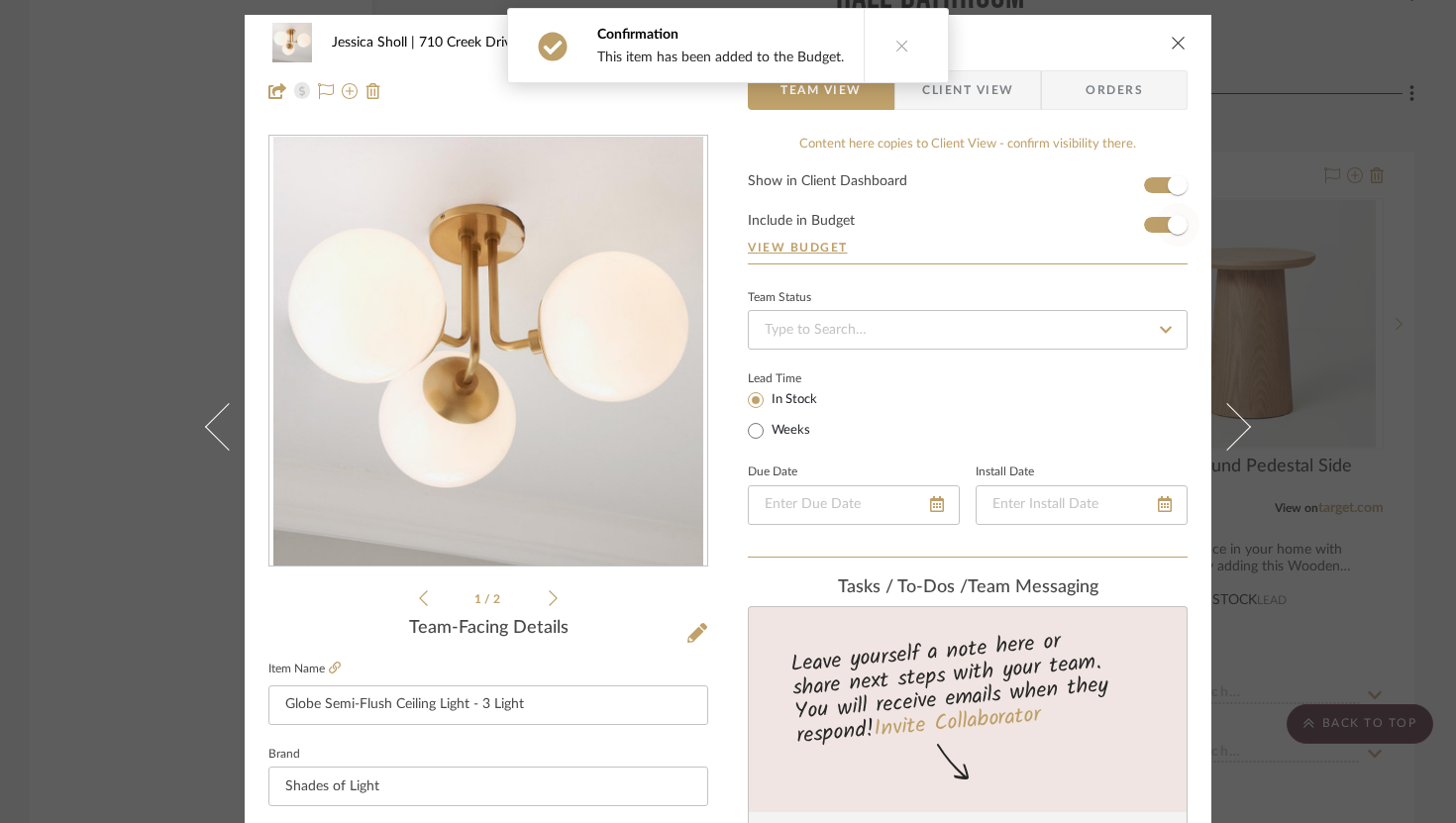type 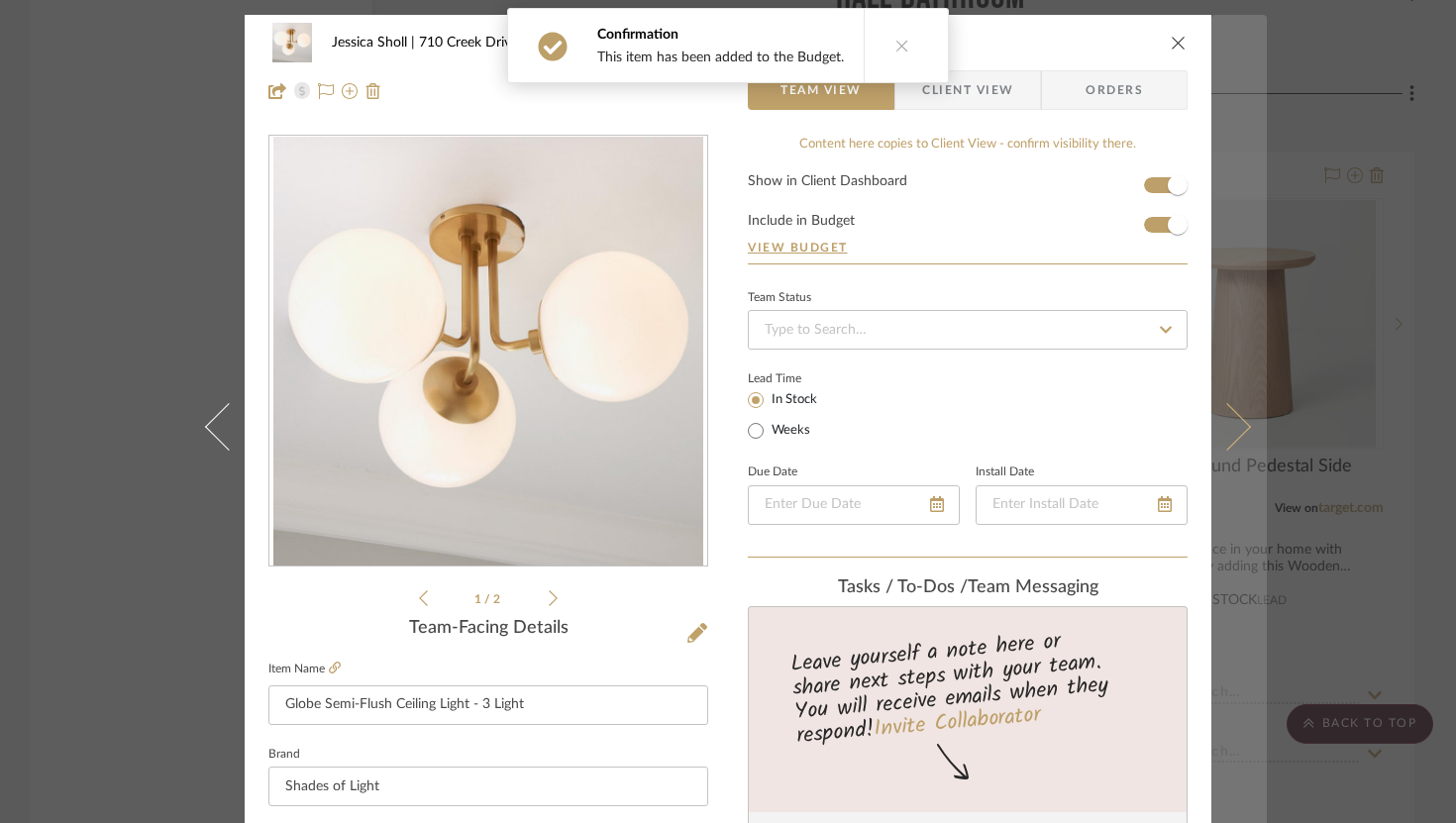 click at bounding box center (1227, 426) 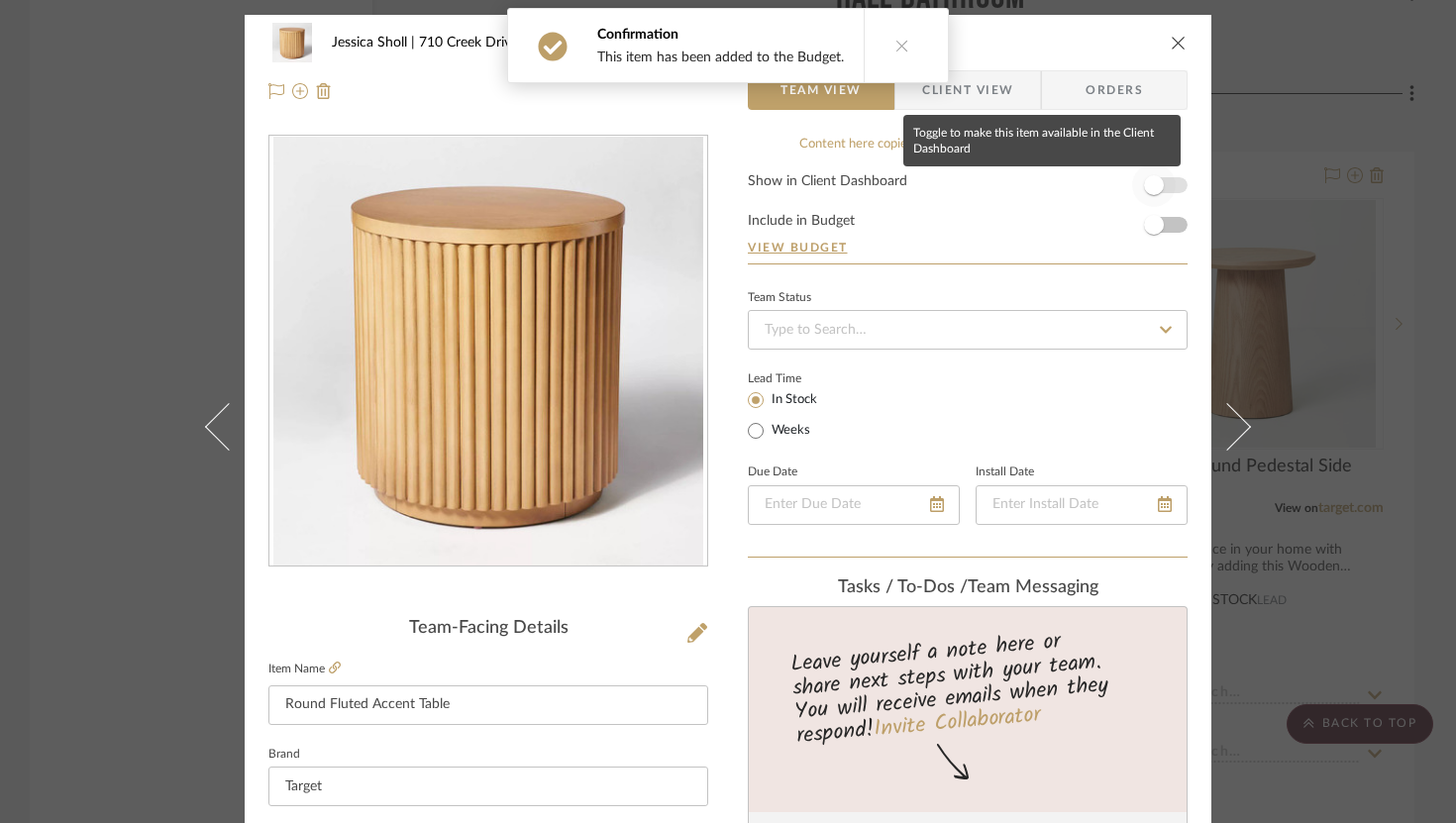 click at bounding box center [1154, 185] 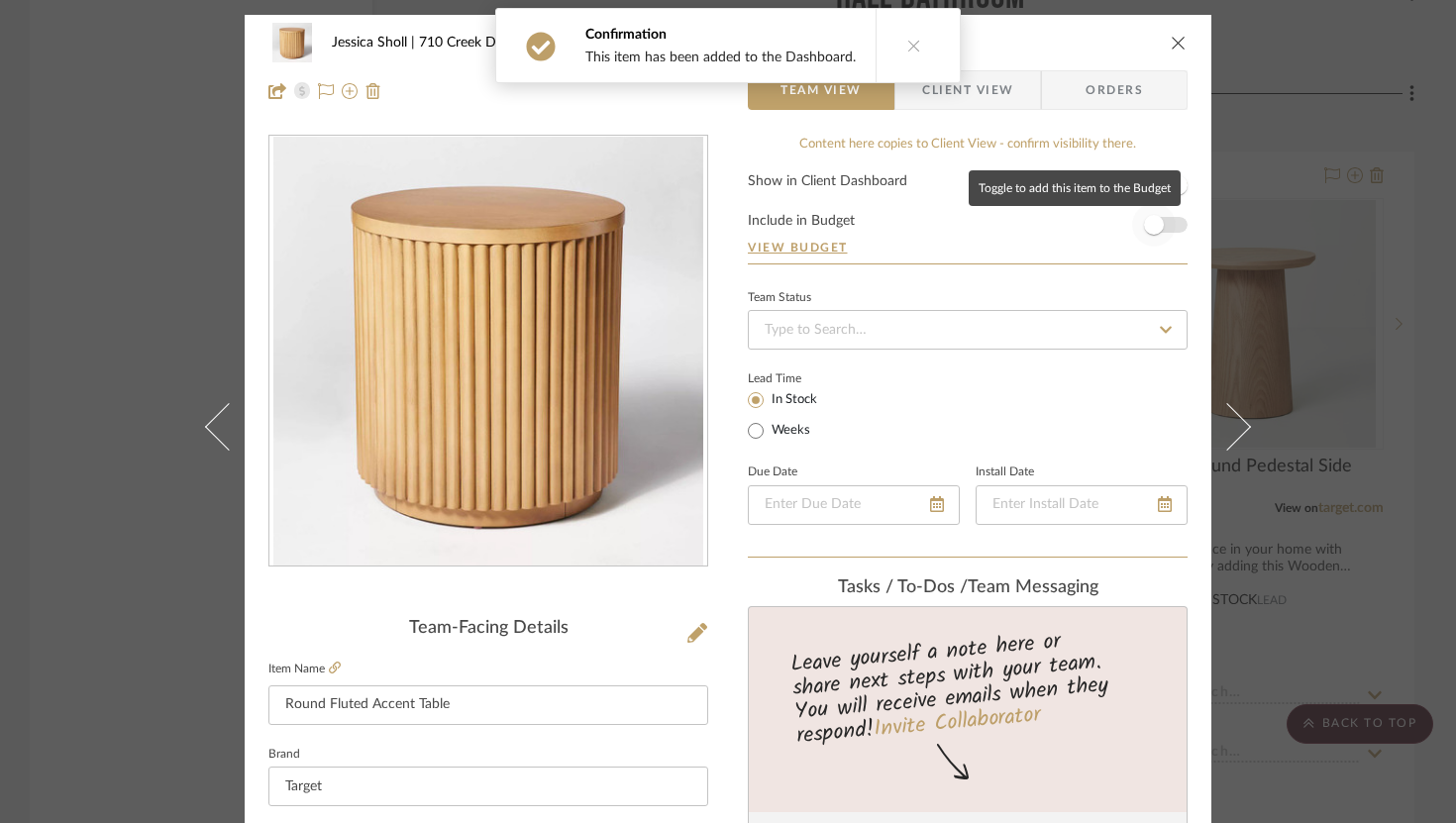 click at bounding box center [1154, 225] 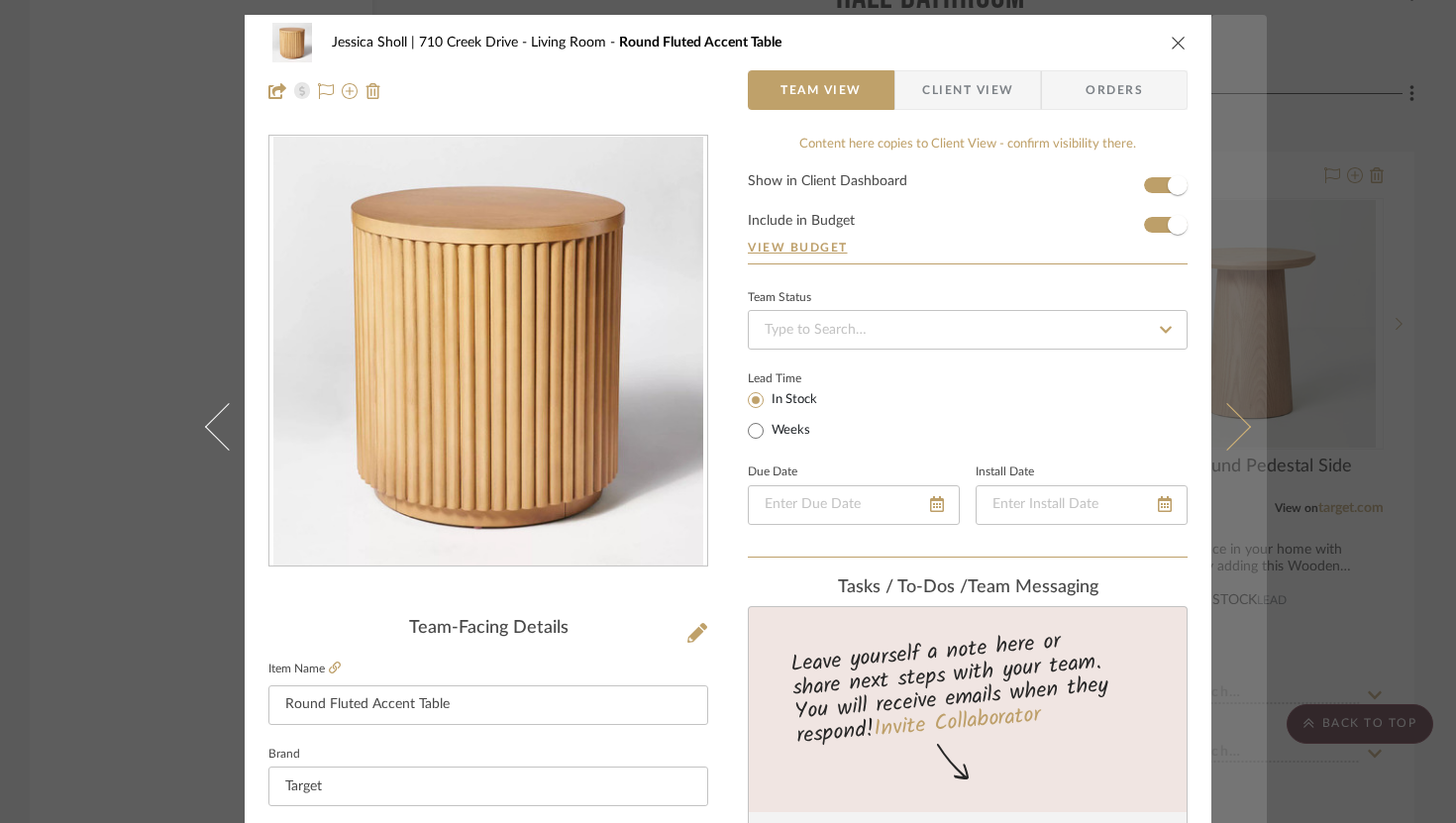 type 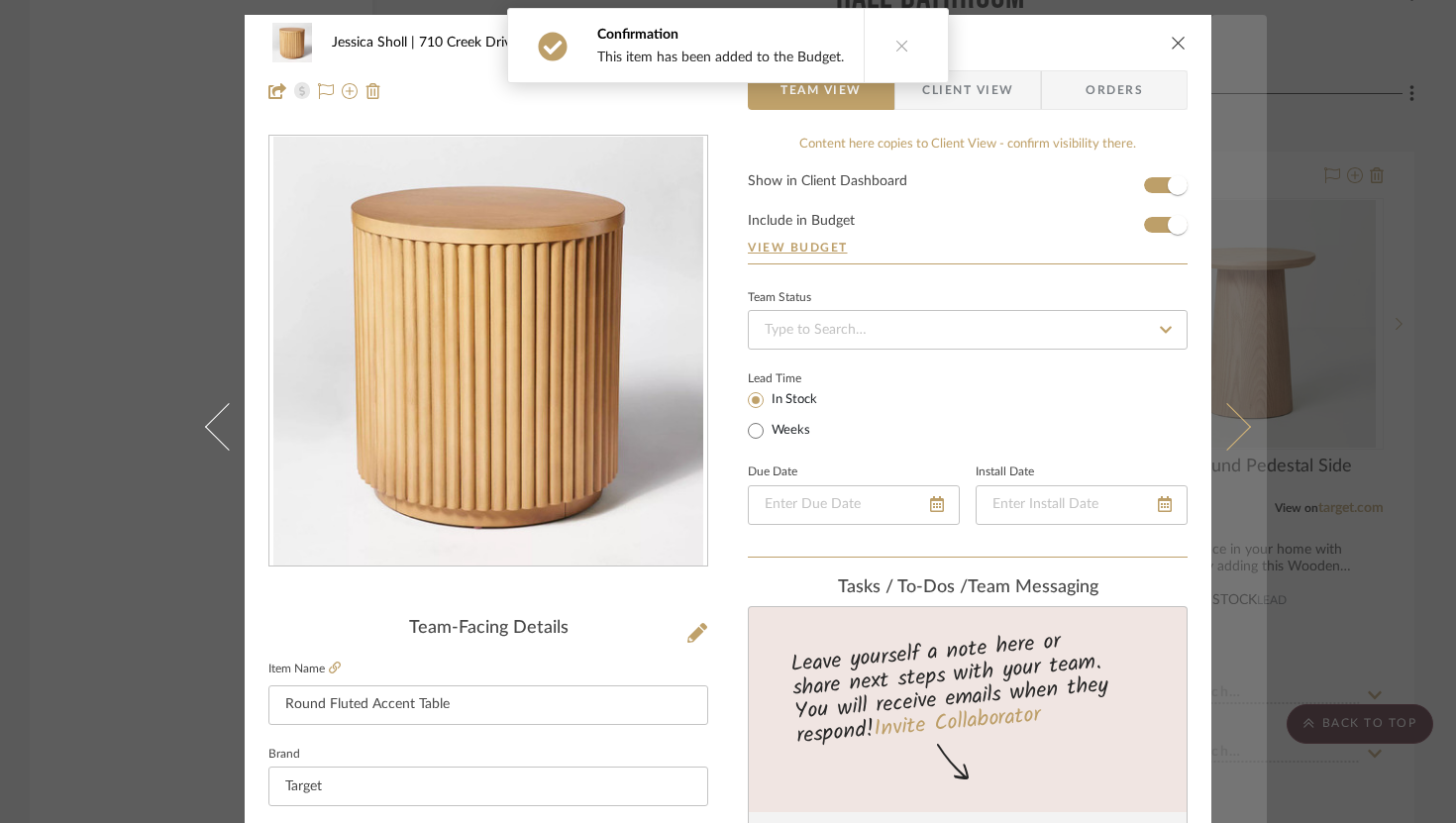 click at bounding box center [1227, 426] 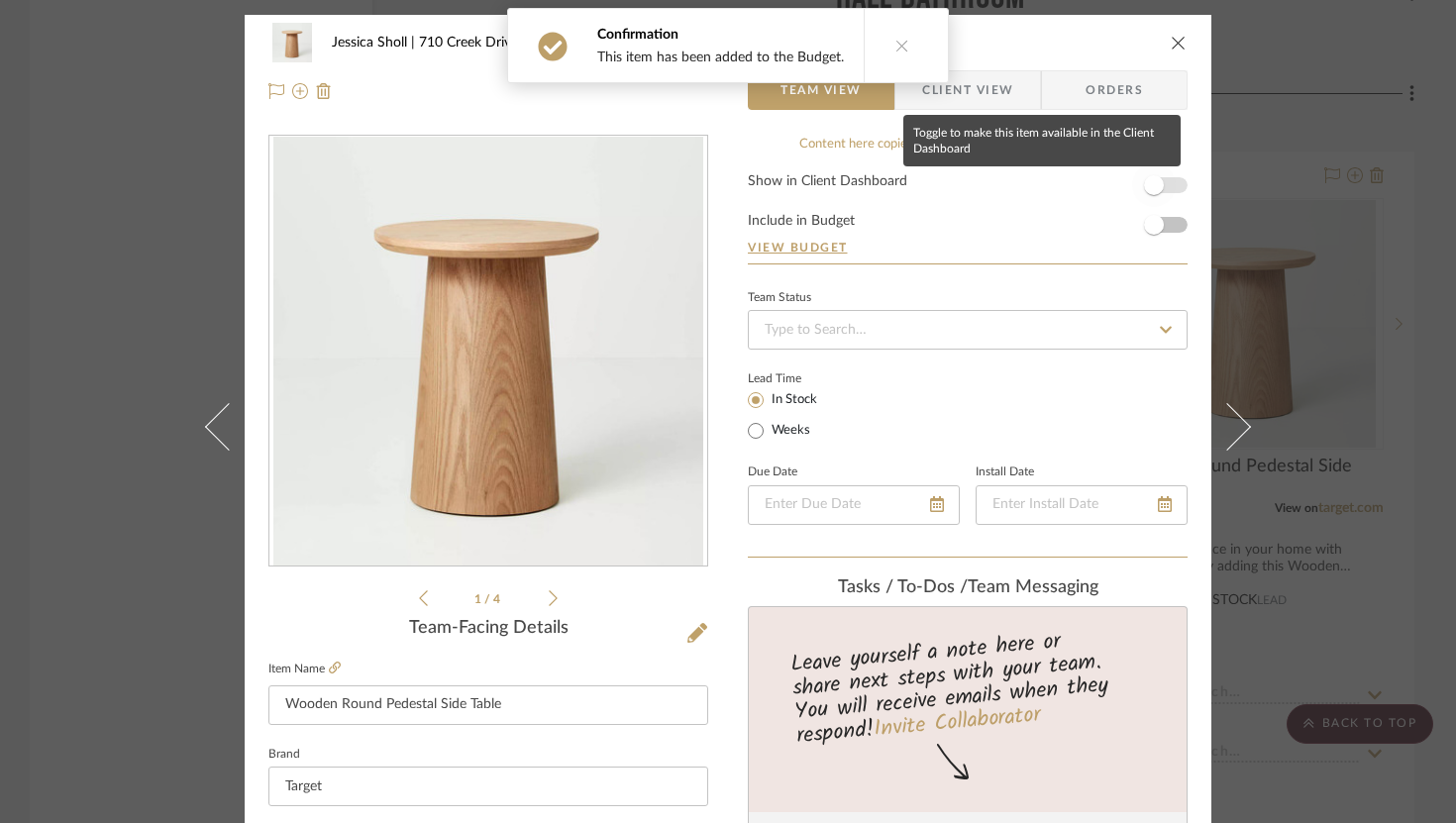 click at bounding box center (1154, 185) 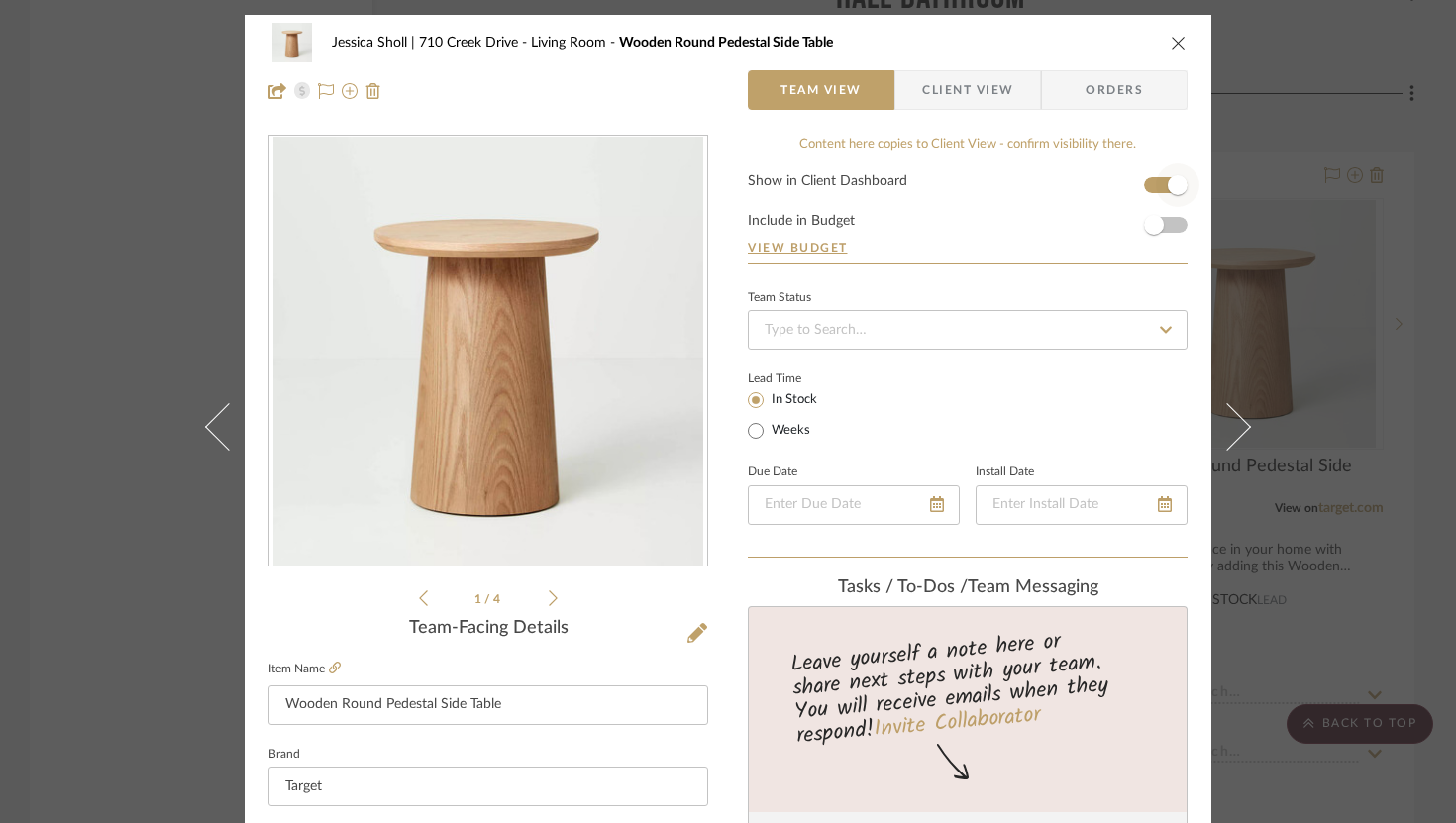 type 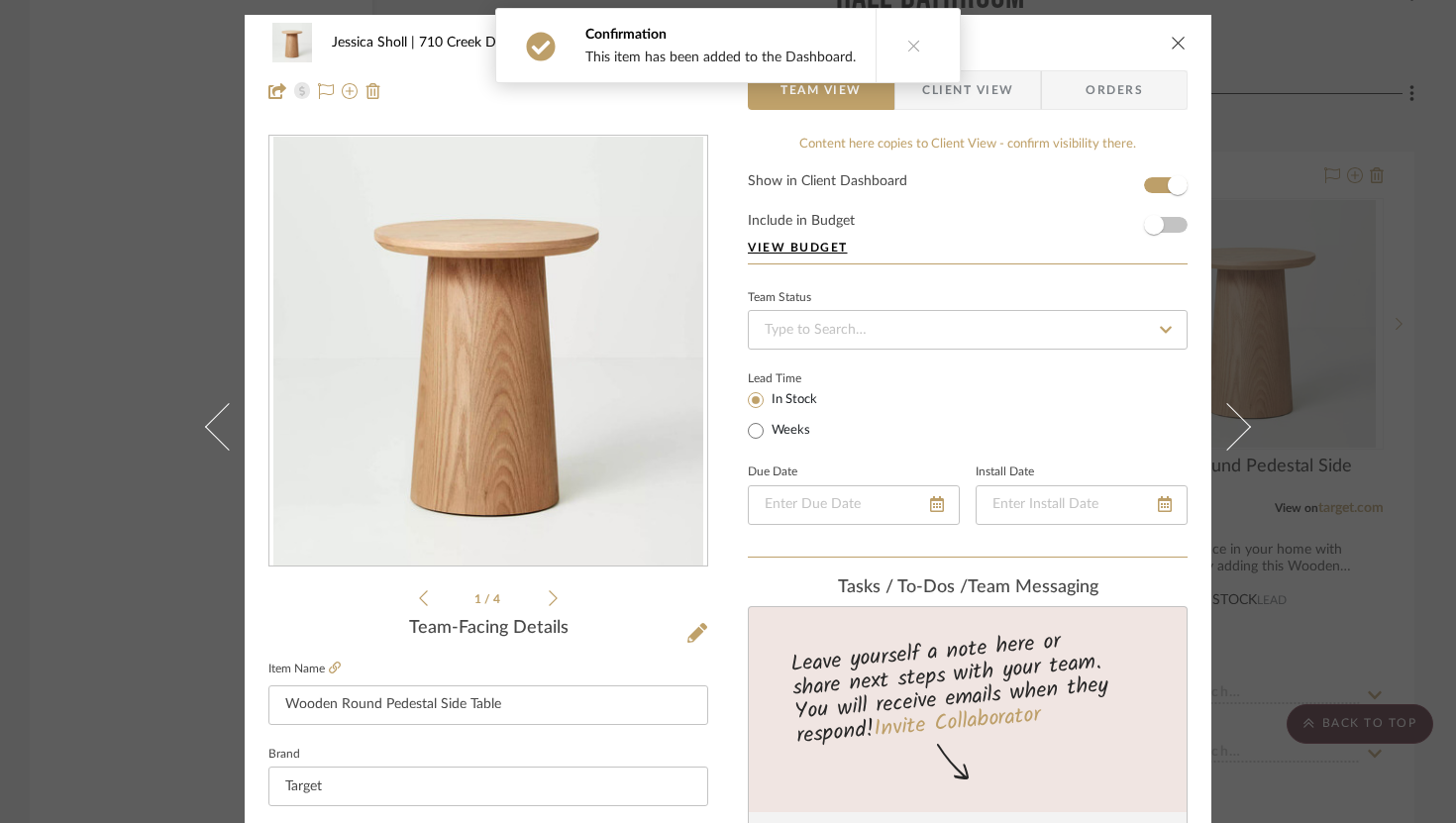 click on "View Budget" at bounding box center [968, 248] 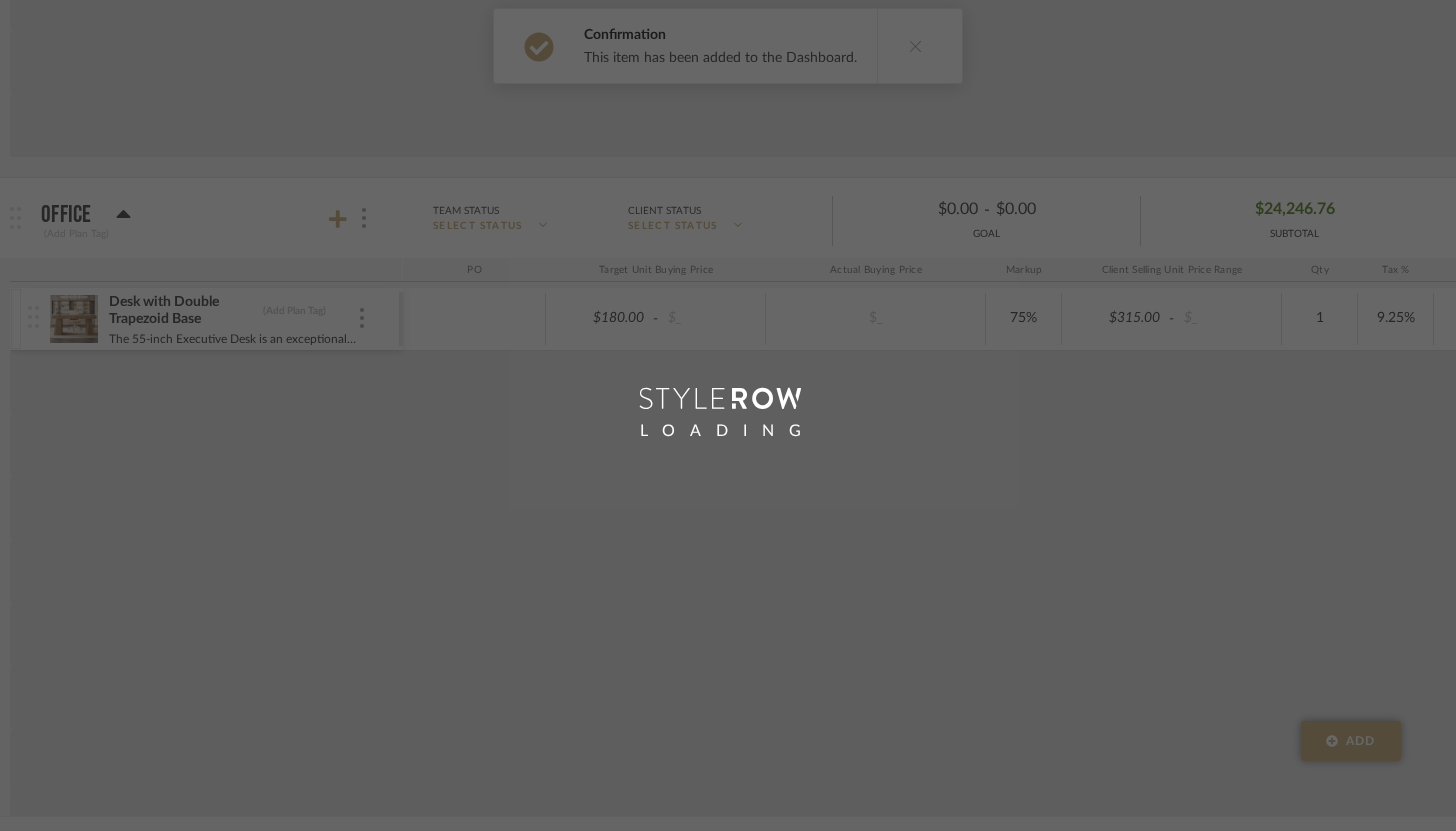 scroll, scrollTop: 5959, scrollLeft: 0, axis: vertical 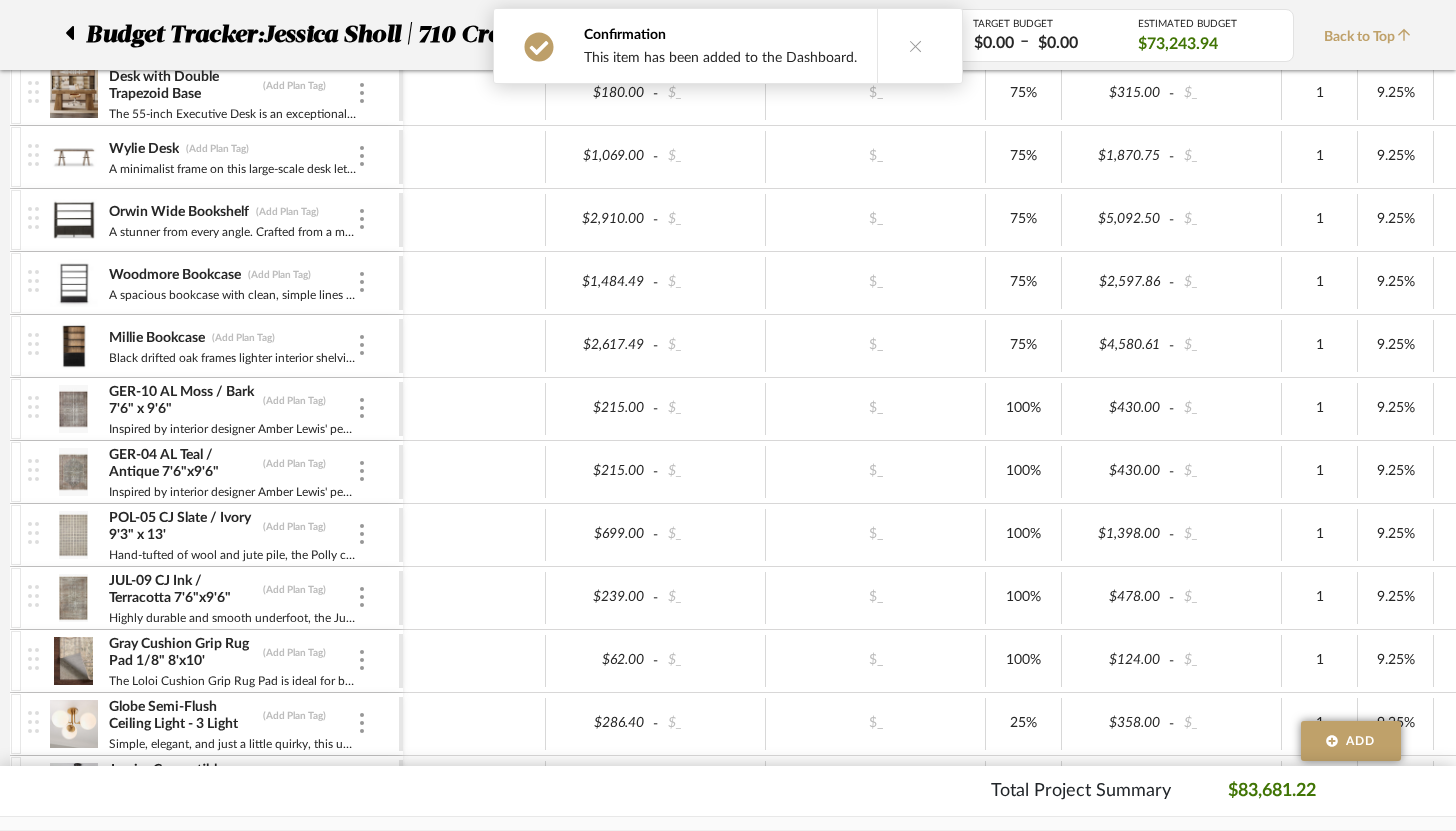 click 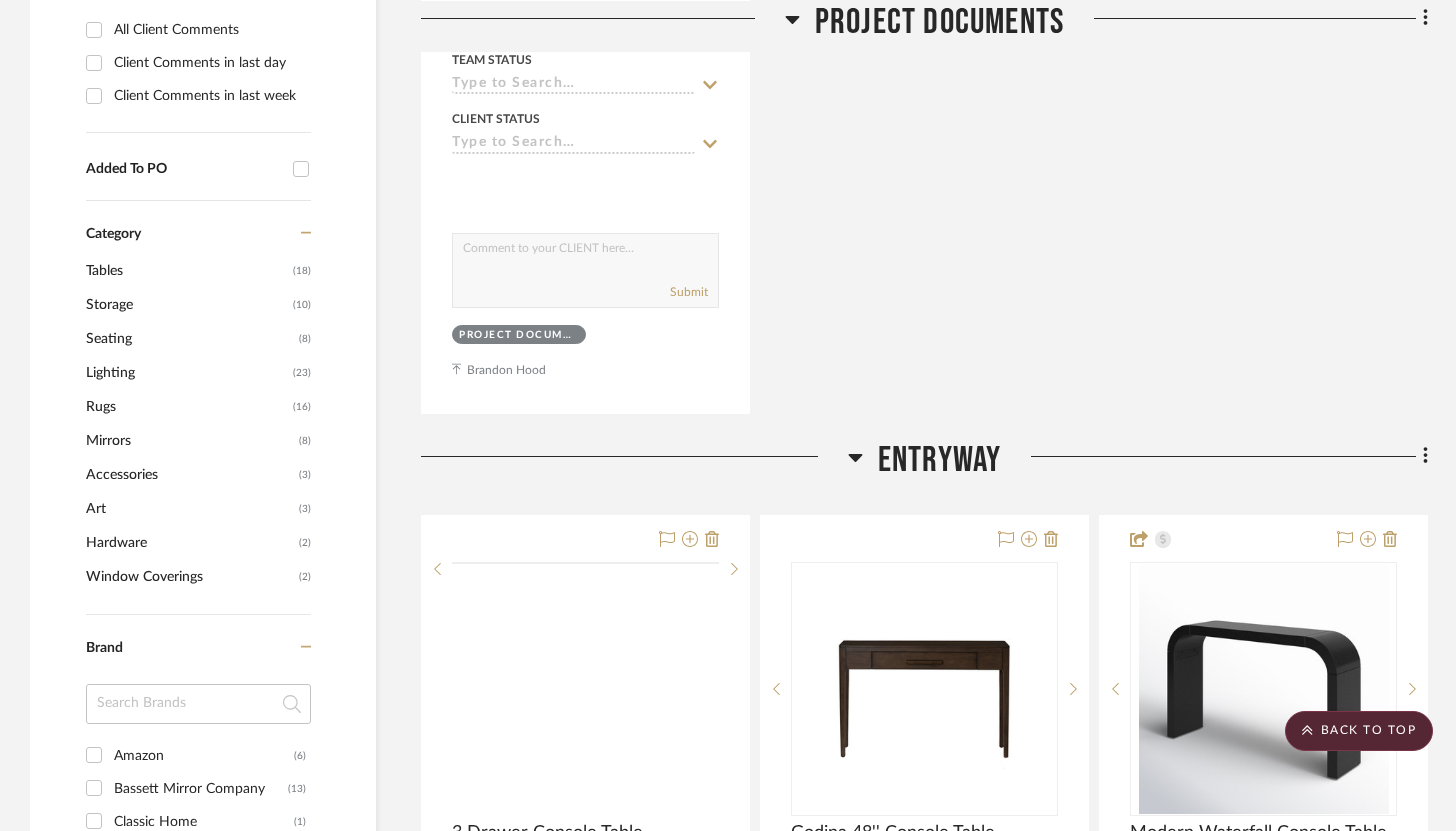 scroll, scrollTop: 1462, scrollLeft: 0, axis: vertical 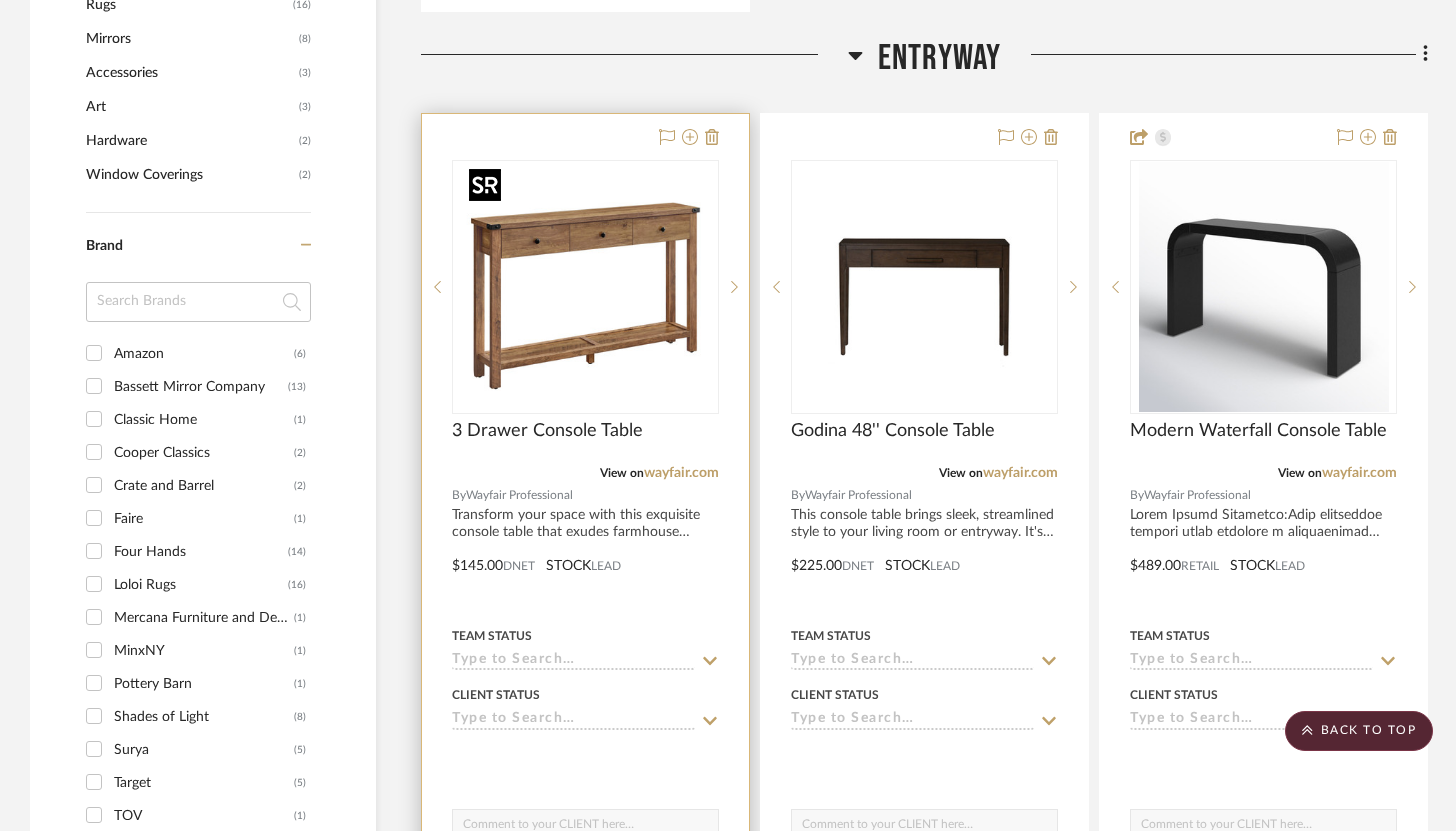 click at bounding box center (586, 287) 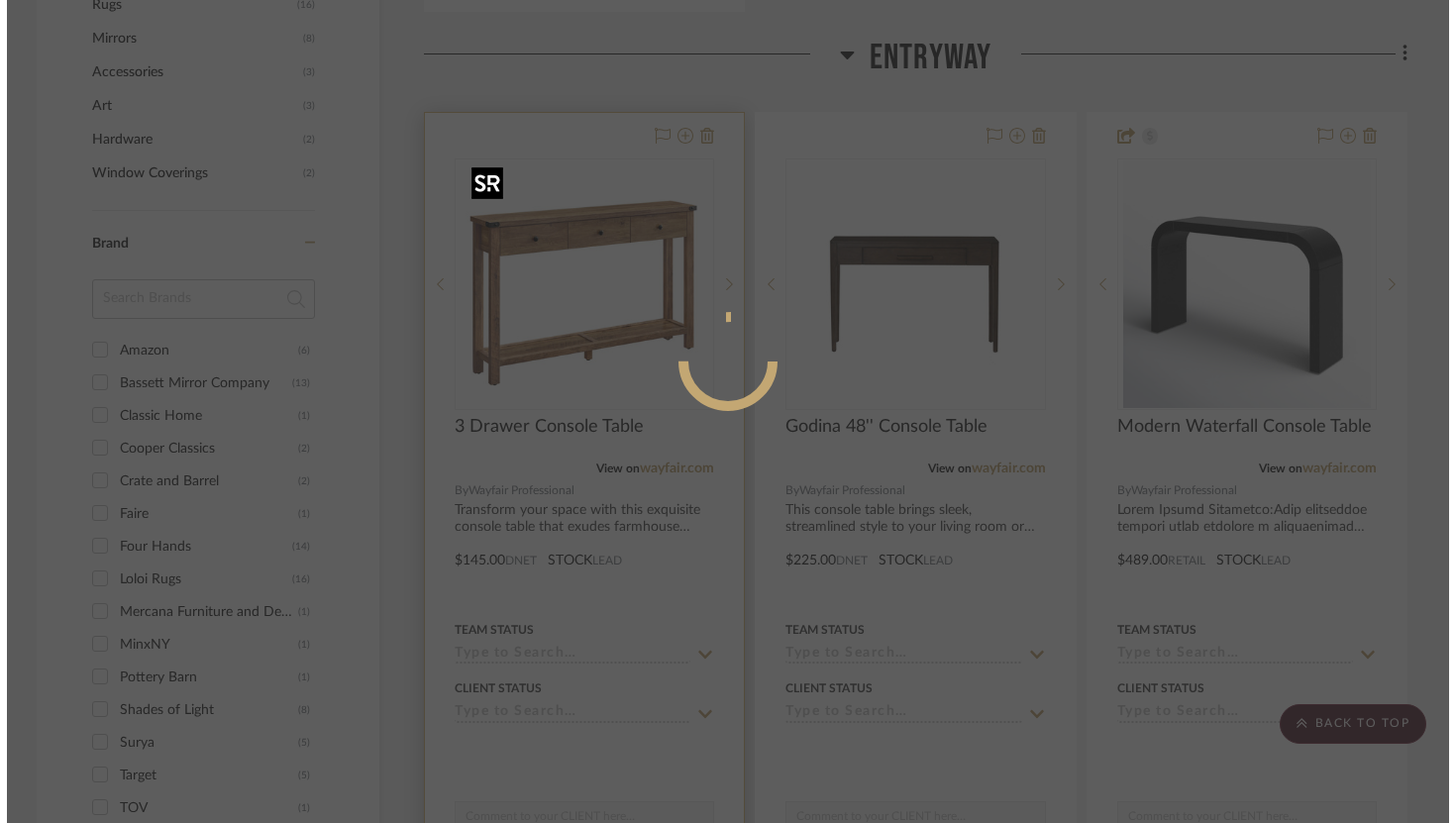 scroll, scrollTop: 0, scrollLeft: 0, axis: both 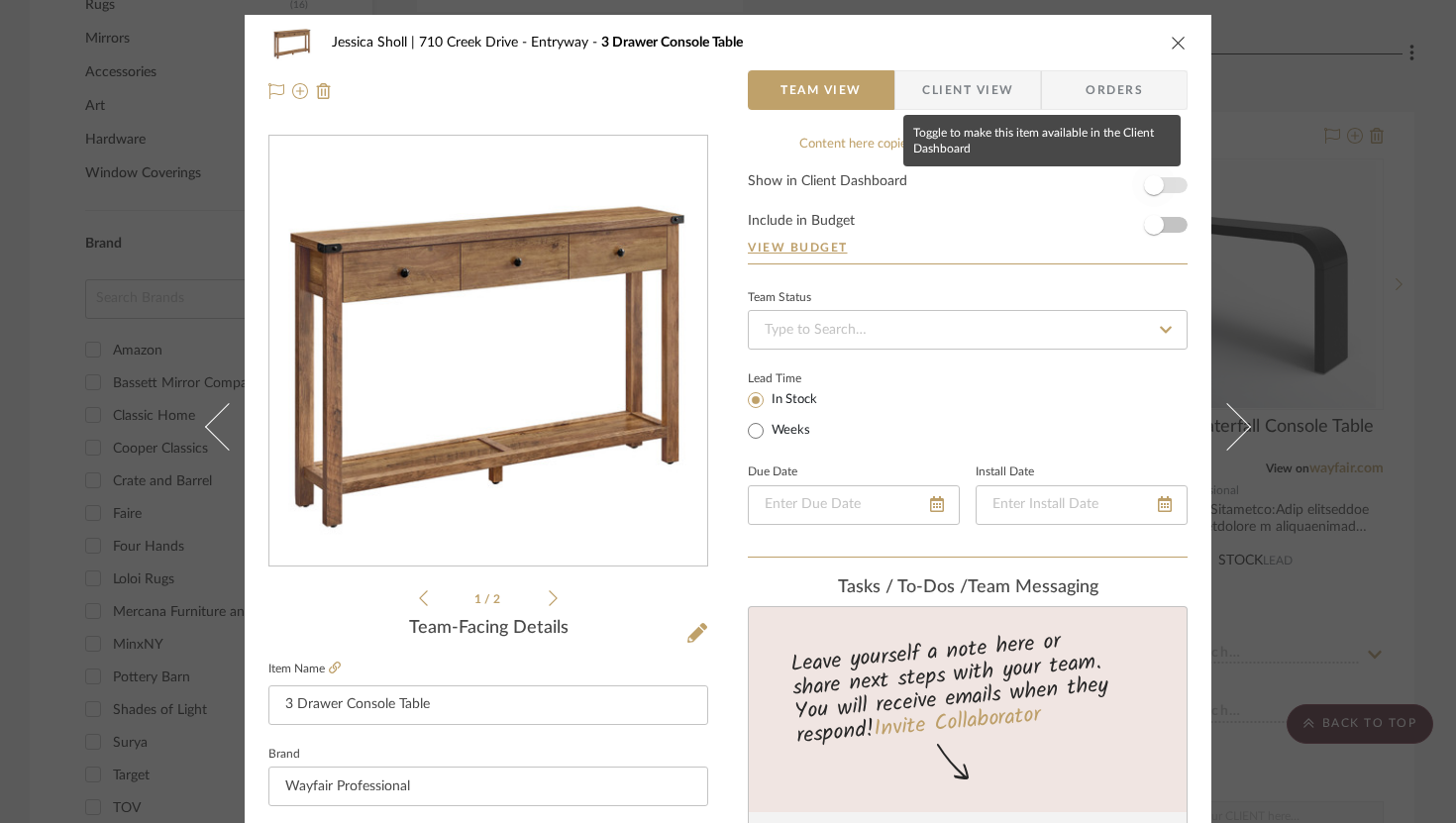 click at bounding box center (1154, 185) 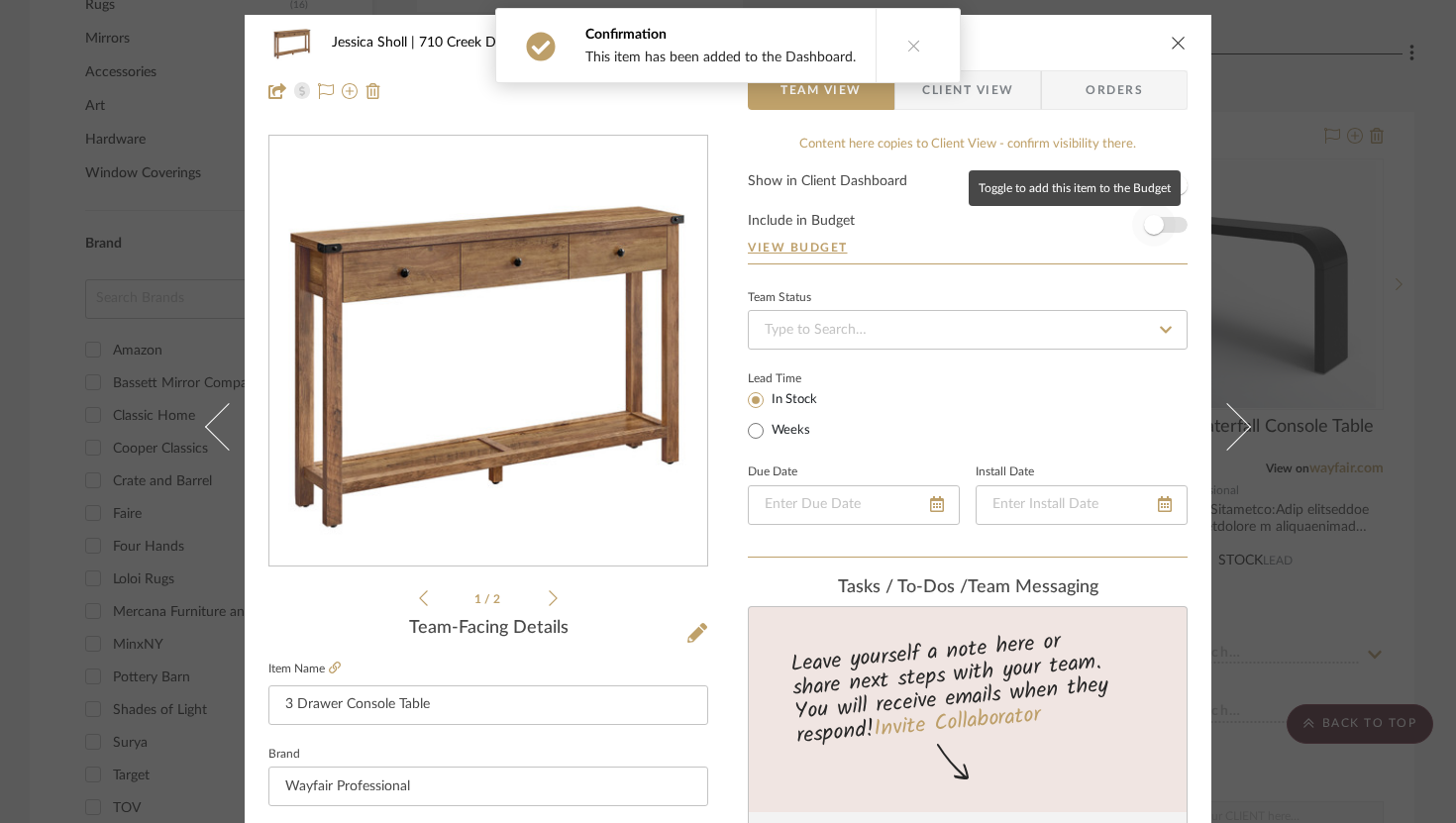click at bounding box center [1154, 225] 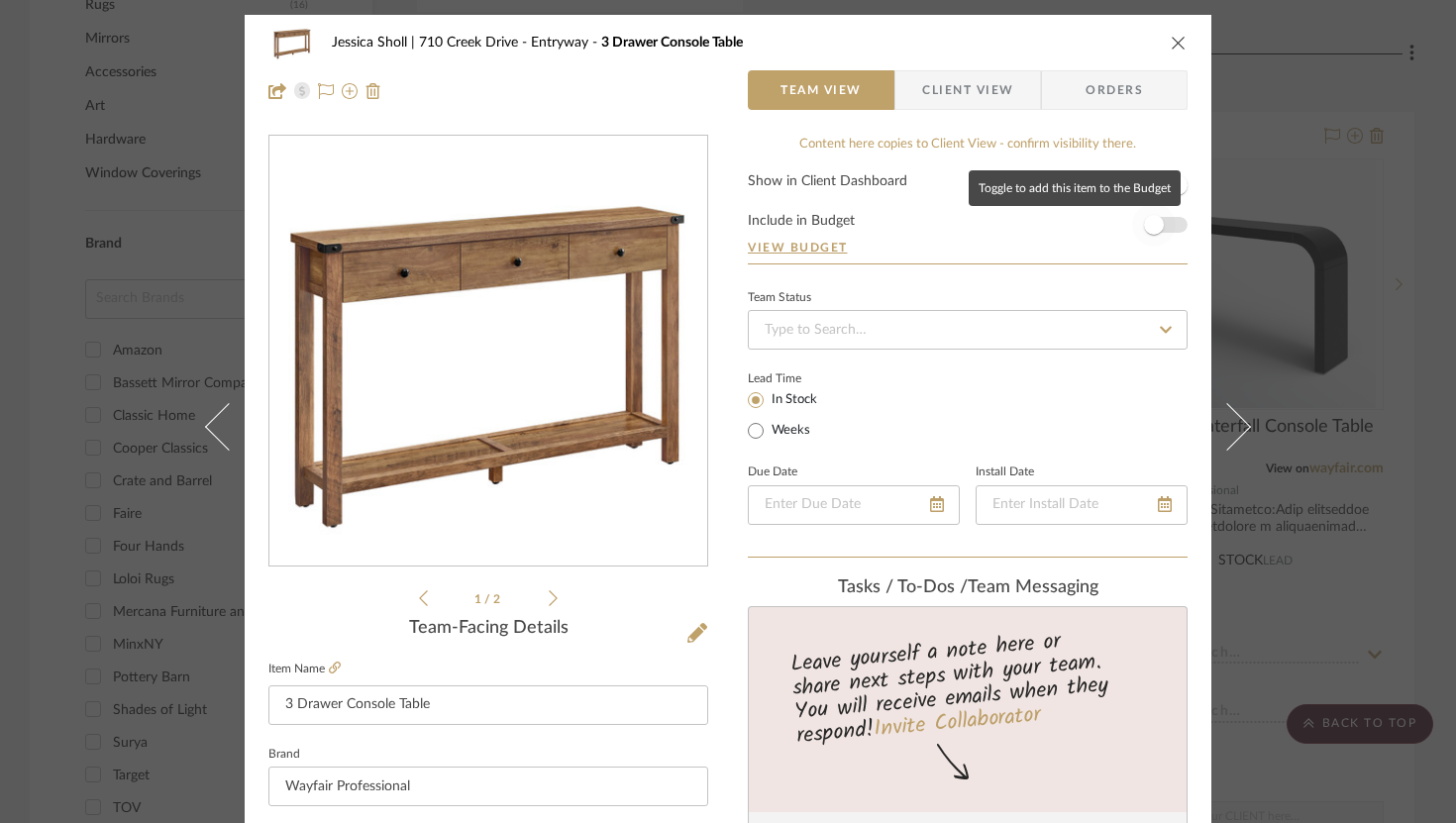 type 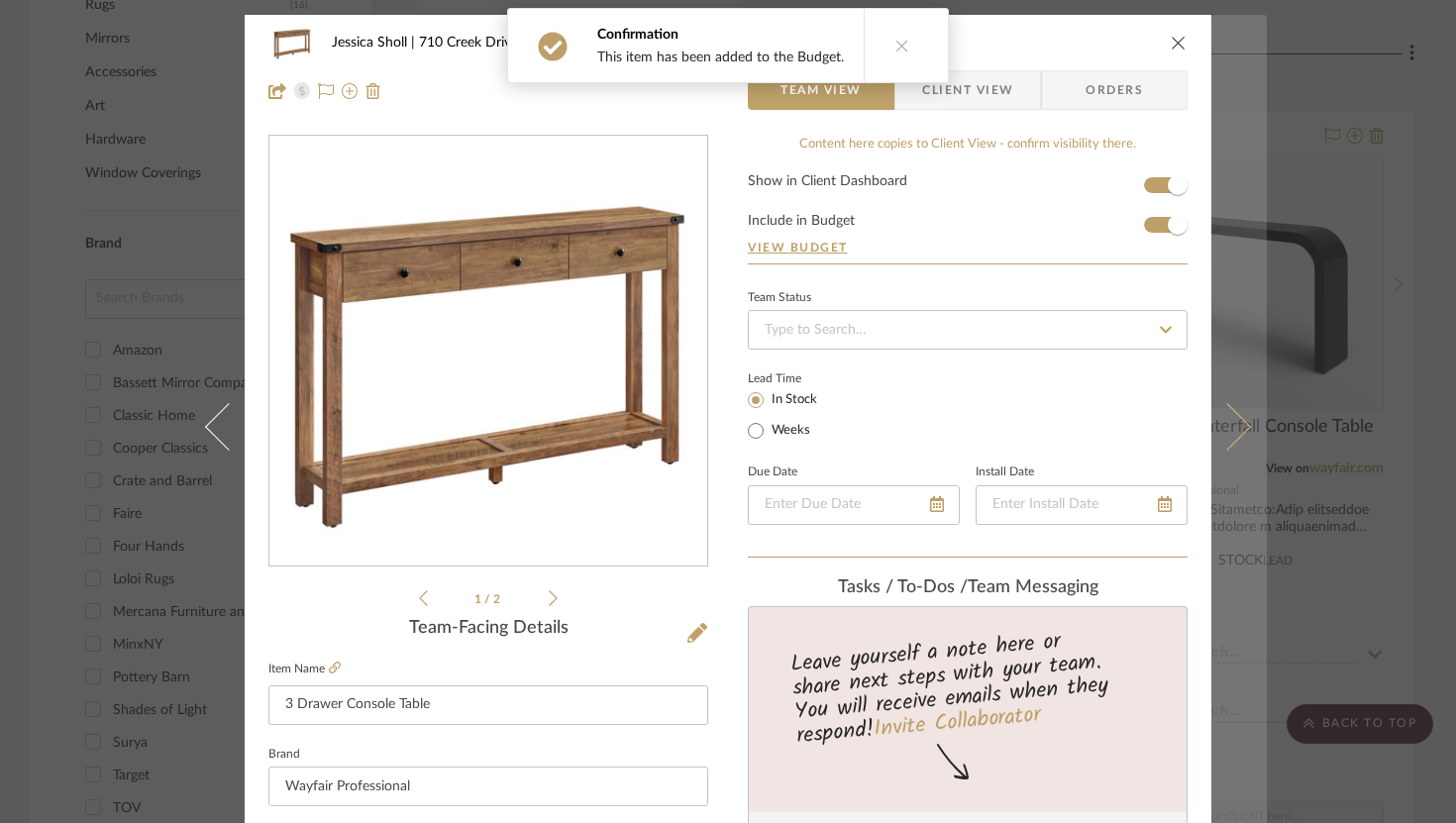 click at bounding box center [1227, 426] 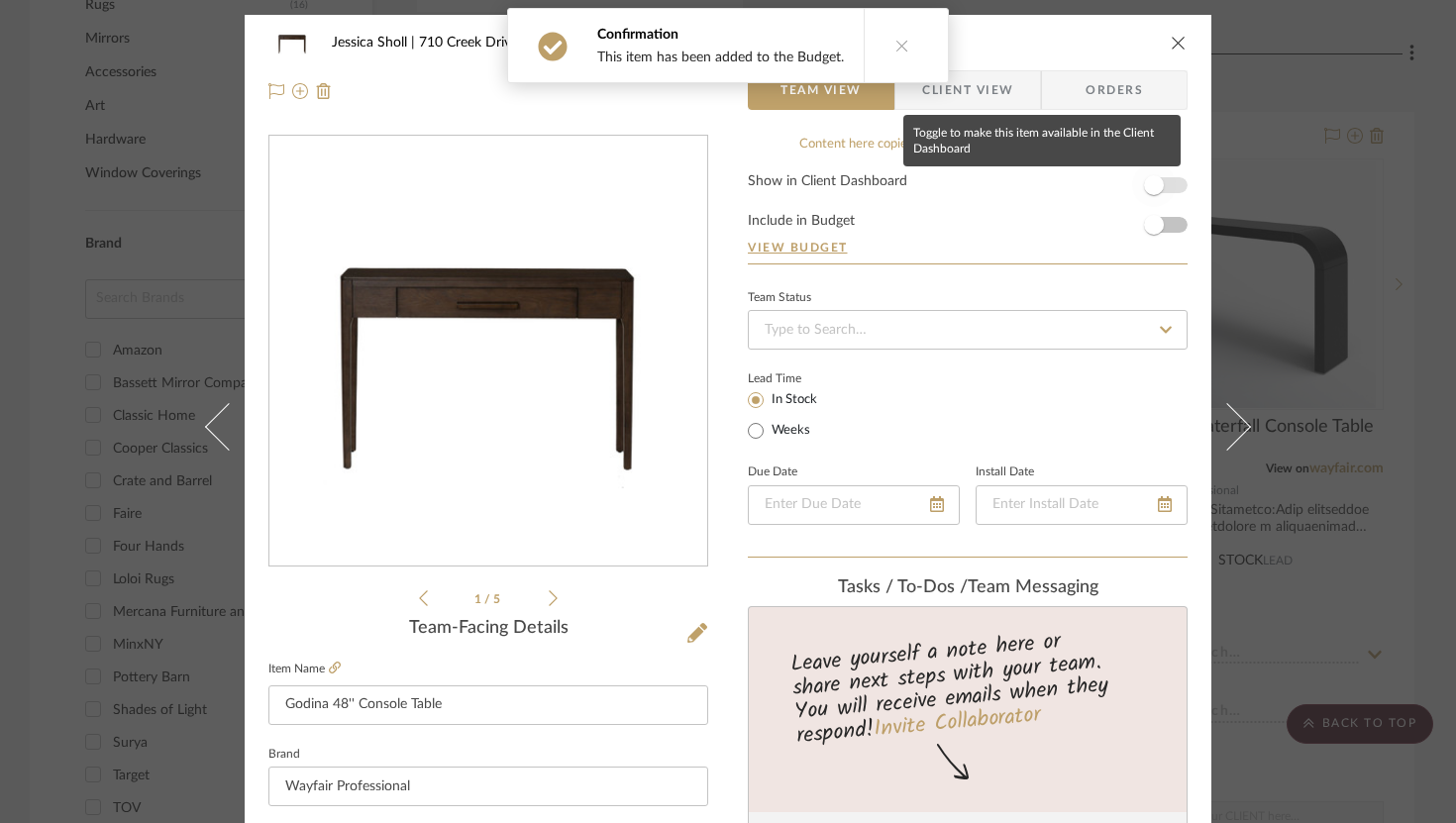 click at bounding box center (1154, 185) 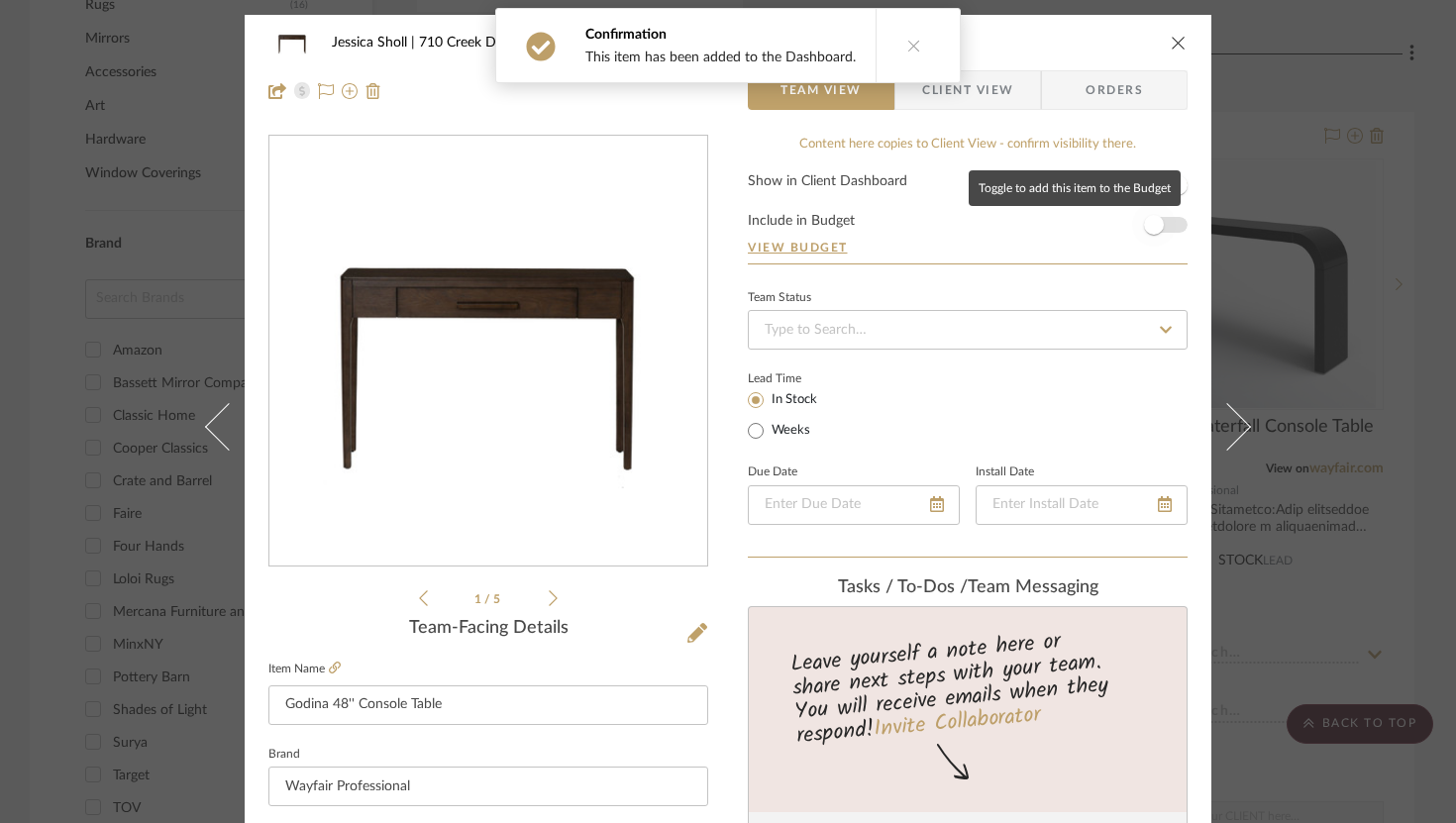 click at bounding box center [1154, 225] 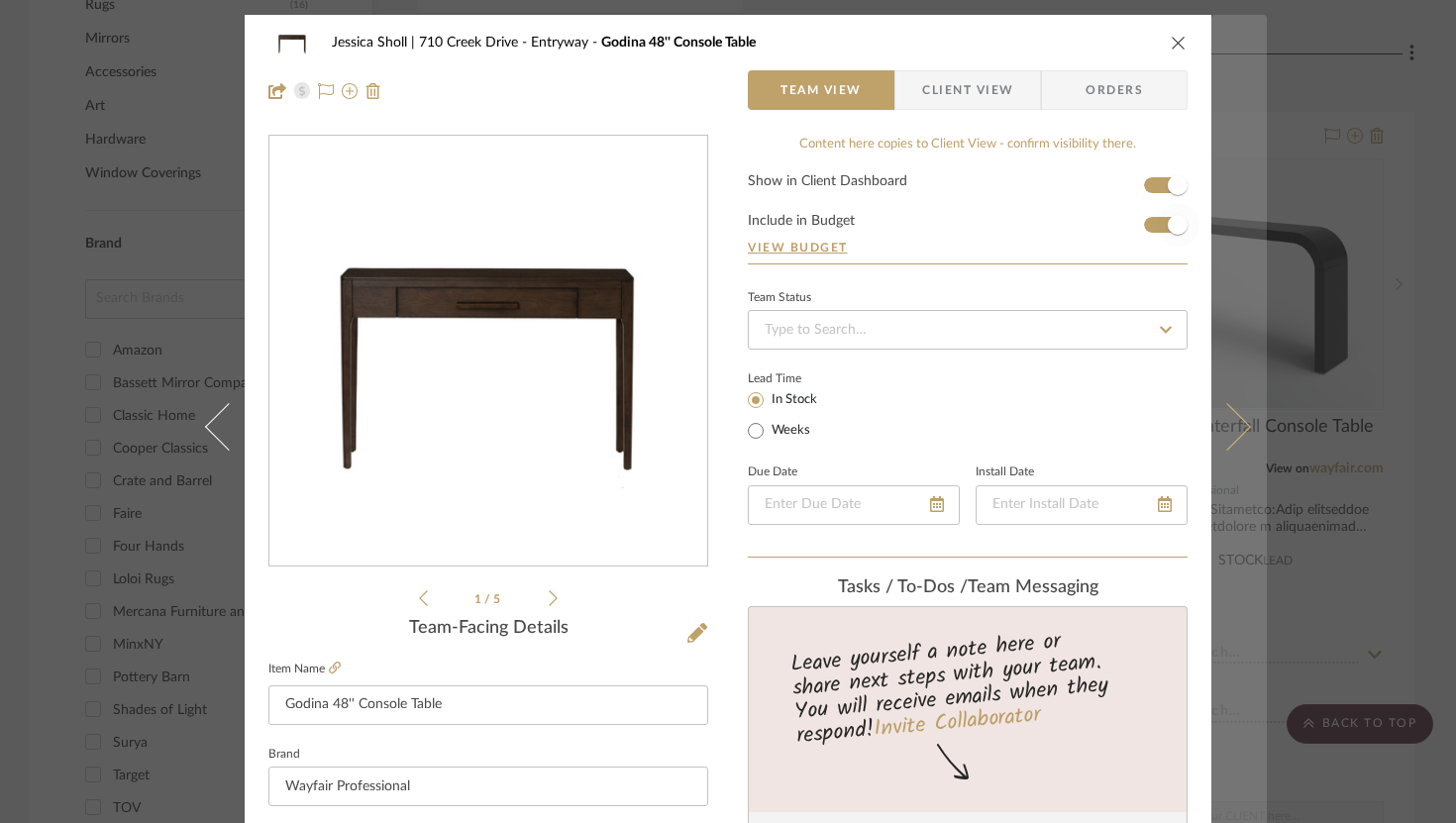 type 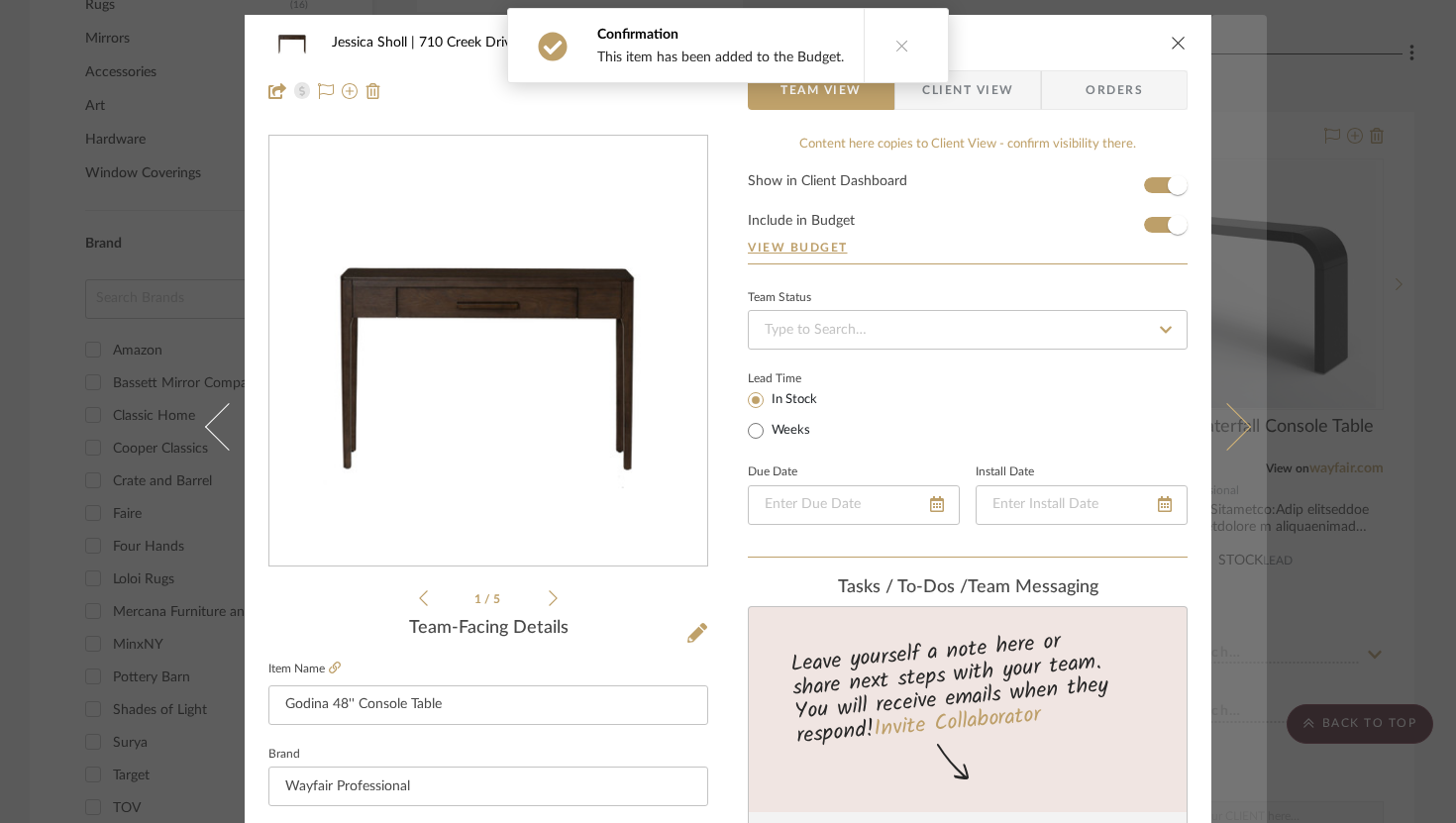 click at bounding box center (1227, 426) 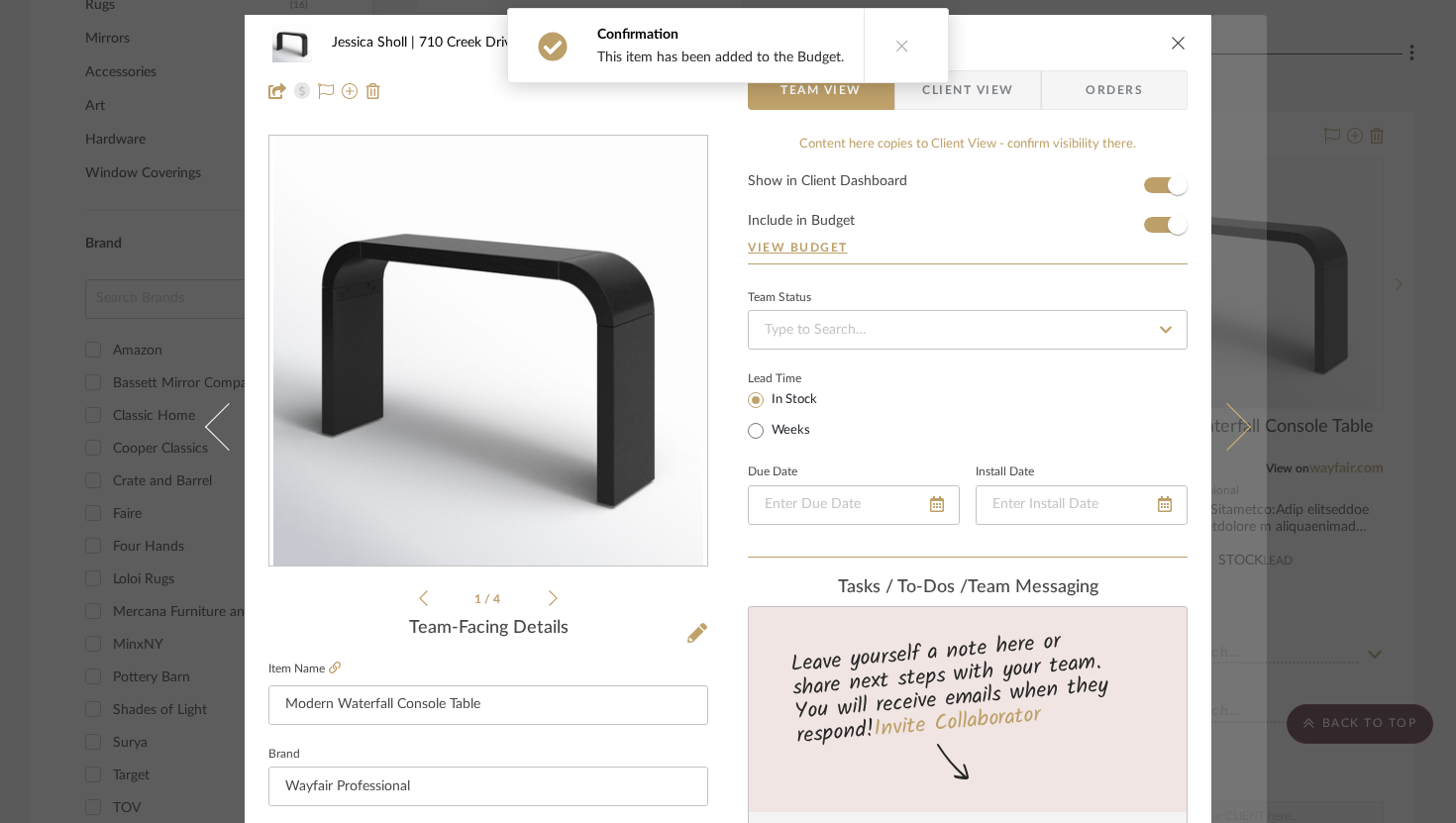click at bounding box center (1239, 426) 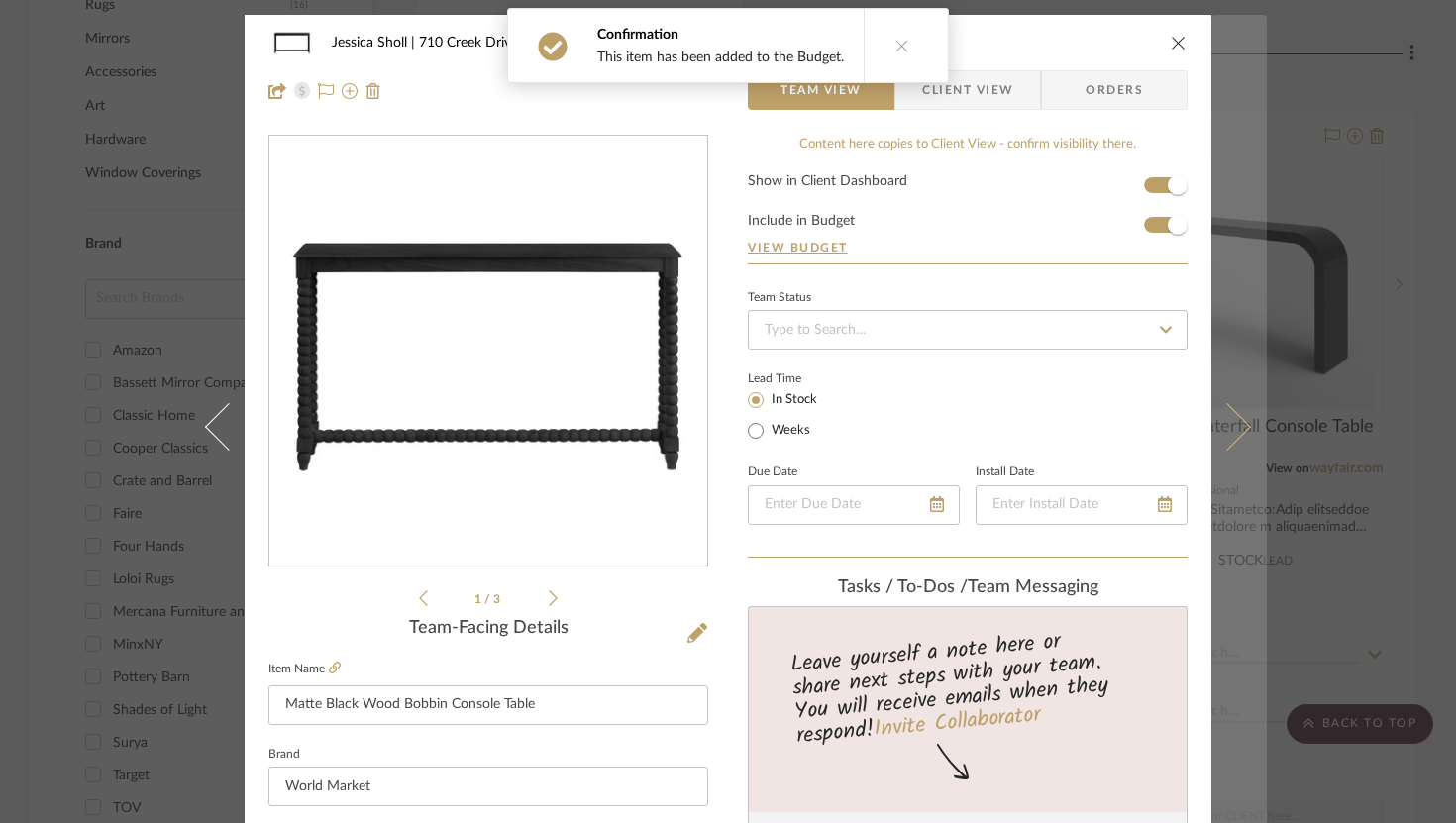 click at bounding box center (1227, 426) 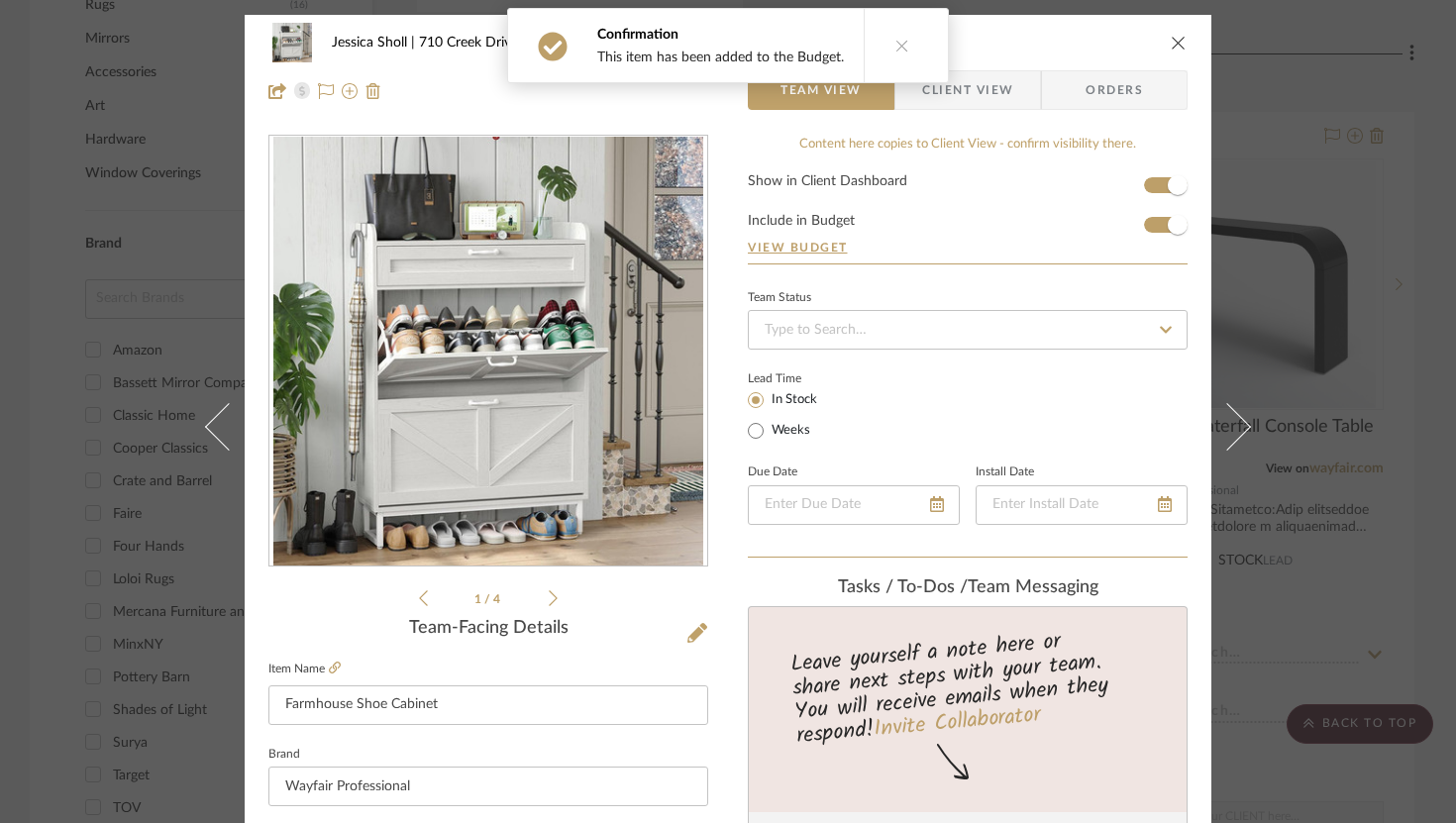 click at bounding box center (1227, 426) 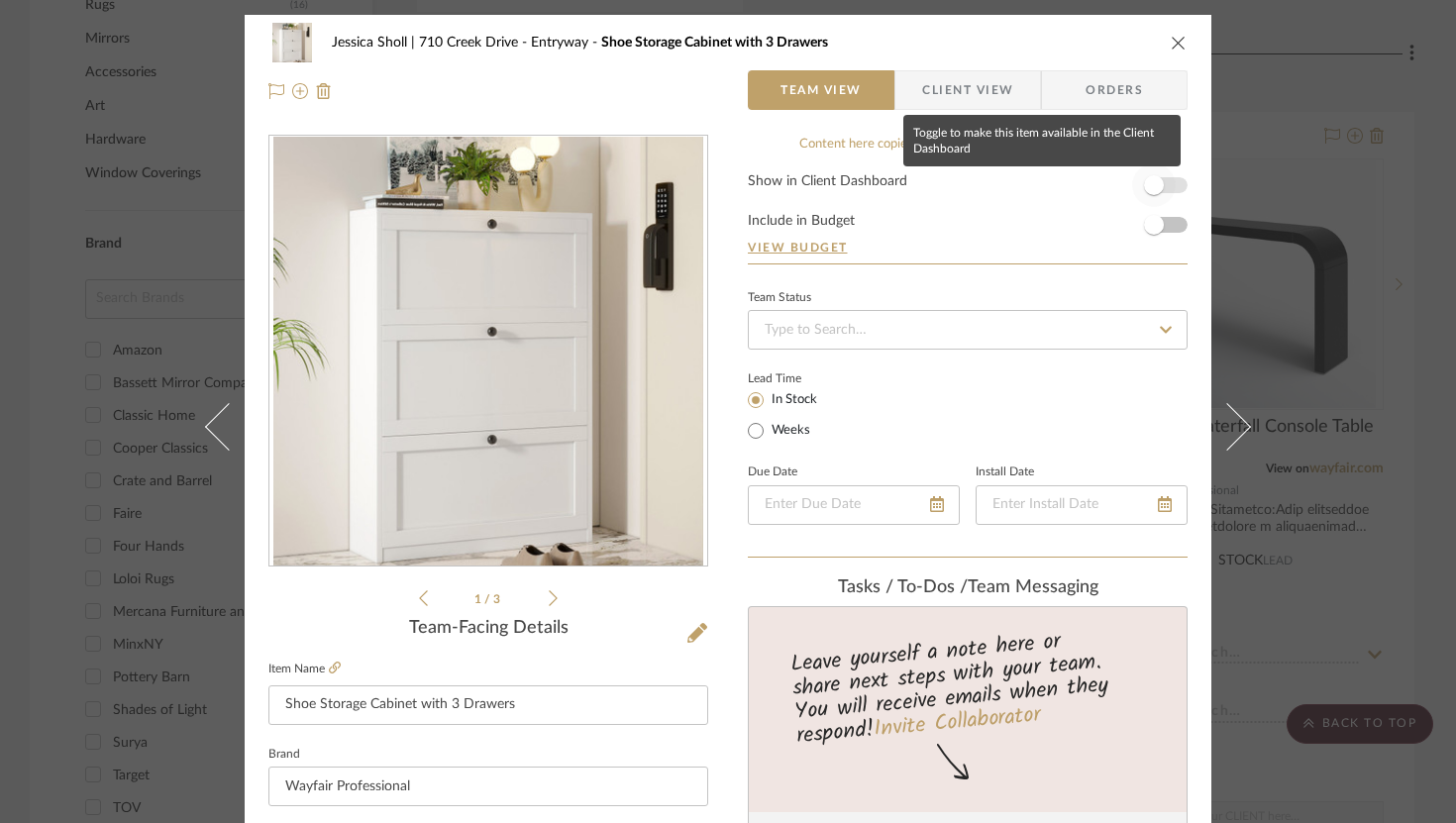 click at bounding box center (1154, 185) 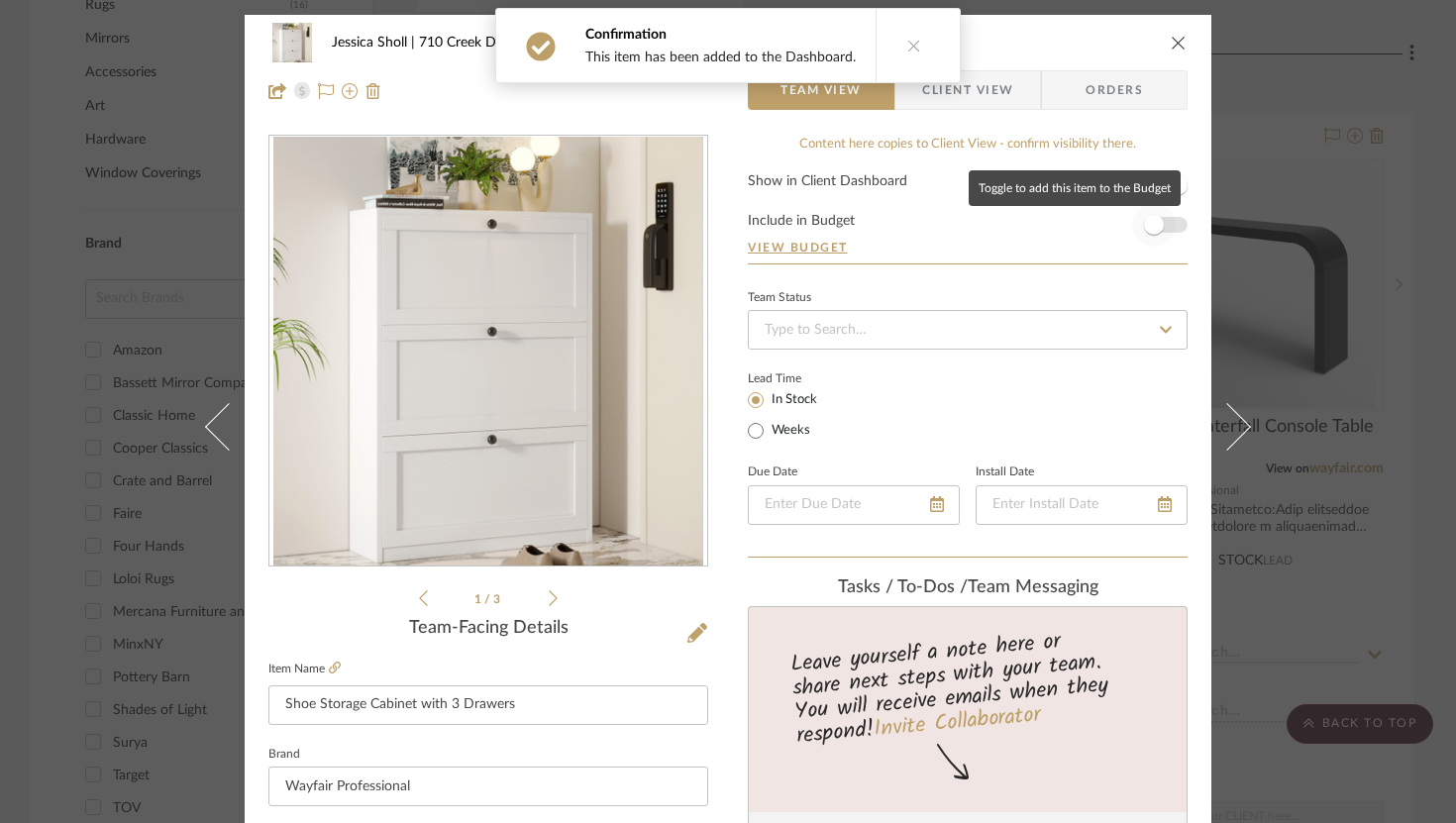 click at bounding box center [1154, 225] 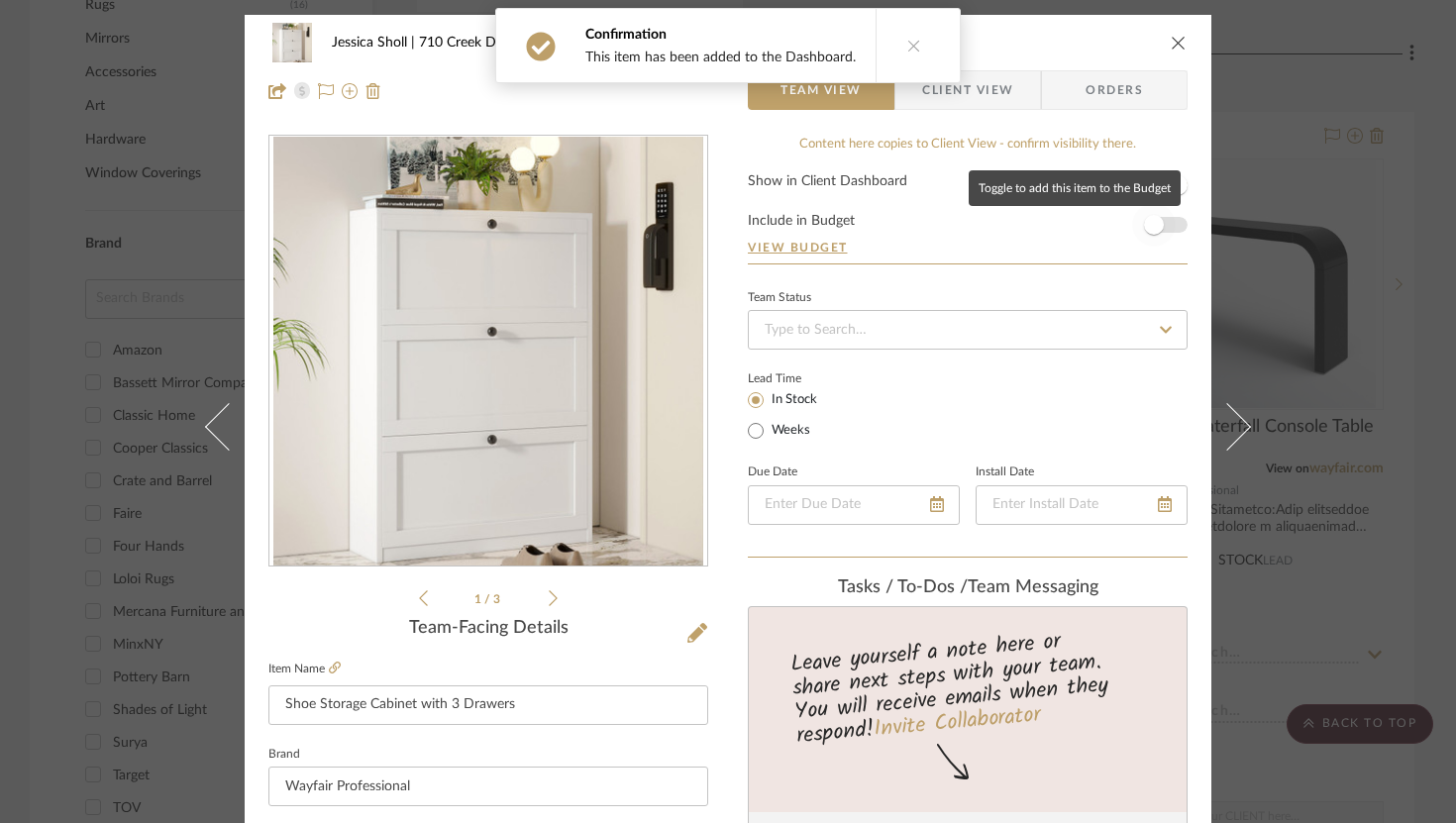 type 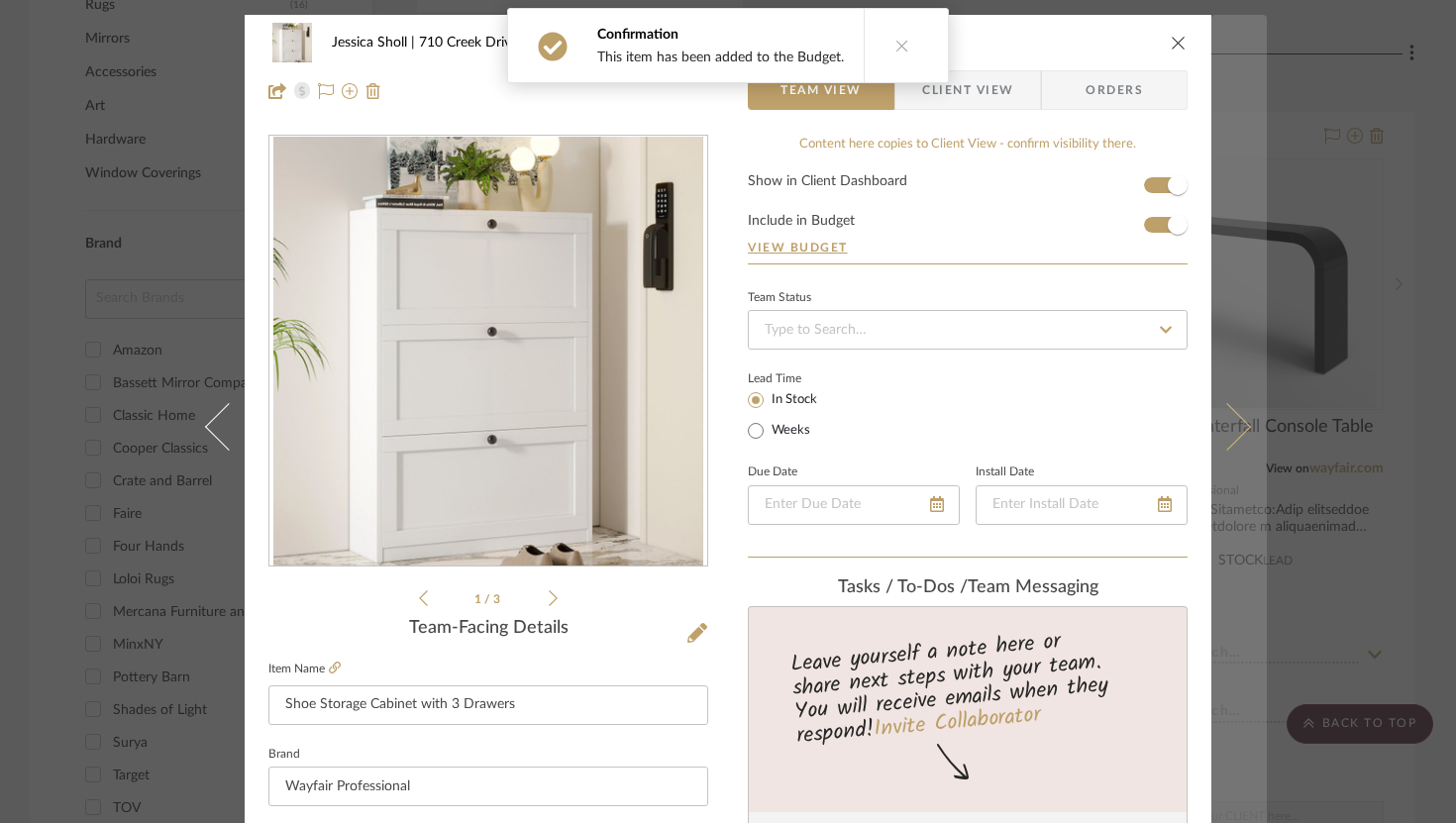 click at bounding box center (1227, 426) 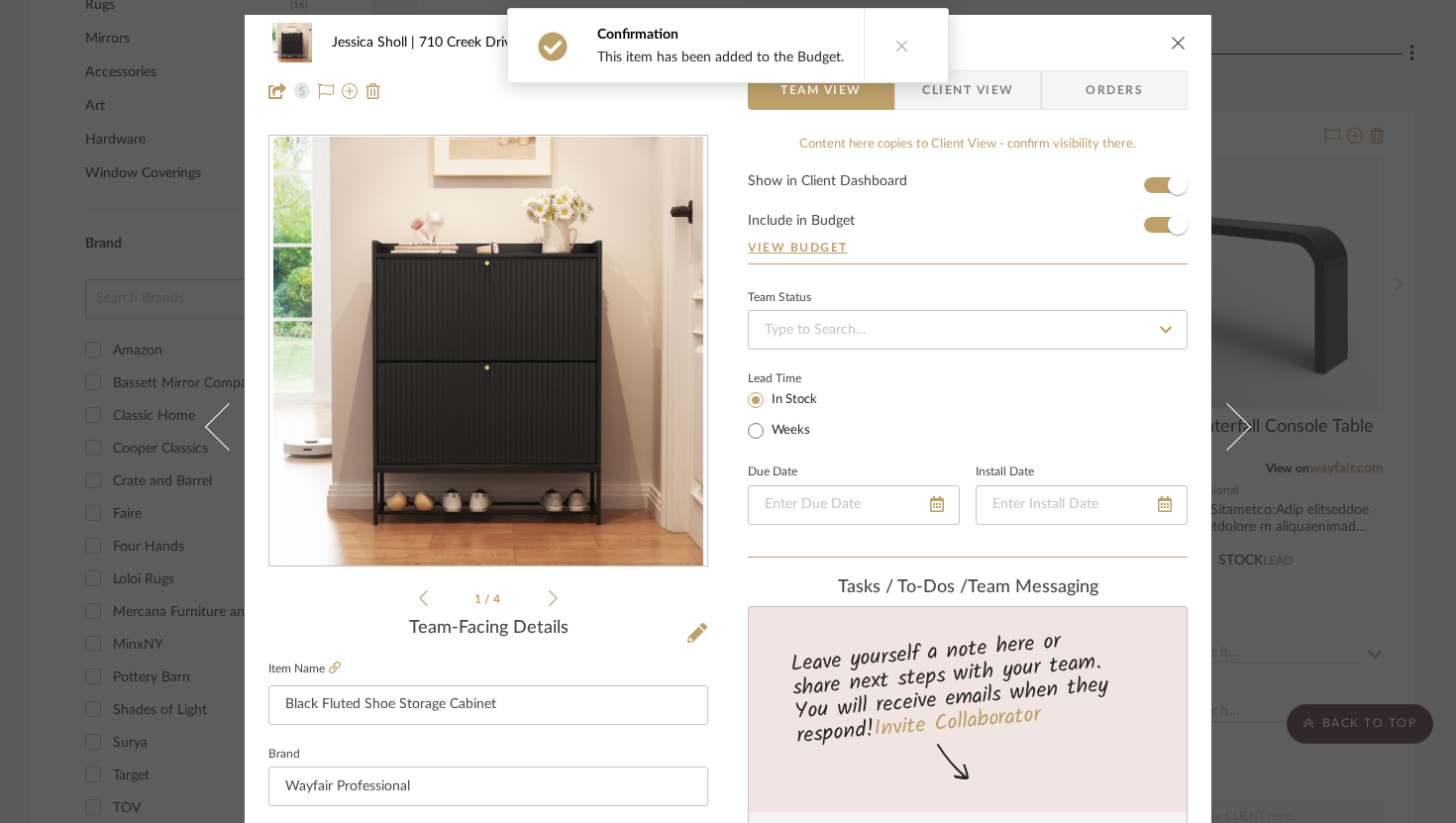 click at bounding box center (1227, 426) 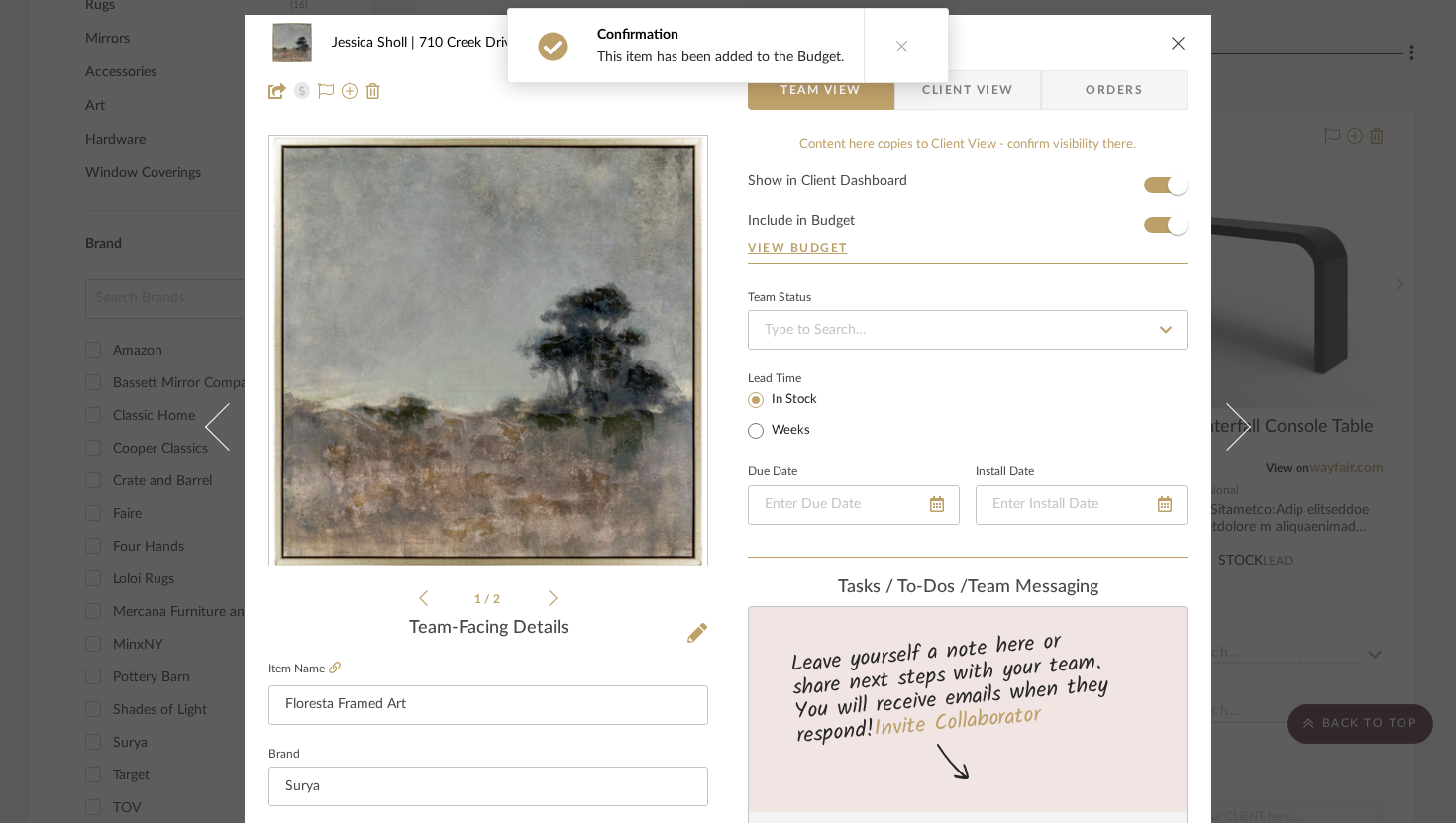 click at bounding box center (1227, 426) 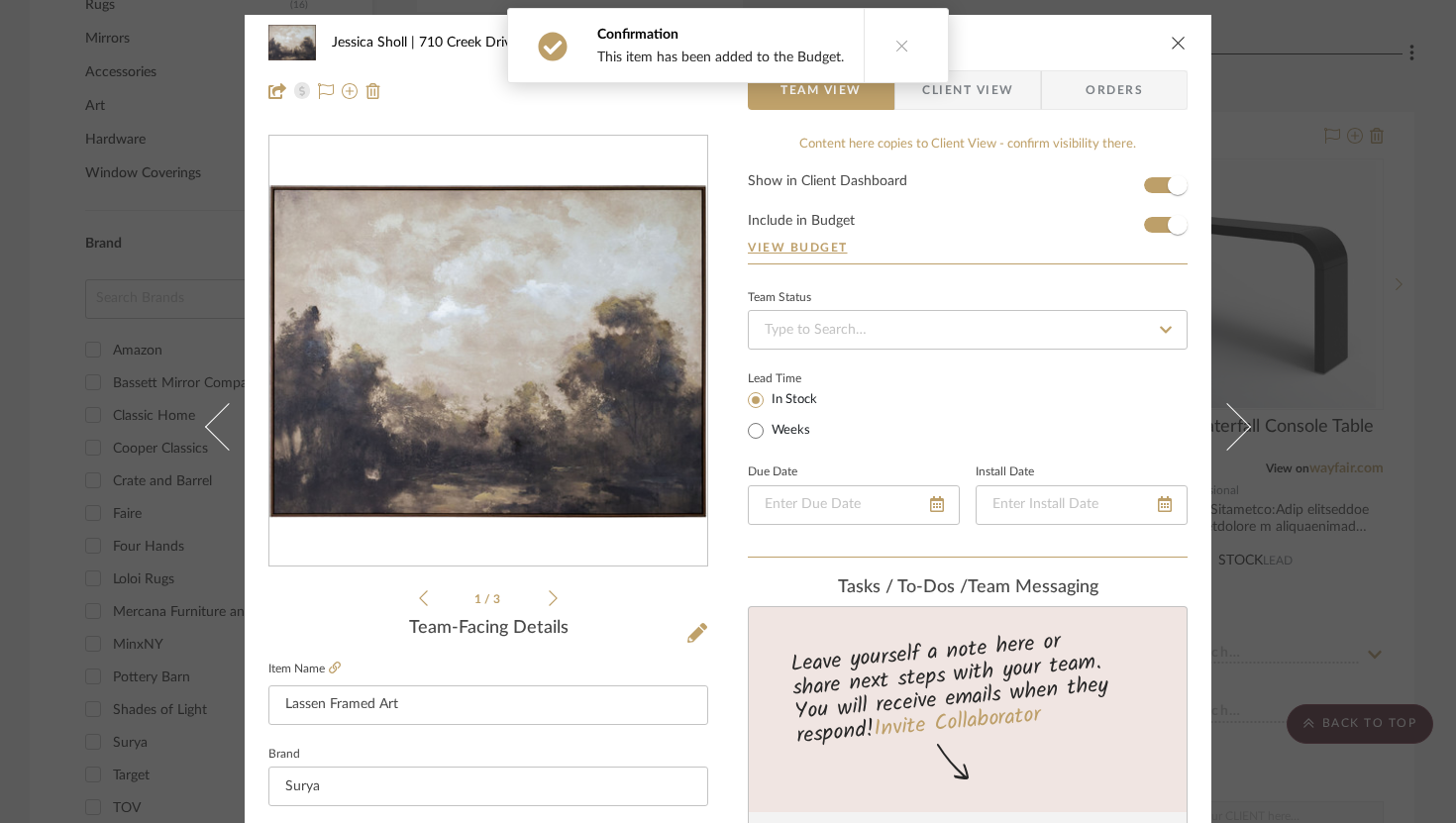 click at bounding box center (1227, 426) 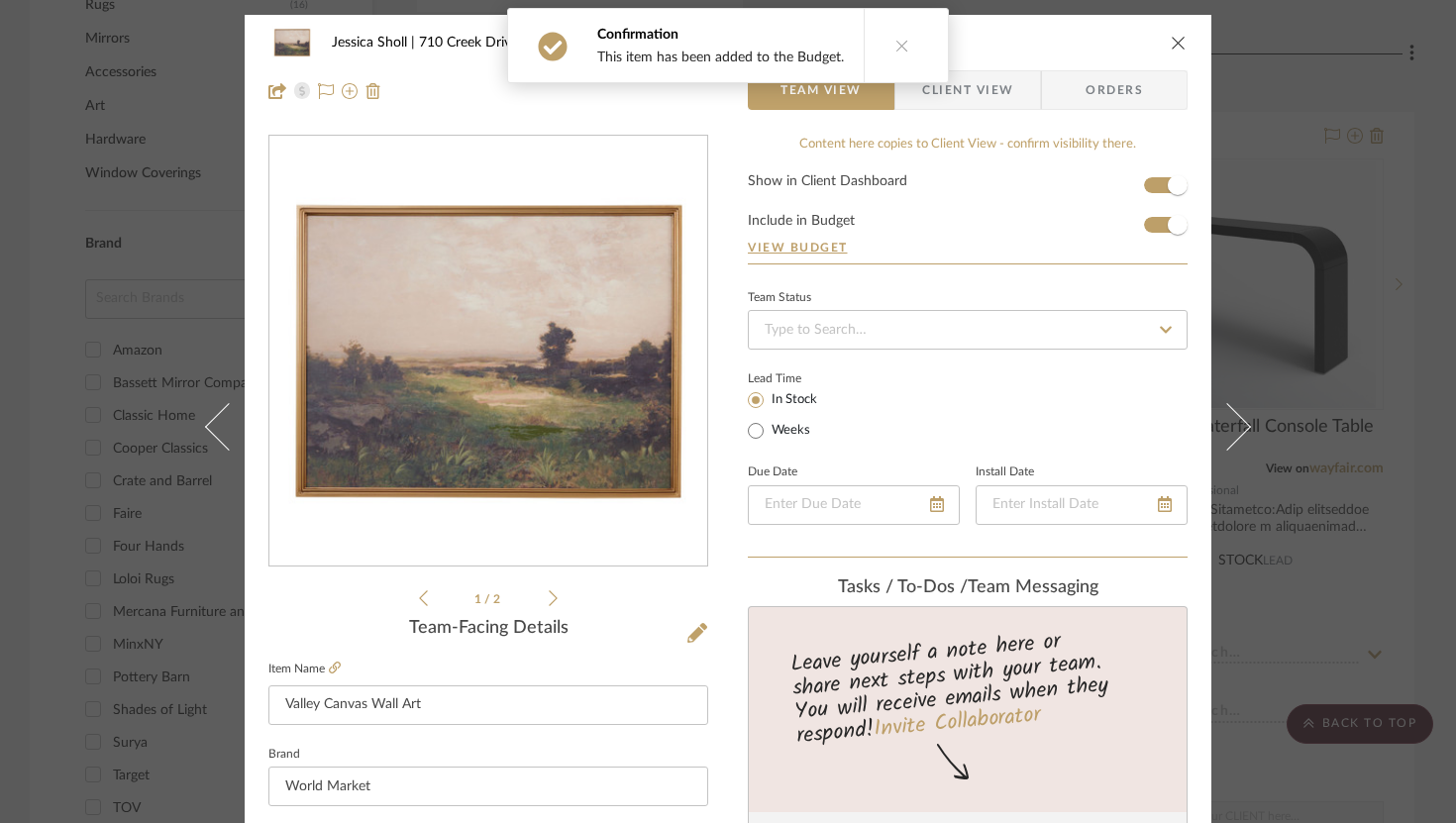 click at bounding box center [1227, 426] 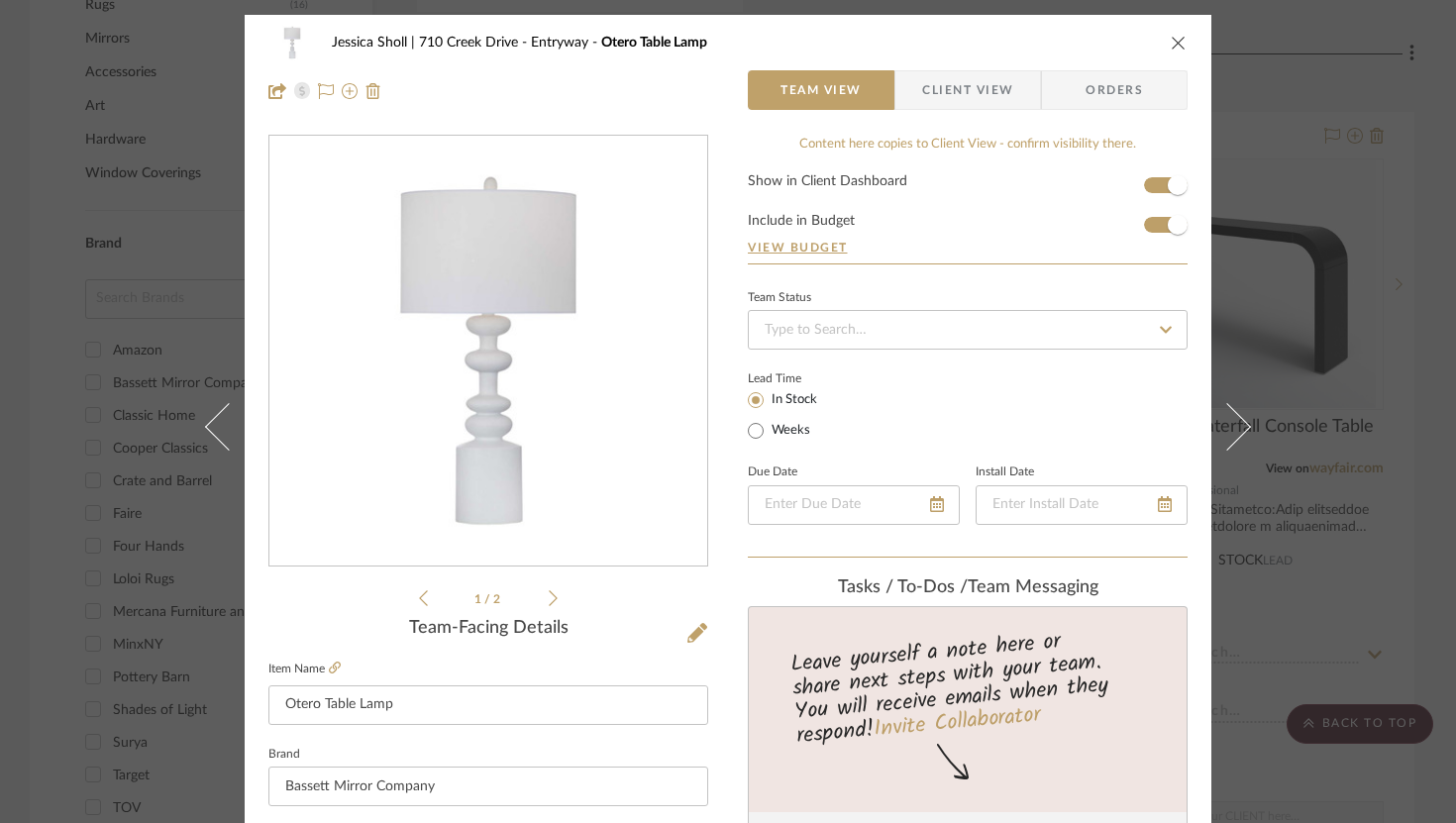 click at bounding box center (1227, 426) 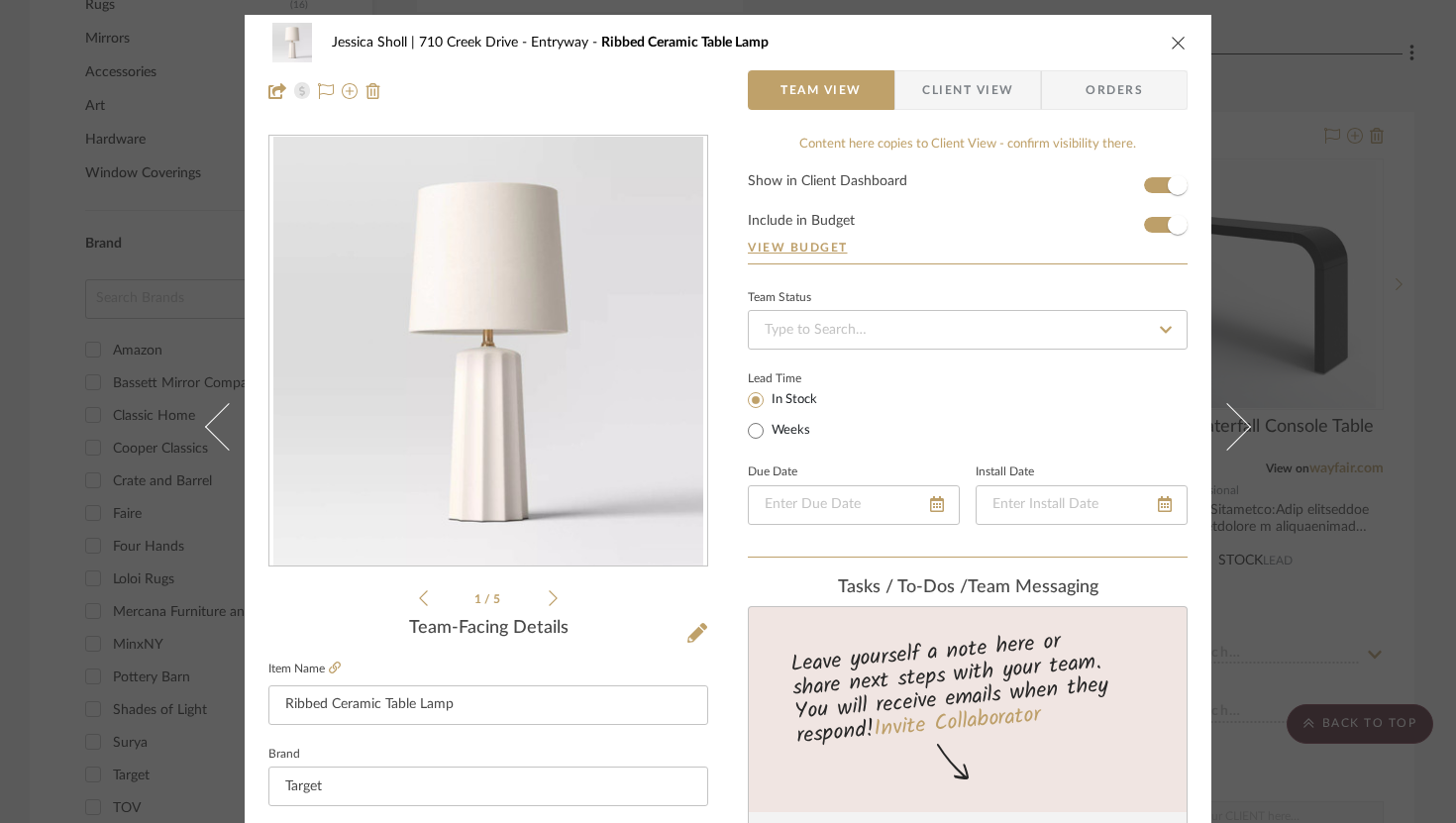 click at bounding box center [1227, 426] 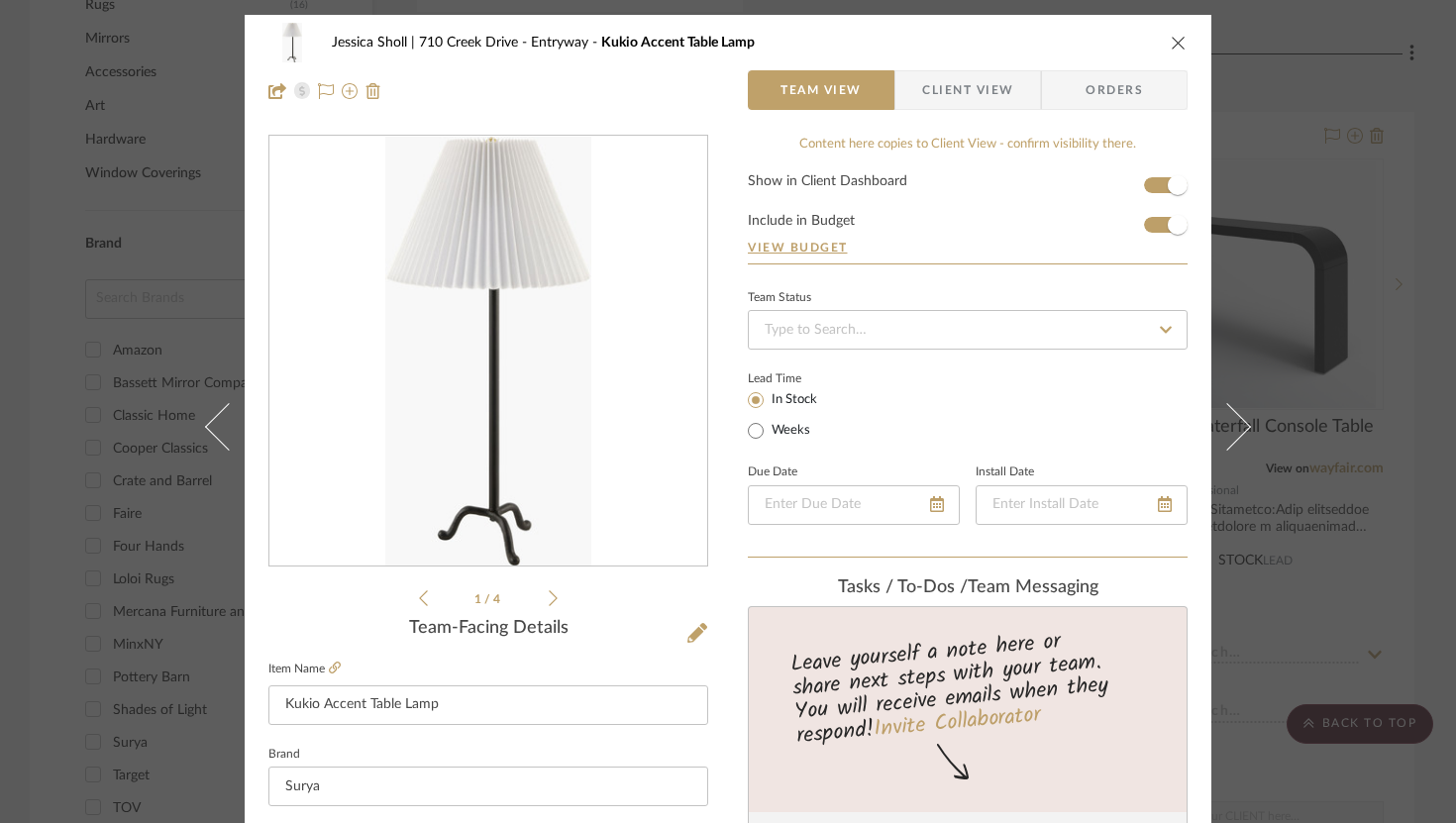 click at bounding box center [1227, 426] 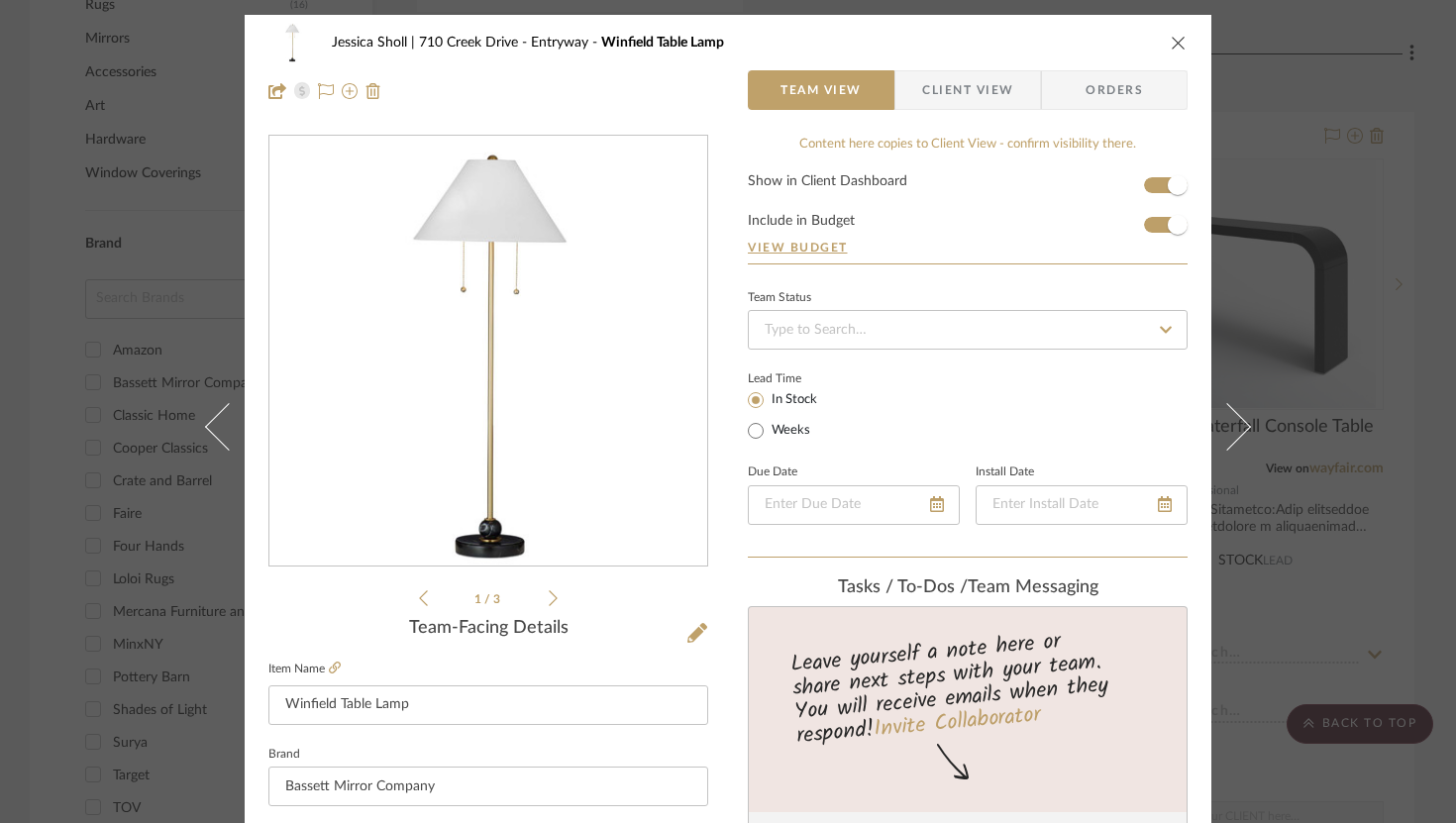 click at bounding box center (1227, 426) 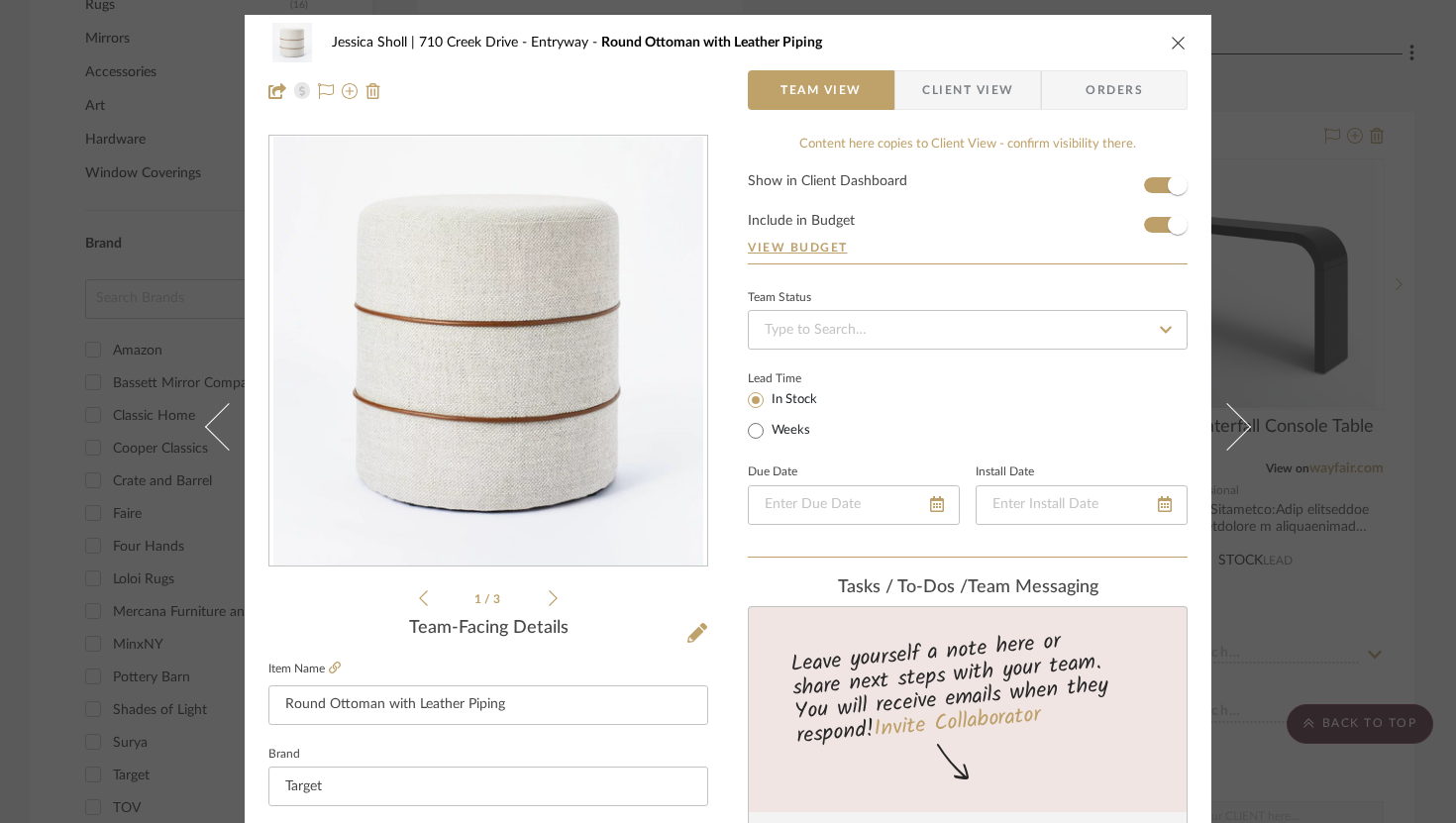 click at bounding box center (1227, 426) 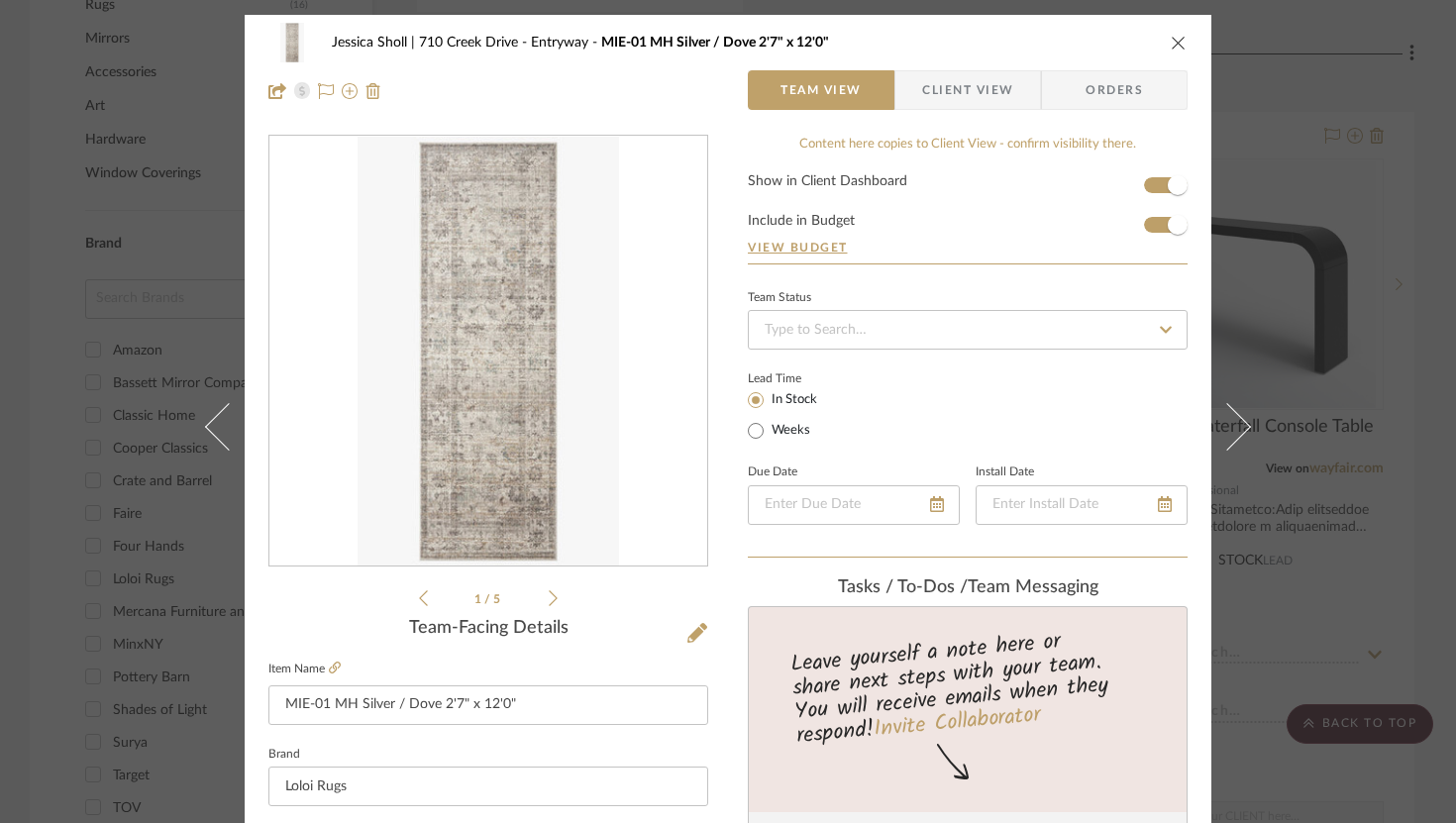 click at bounding box center (1227, 426) 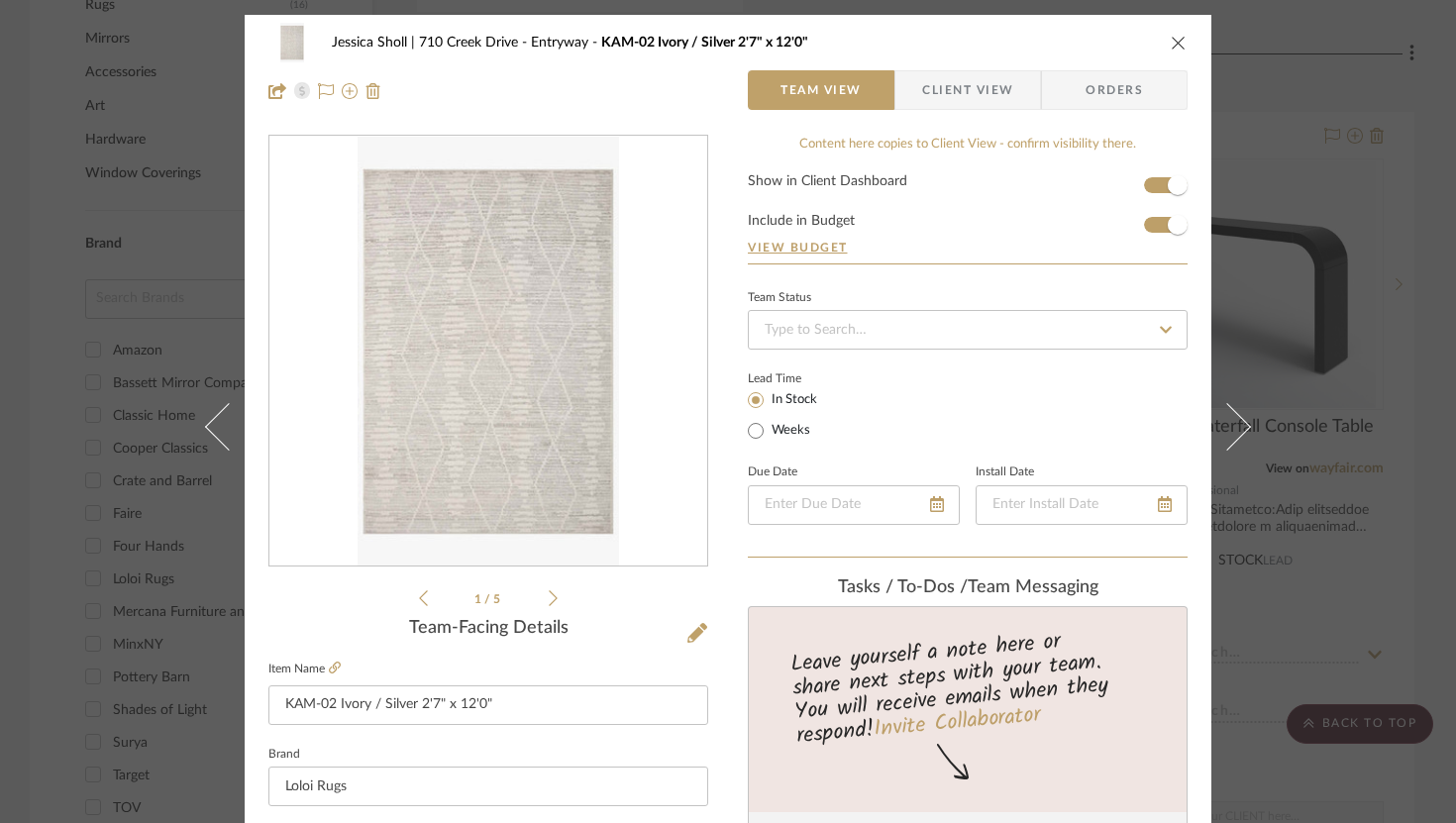 click at bounding box center [1227, 426] 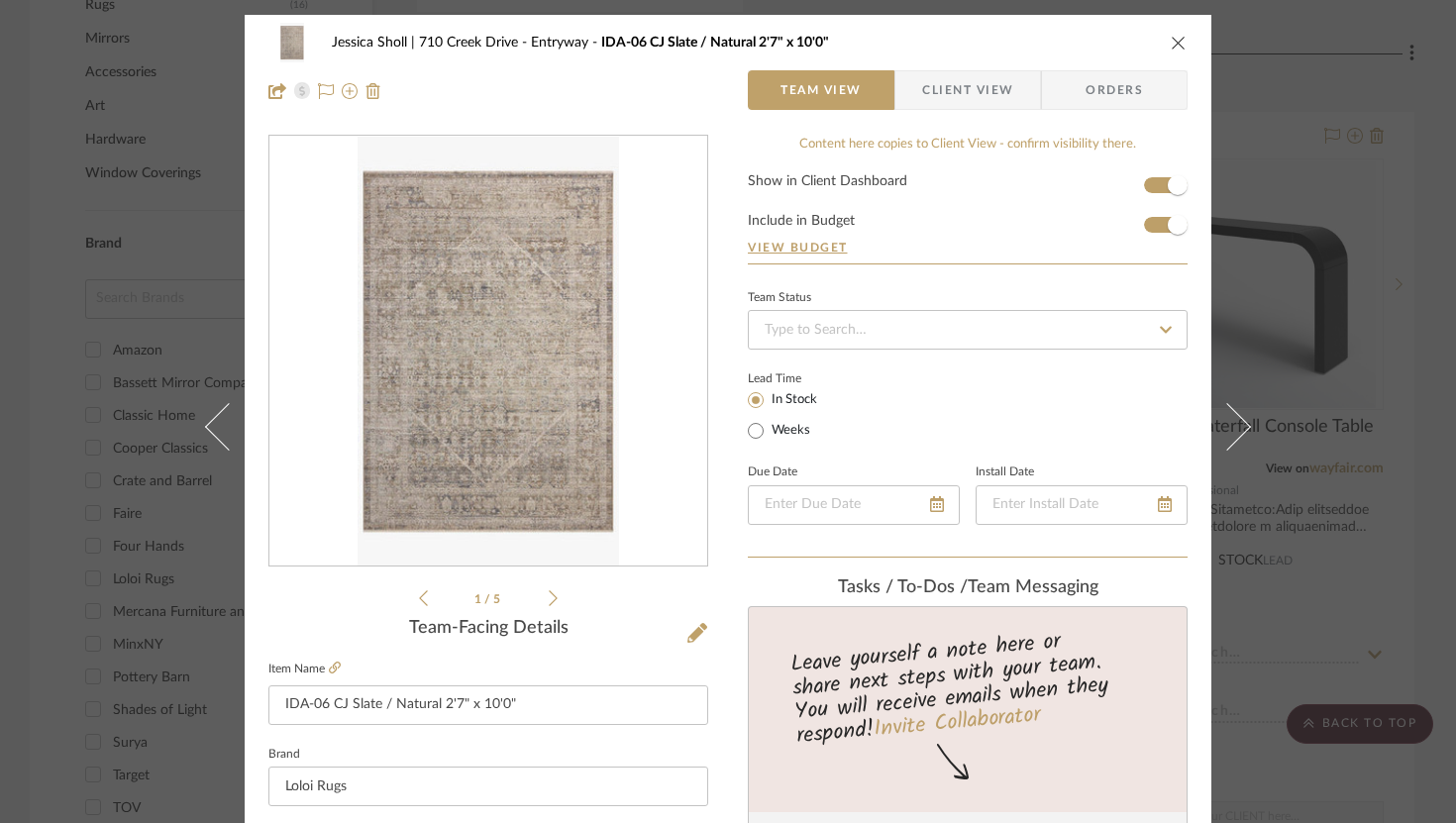 click at bounding box center [1227, 426] 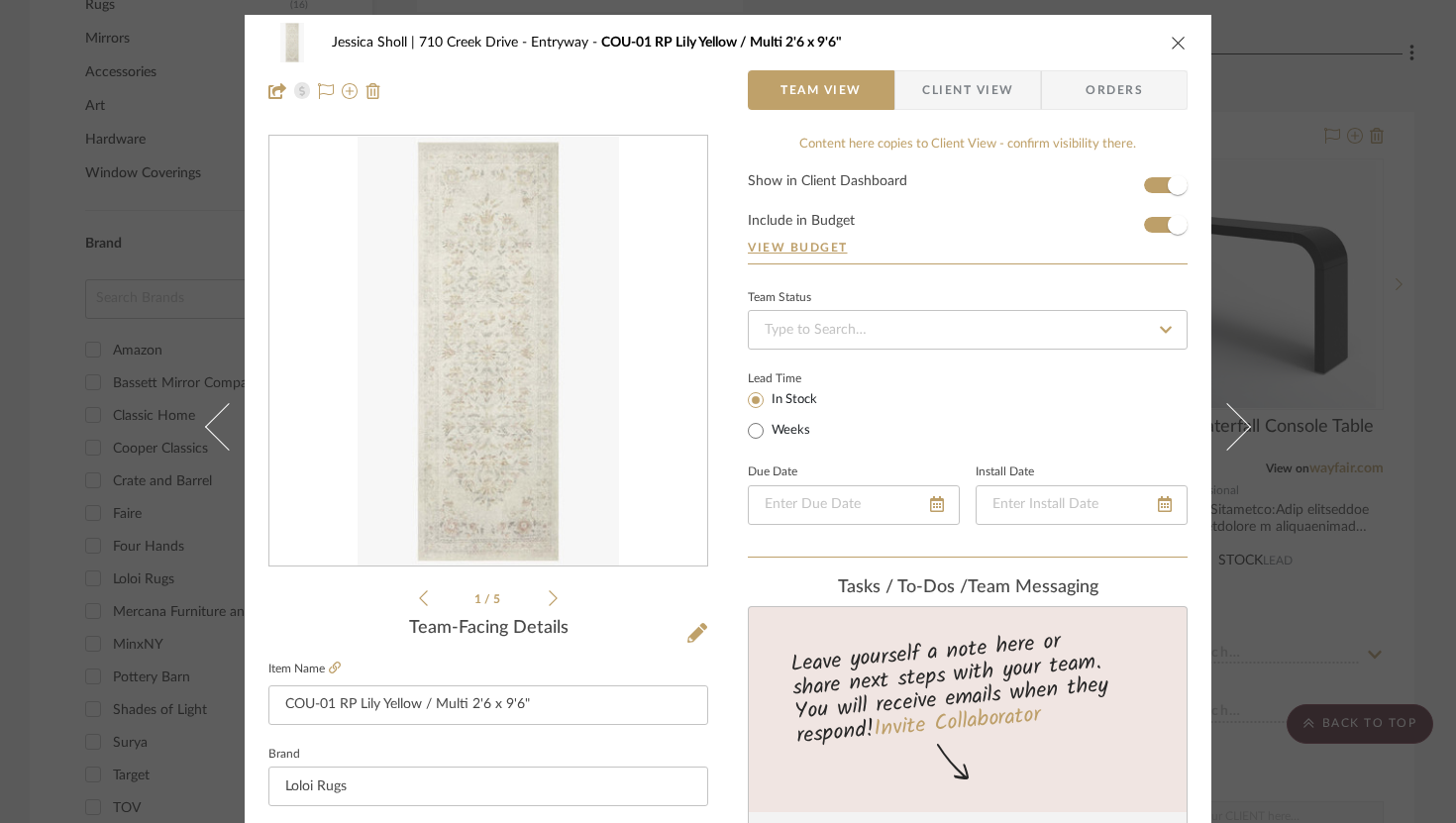 click at bounding box center (1227, 426) 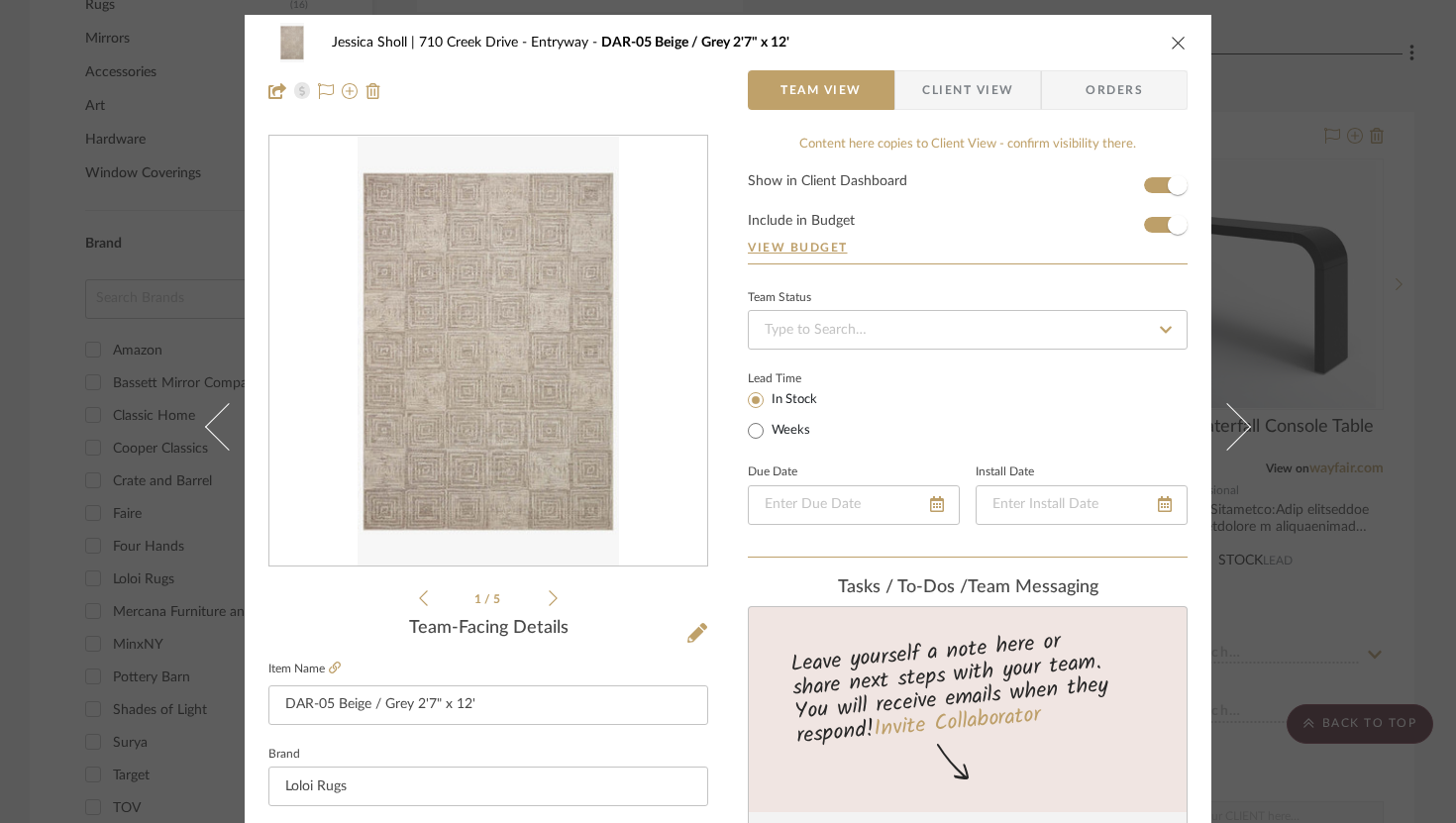 click at bounding box center (1179, 43) 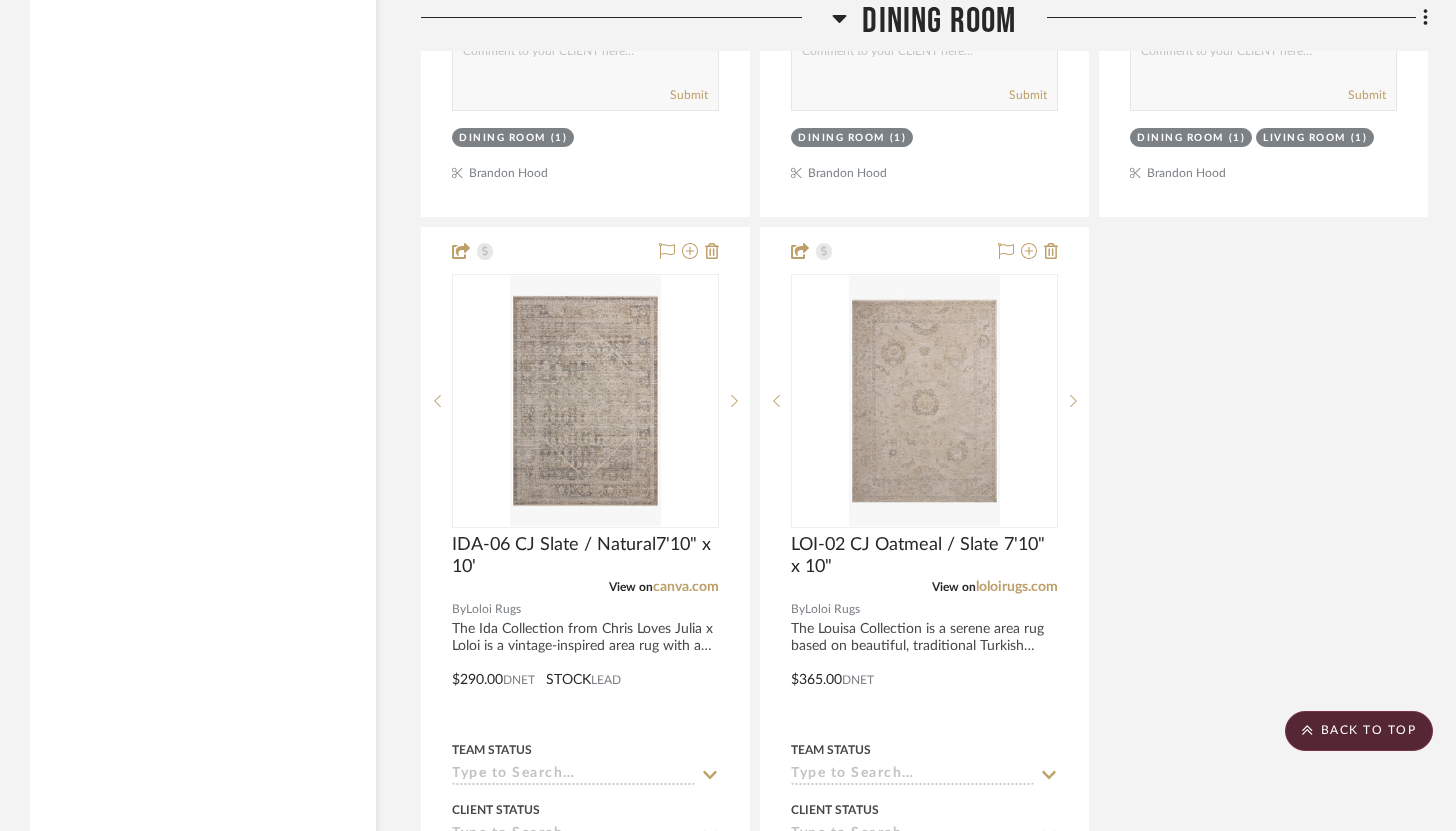 scroll, scrollTop: 5952, scrollLeft: 0, axis: vertical 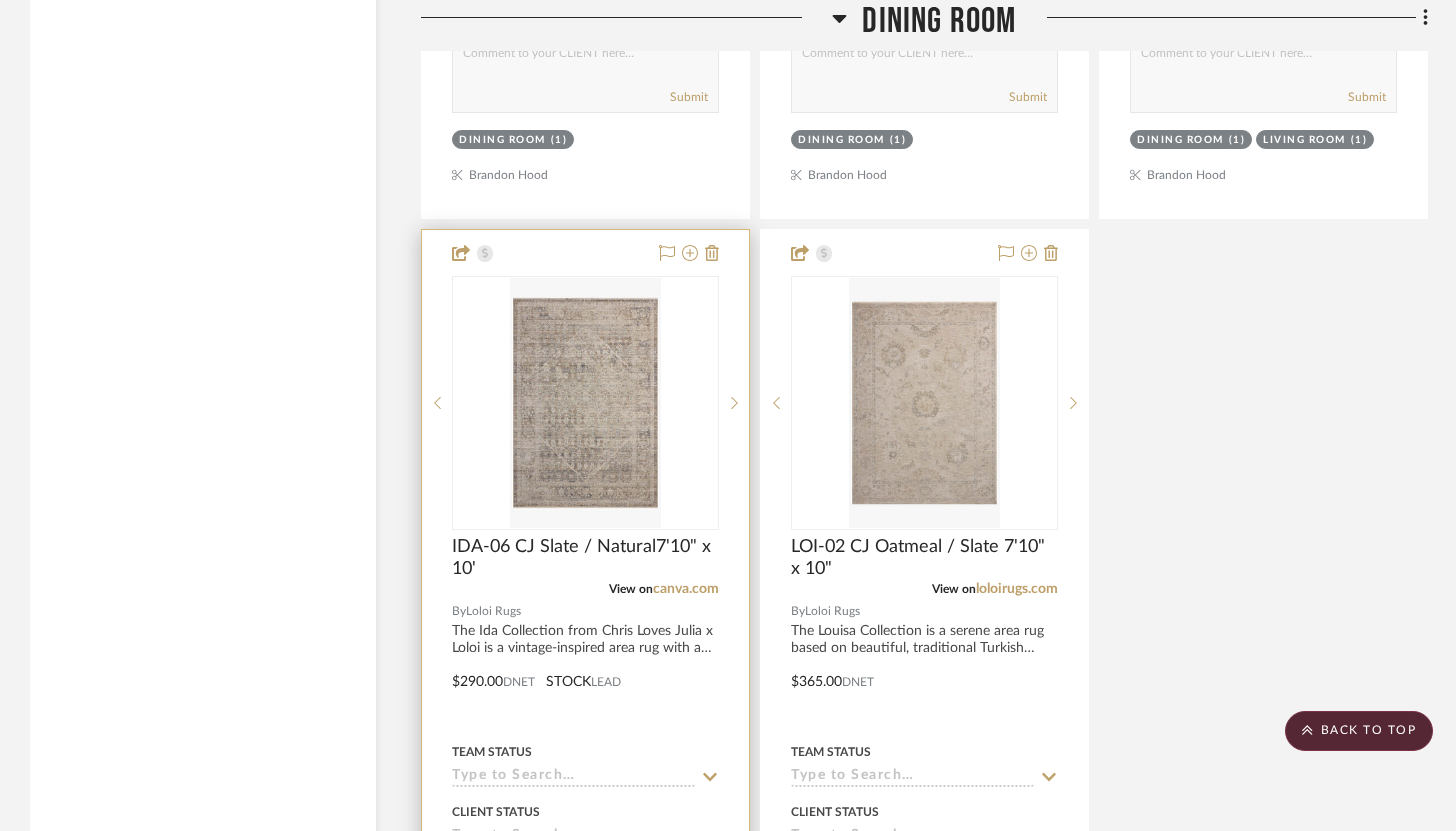 click at bounding box center (585, 667) 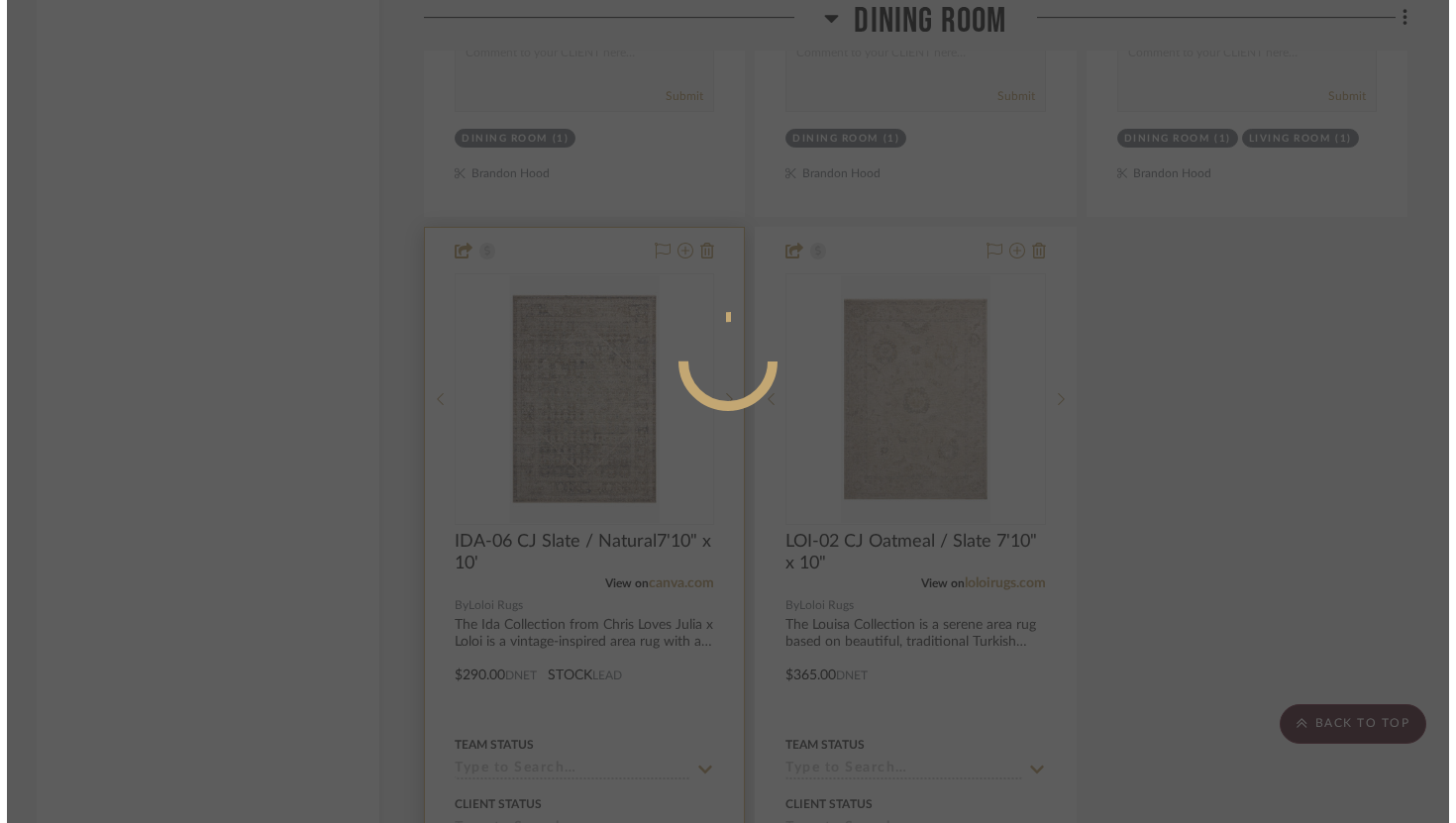 scroll, scrollTop: 0, scrollLeft: 0, axis: both 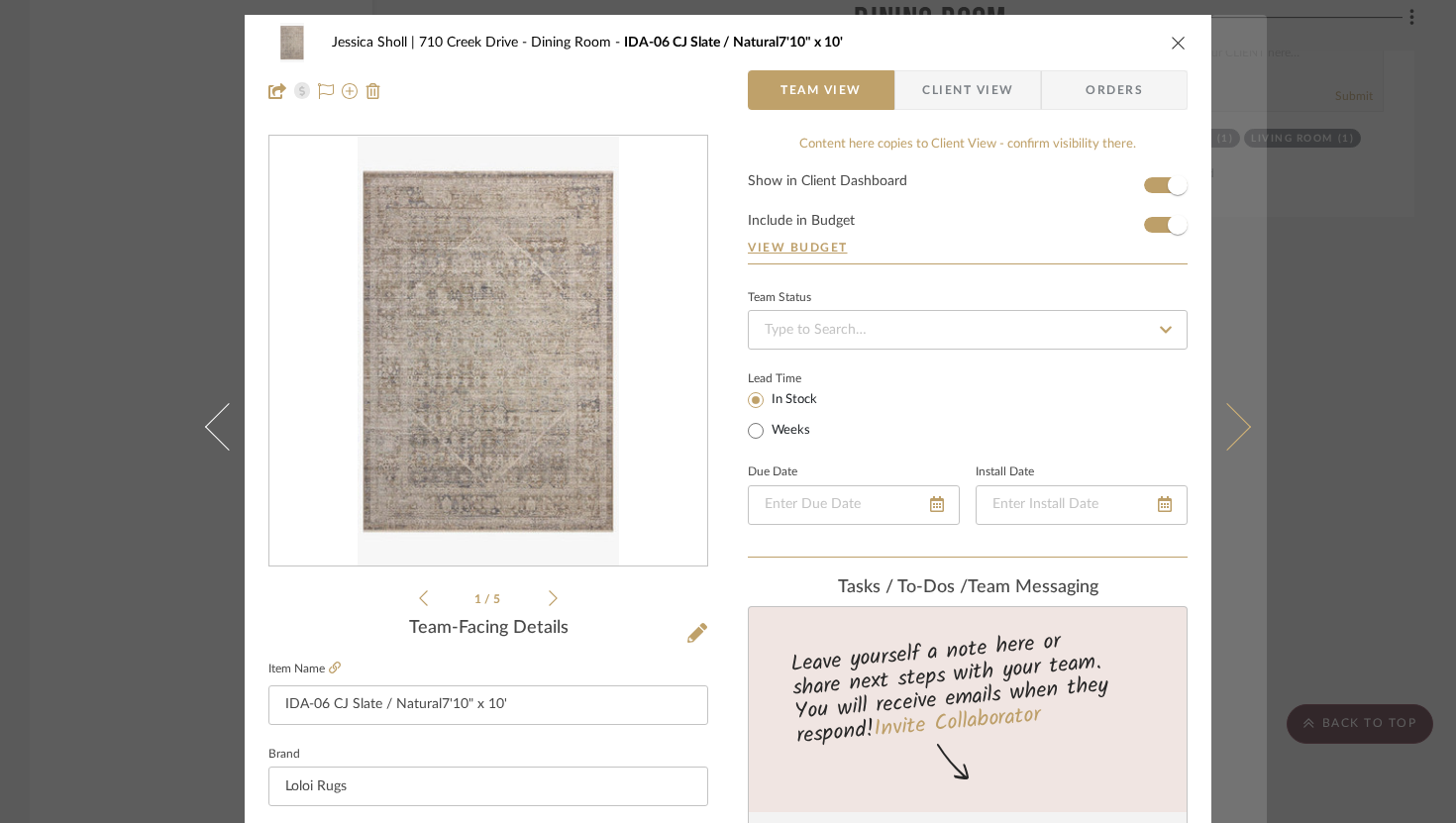 click at bounding box center [1239, 426] 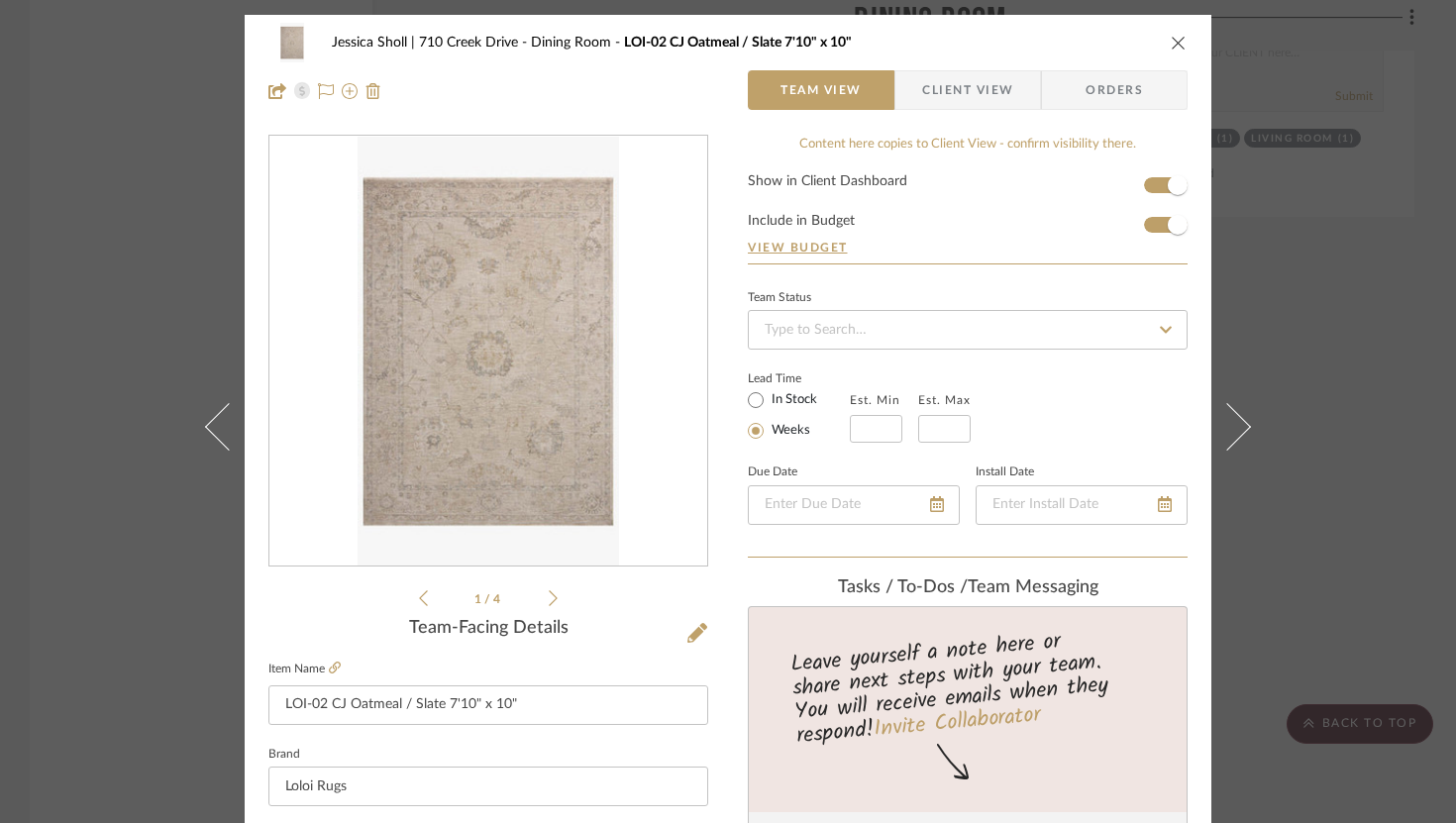 click at bounding box center (1239, 426) 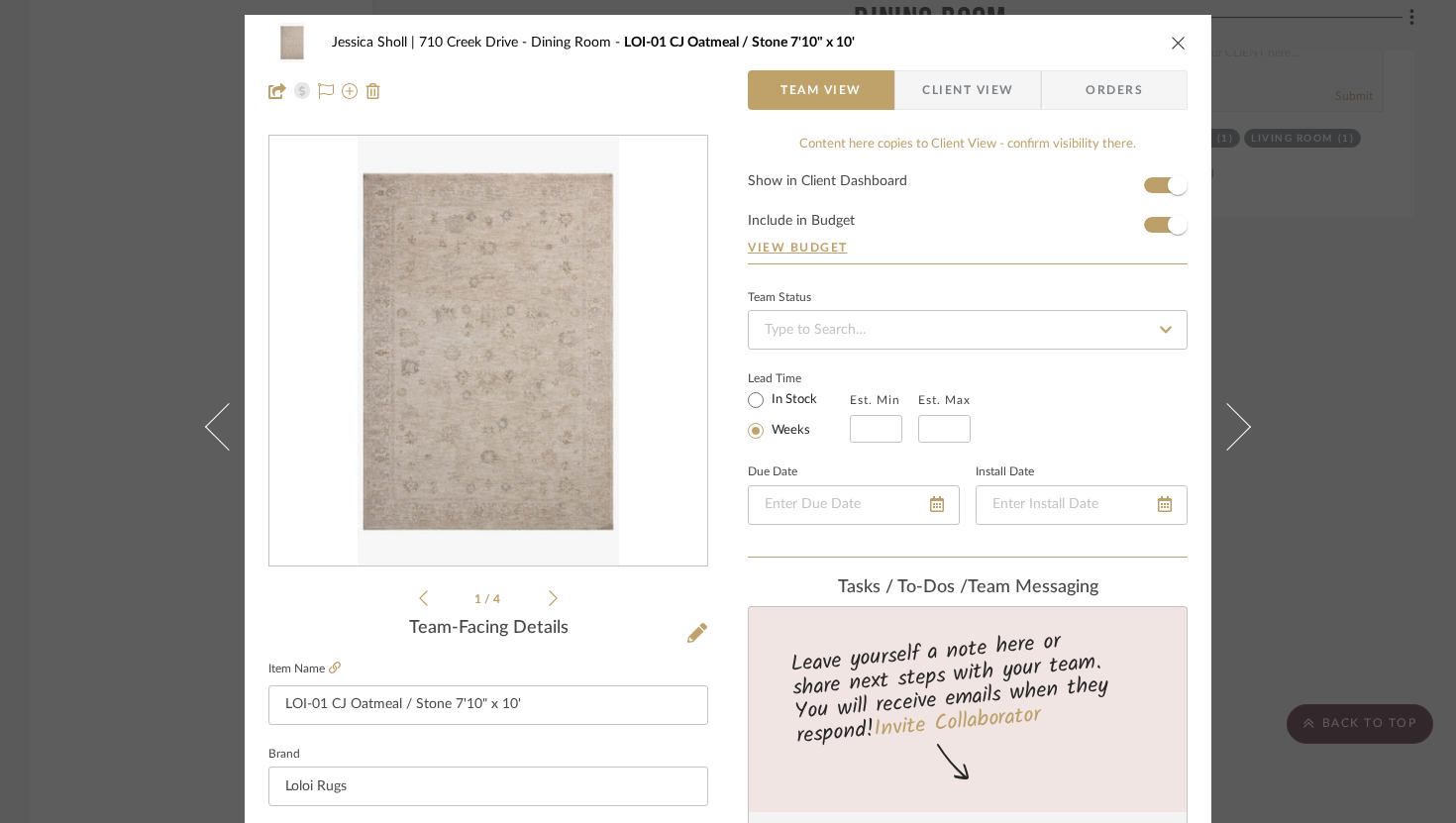 click at bounding box center [1239, 426] 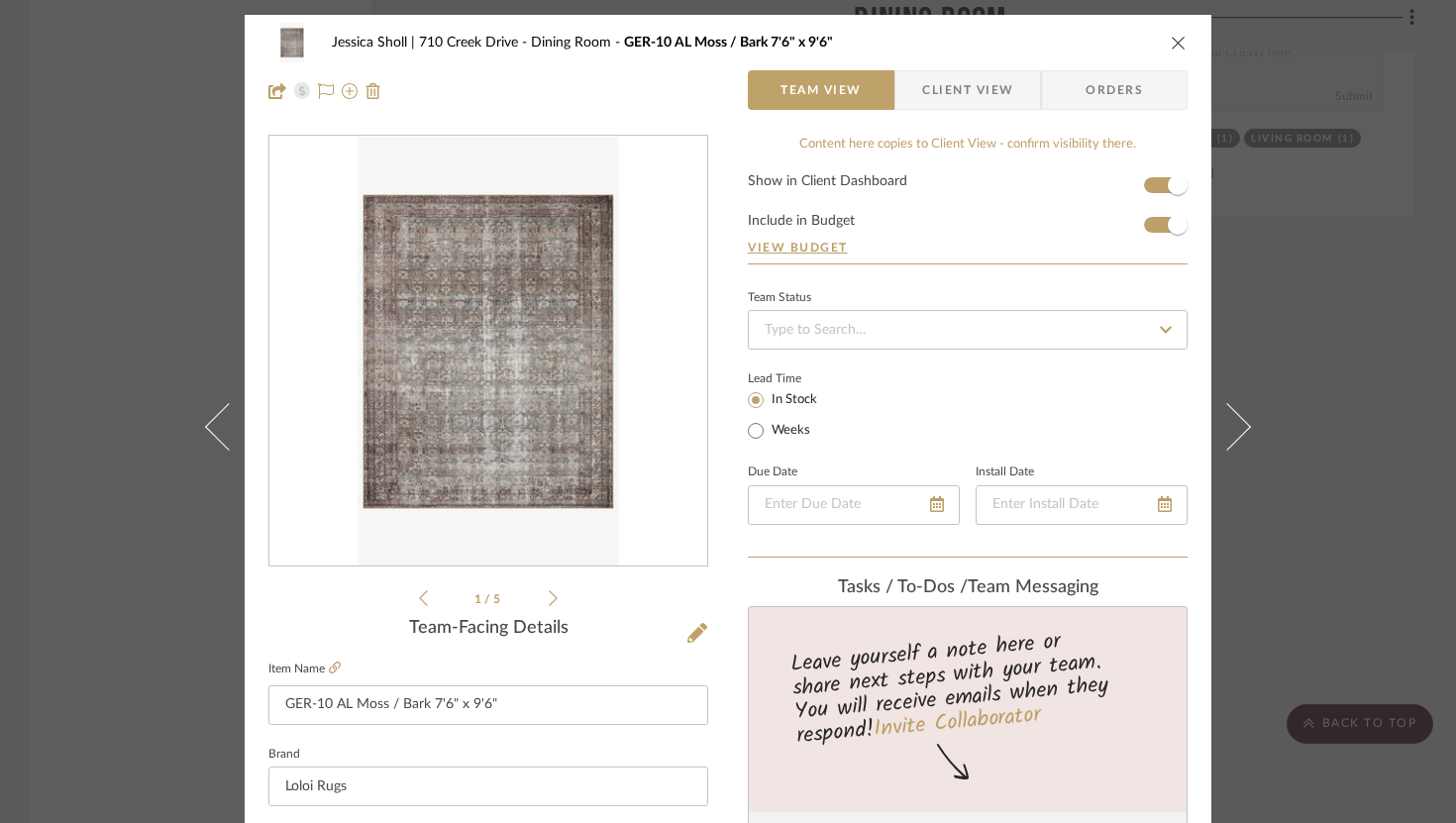 click at bounding box center [1239, 426] 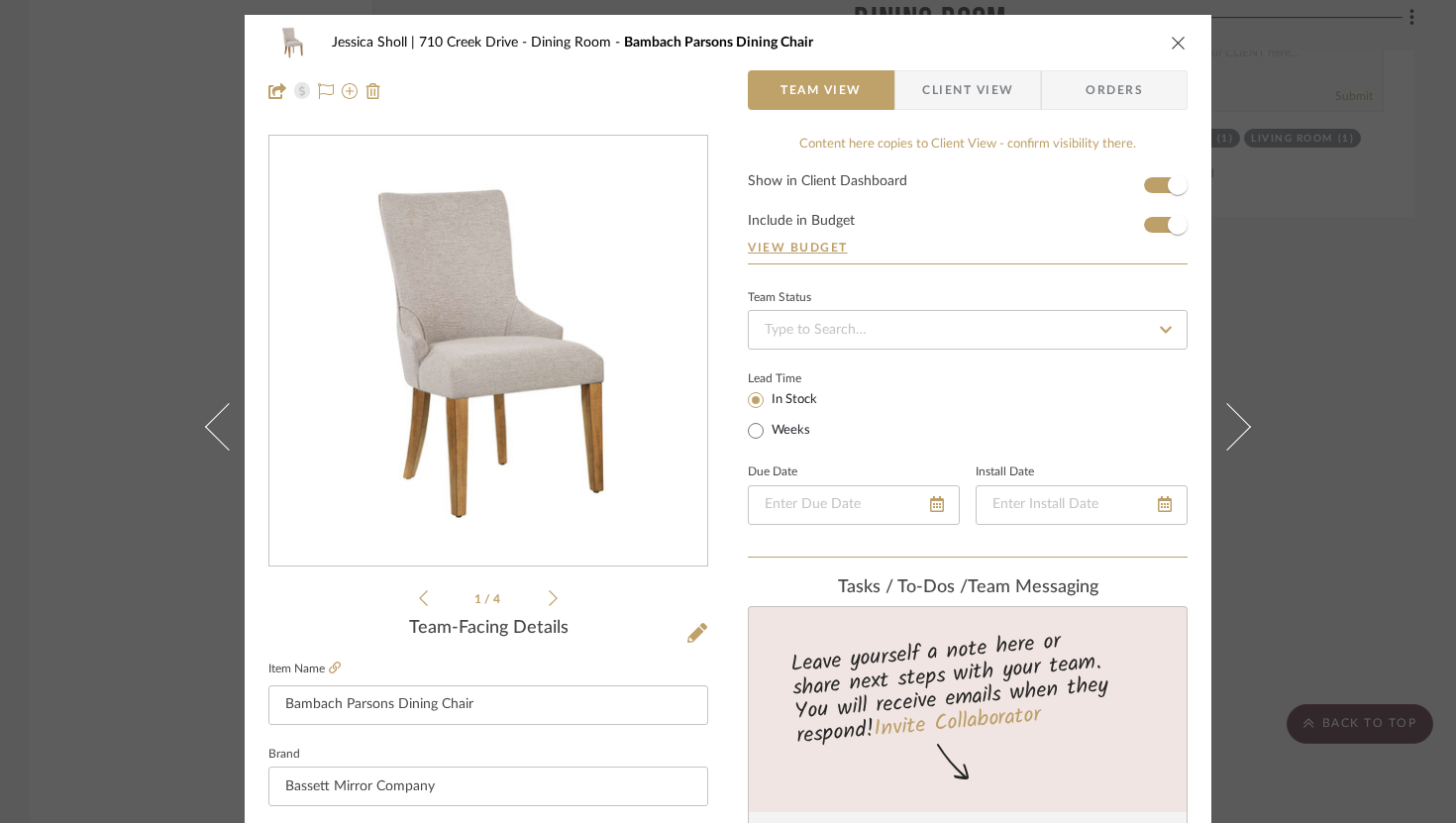 click on "[FIRST] [LAST] | [NUMBER] [STREET] Dining Room Bambach Parsons Dining Chair Team View Client View Orders" at bounding box center (728, 66) 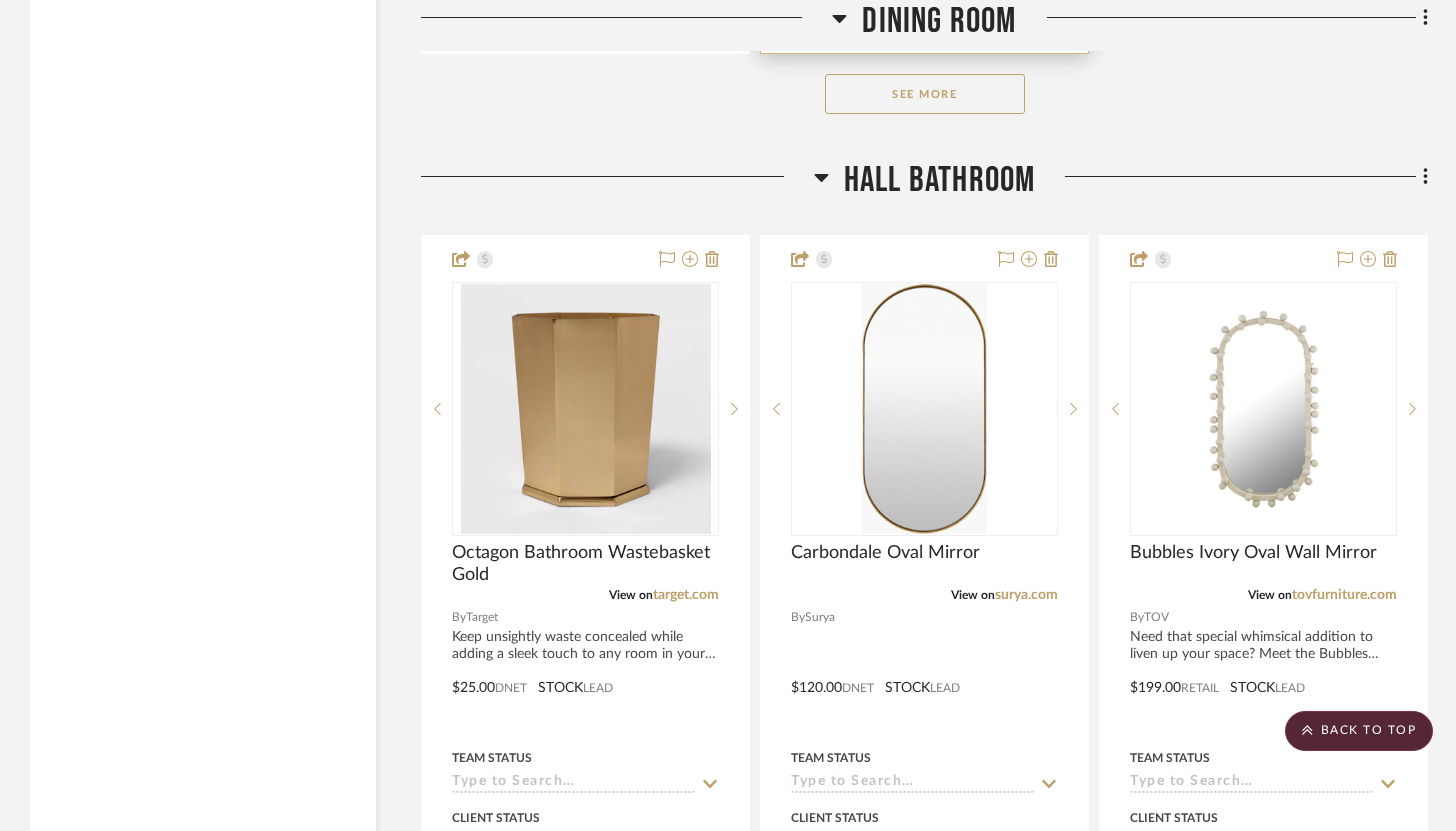 scroll, scrollTop: 7067, scrollLeft: 0, axis: vertical 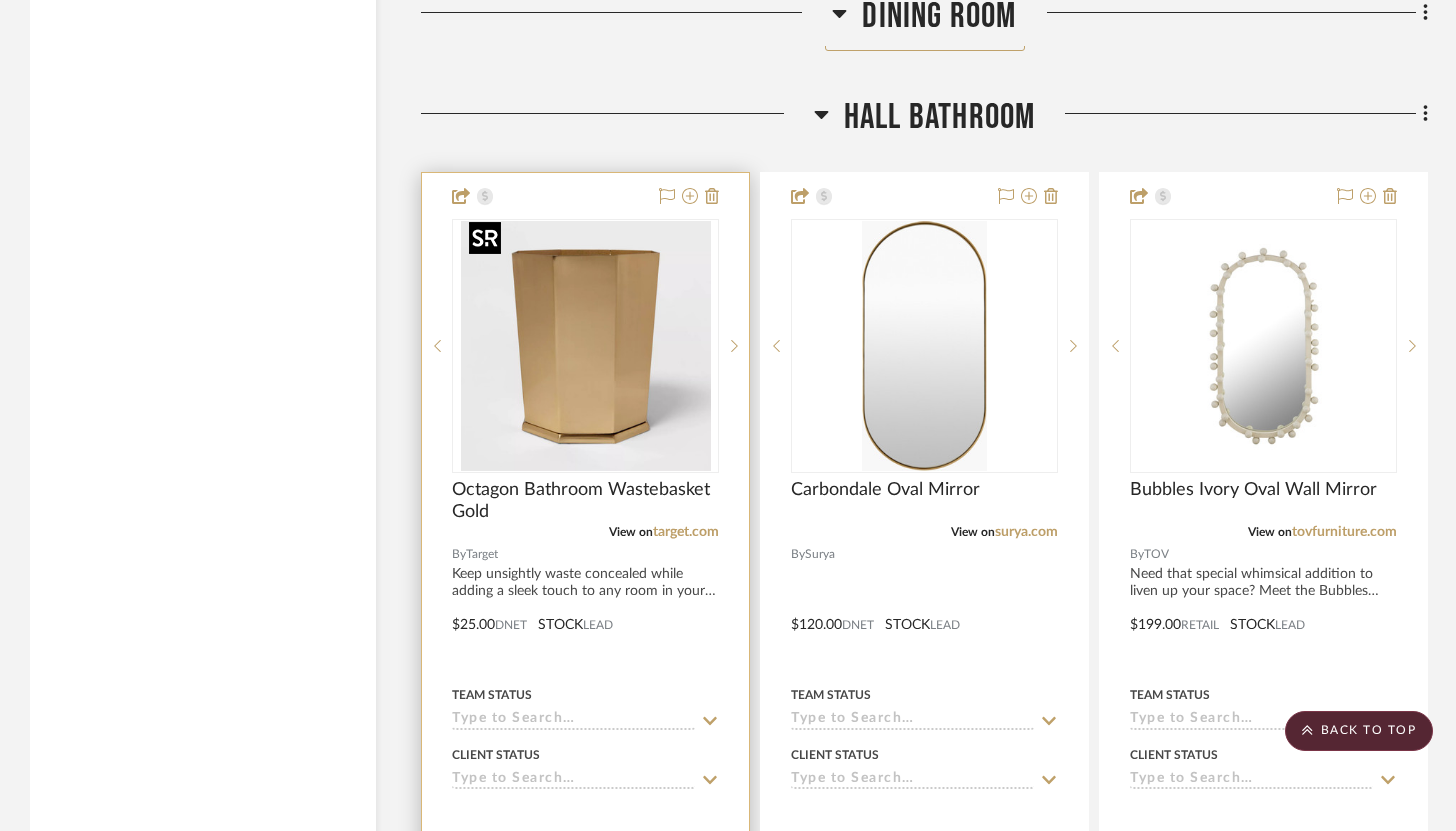 click at bounding box center [586, 346] 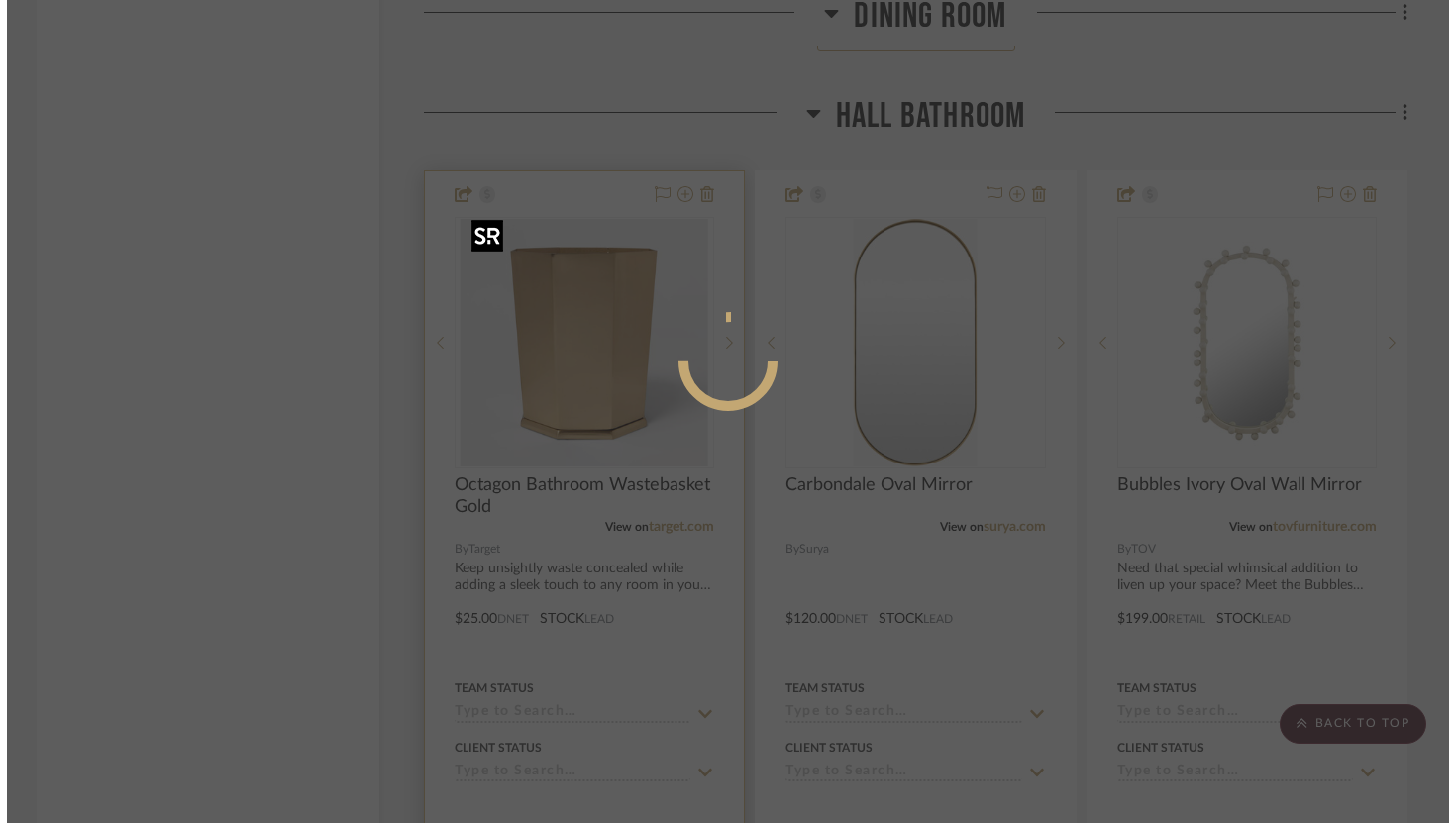 scroll, scrollTop: 0, scrollLeft: 0, axis: both 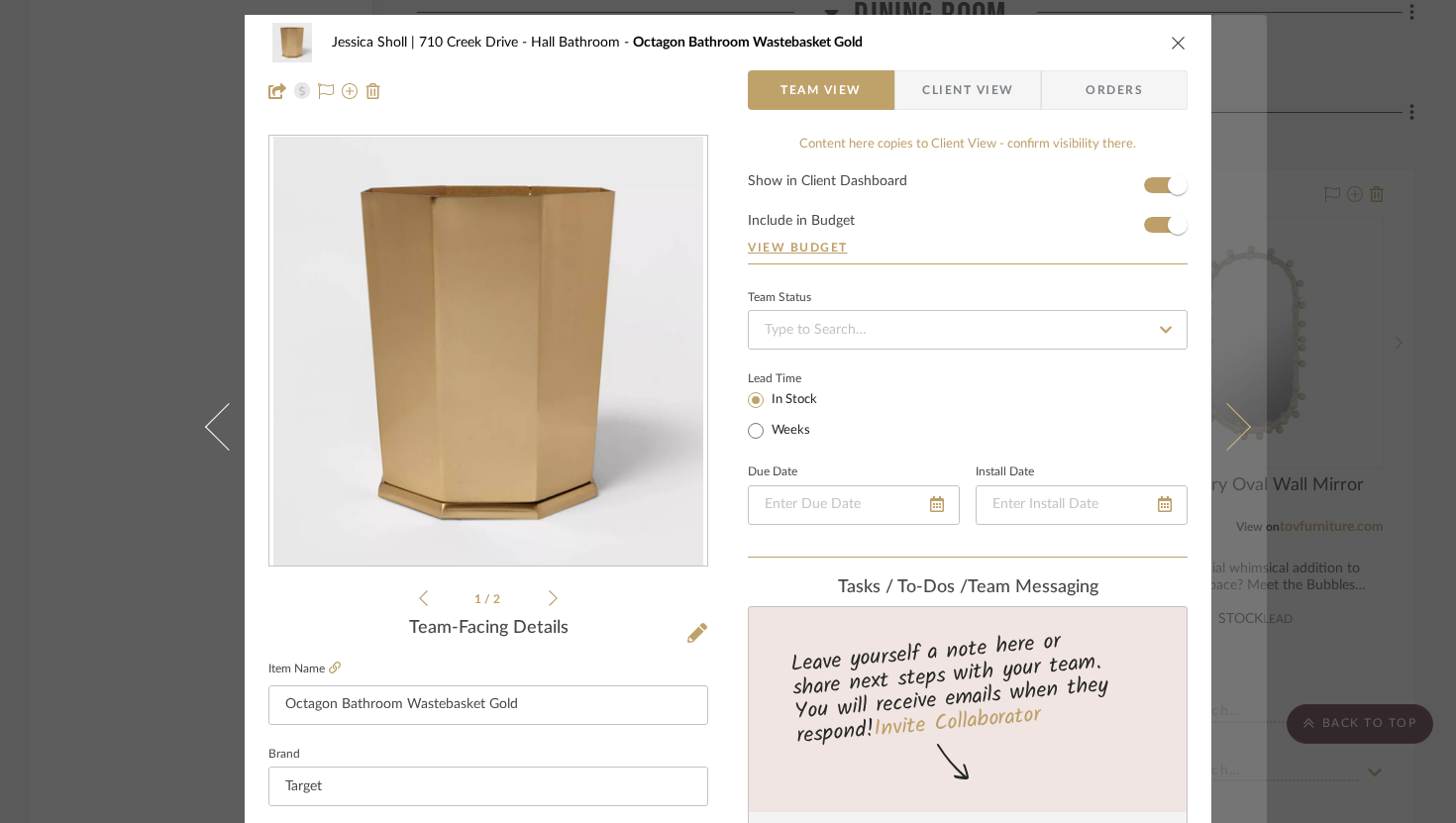 click at bounding box center (1239, 426) 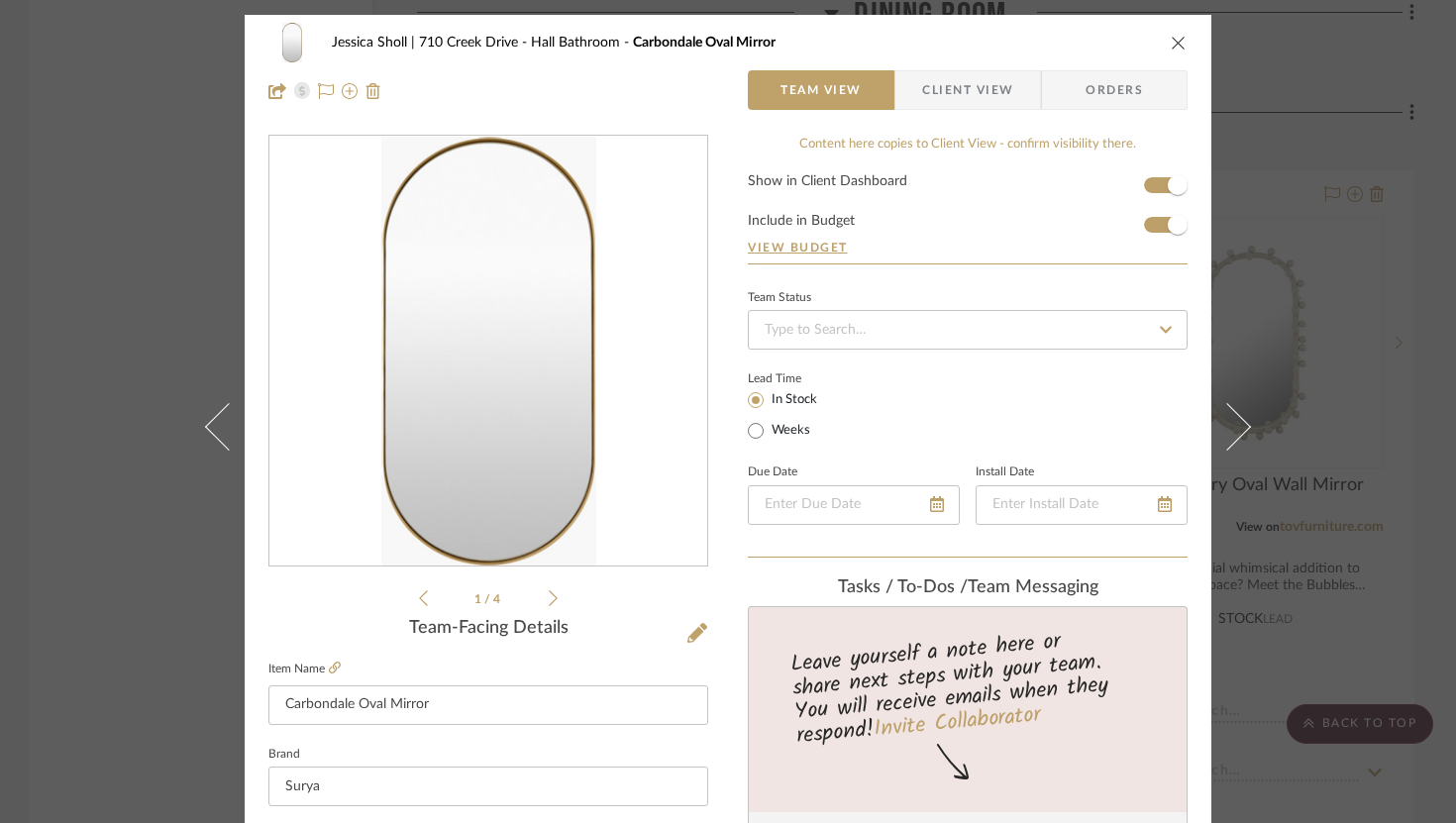 click at bounding box center [1239, 426] 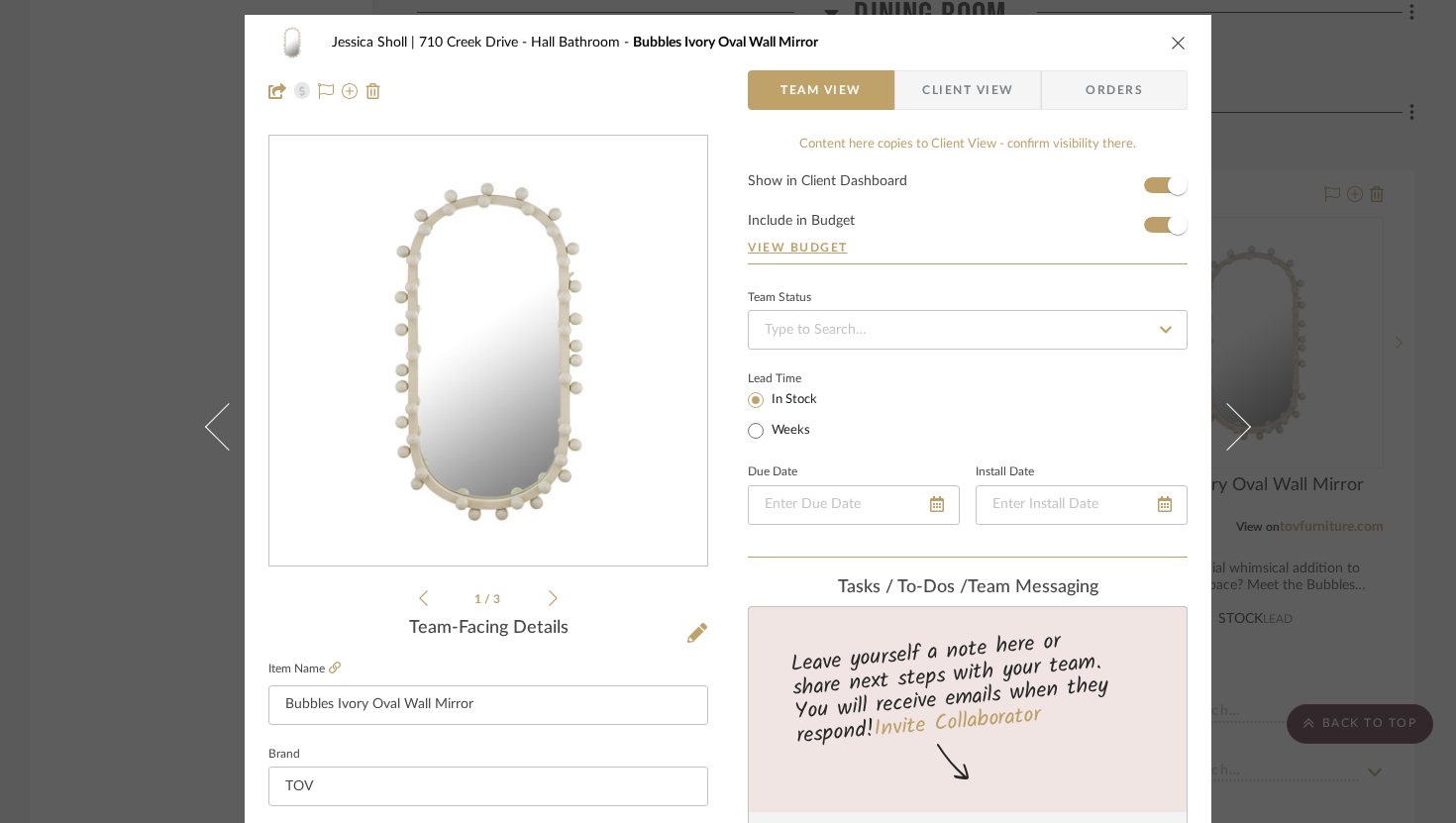 click at bounding box center [1179, 43] 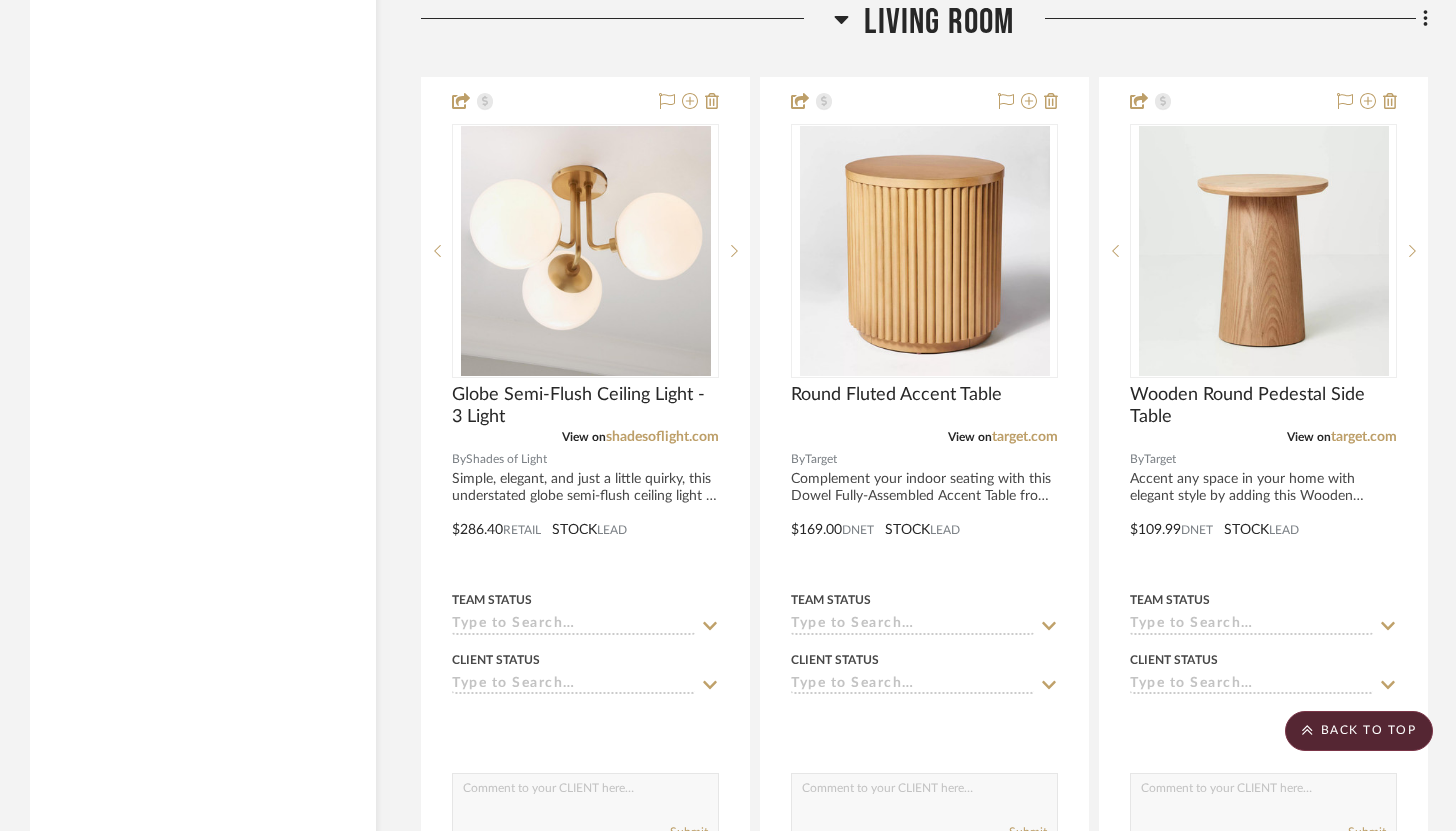 scroll, scrollTop: 9030, scrollLeft: 0, axis: vertical 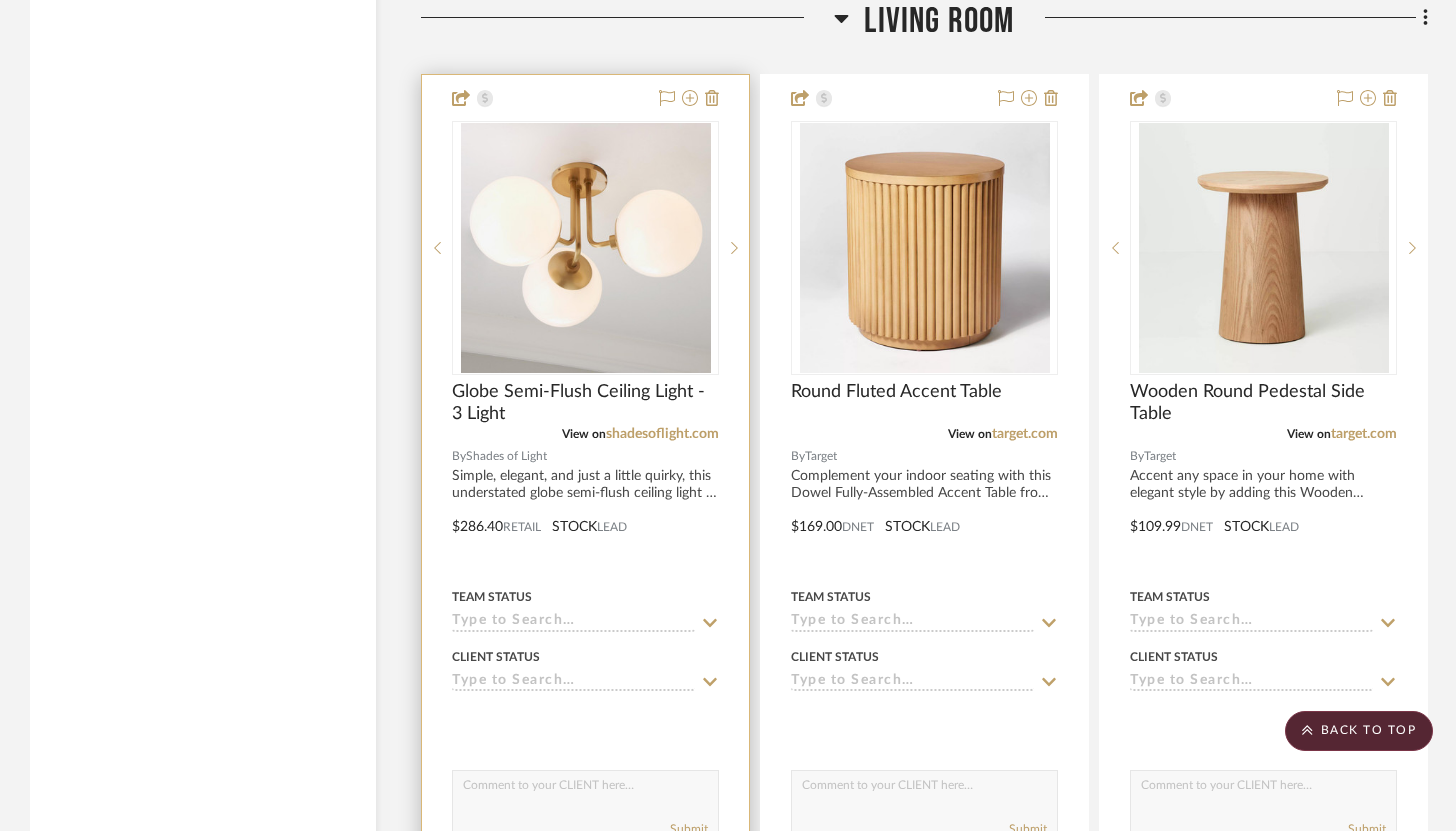 type 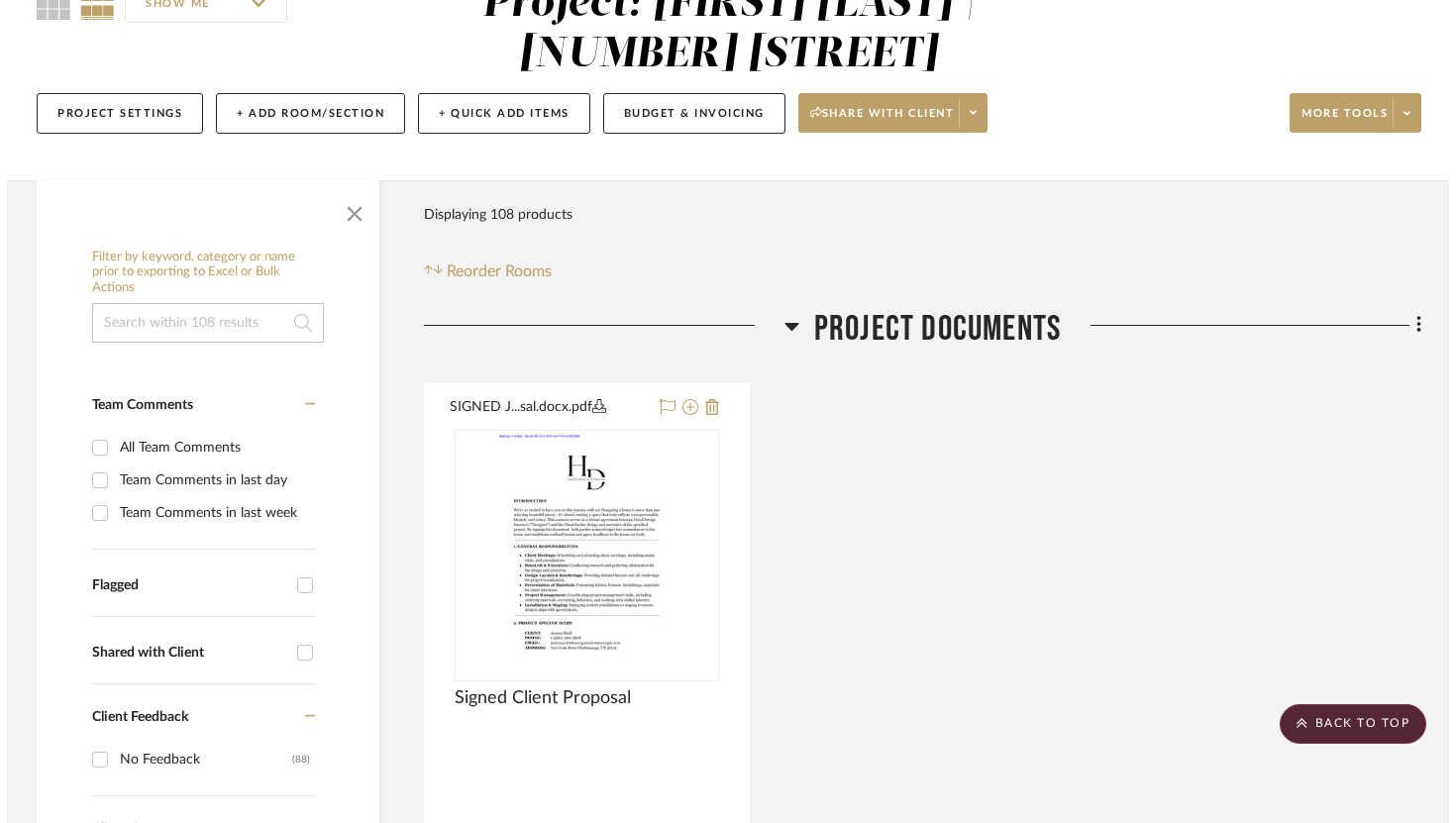 scroll, scrollTop: 0, scrollLeft: 0, axis: both 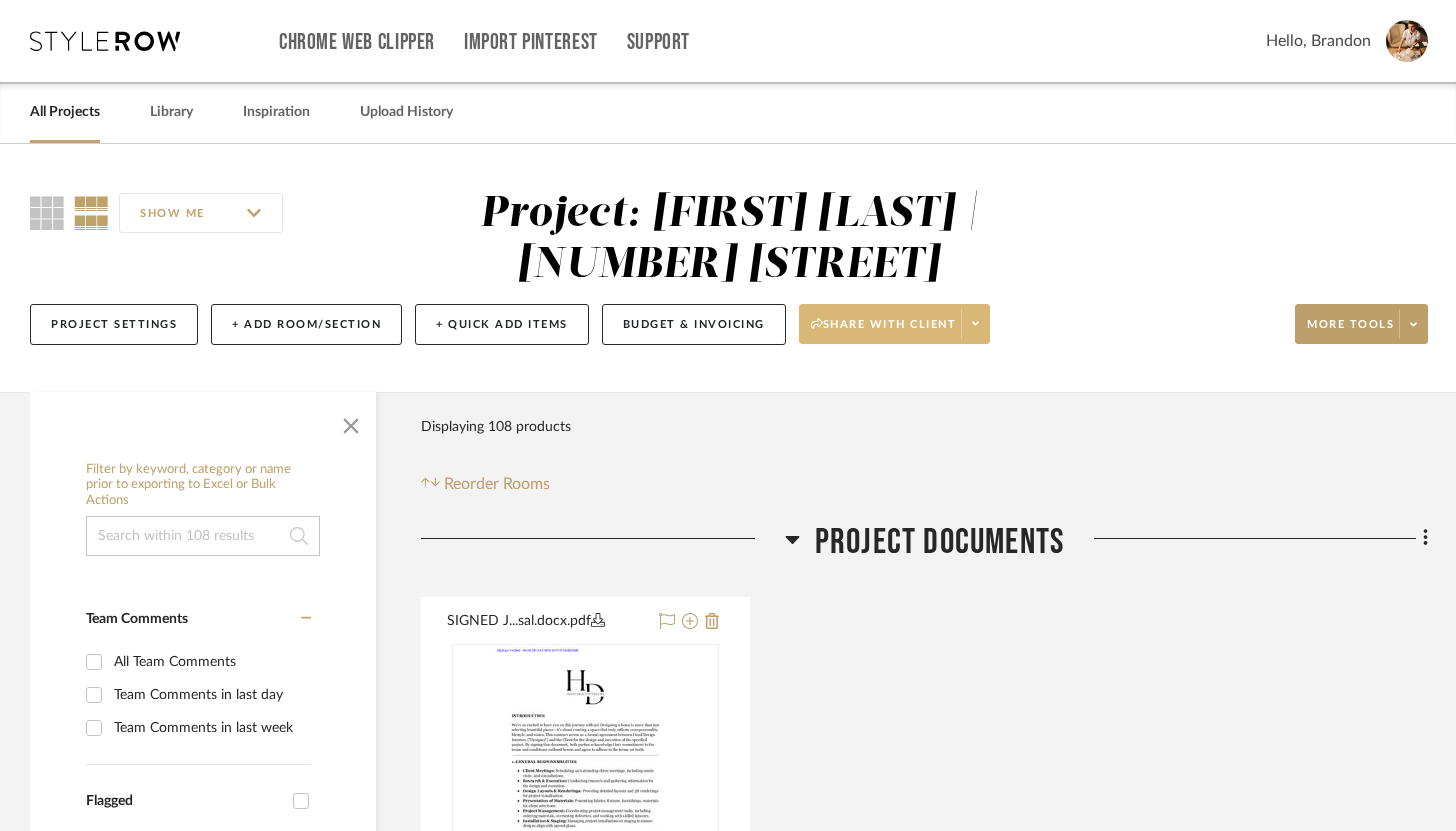 click on "Share with client" 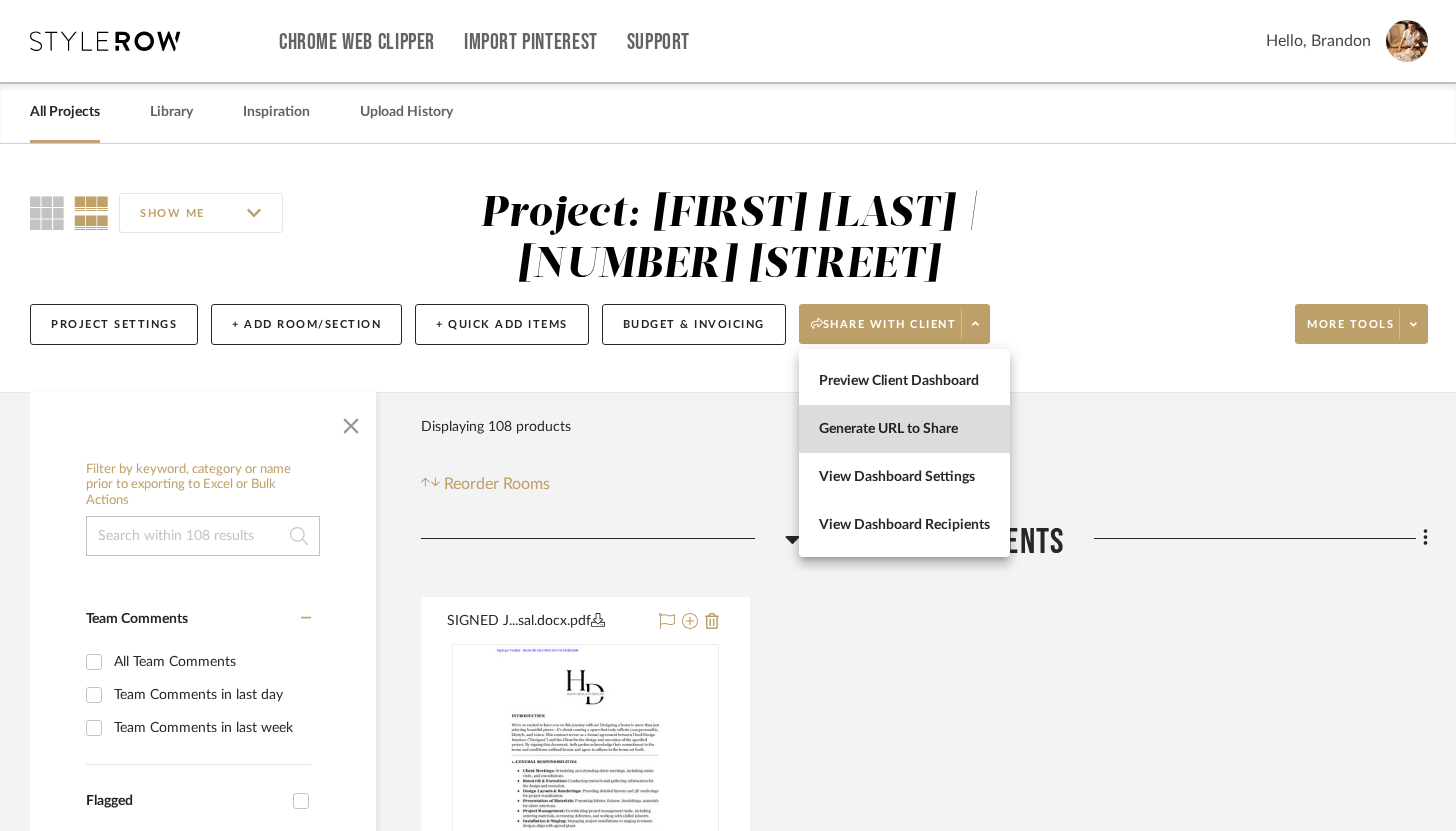 click on "Generate URL to Share" at bounding box center [904, 429] 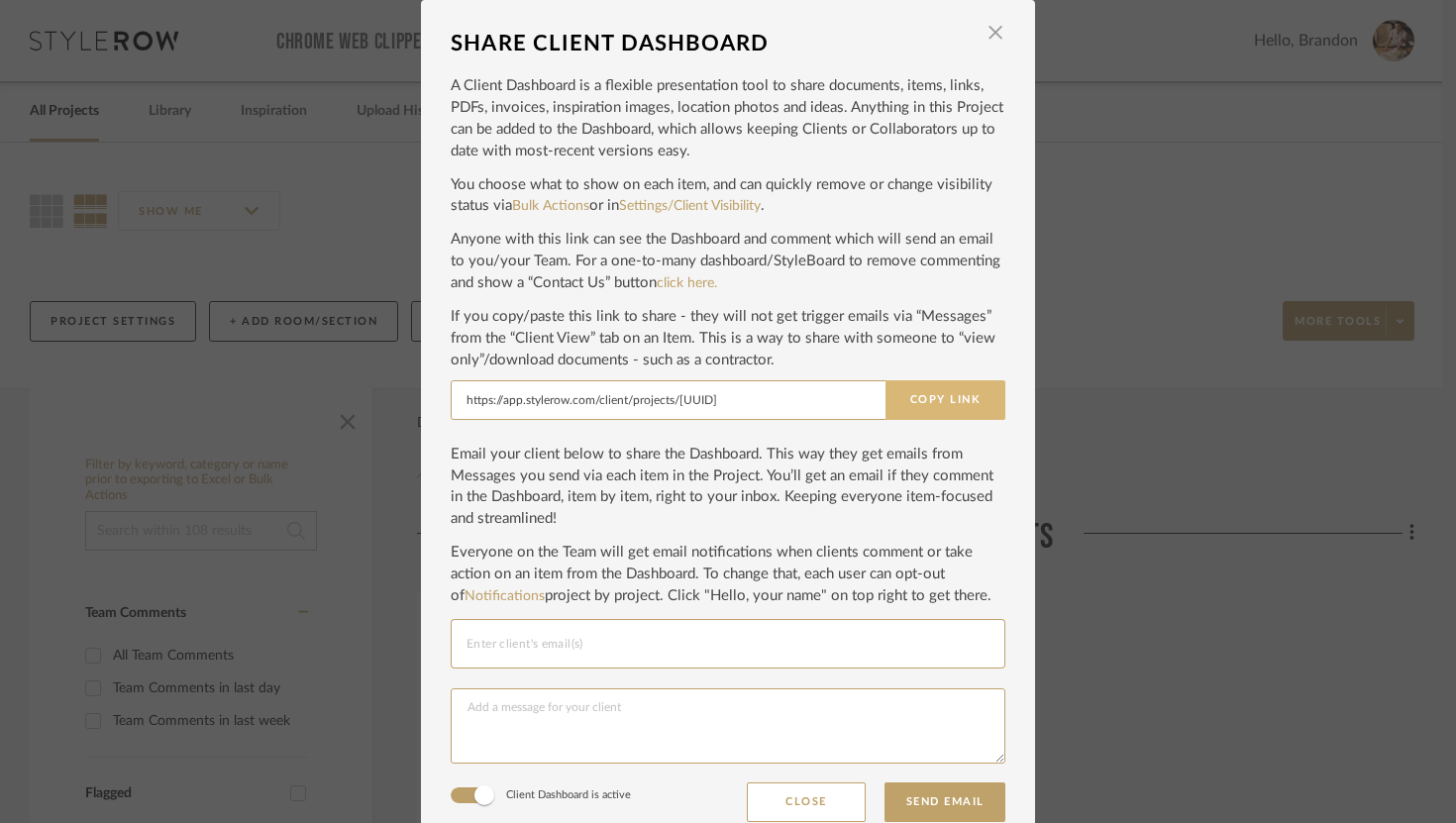 click on "Copy Link" at bounding box center (945, 400) 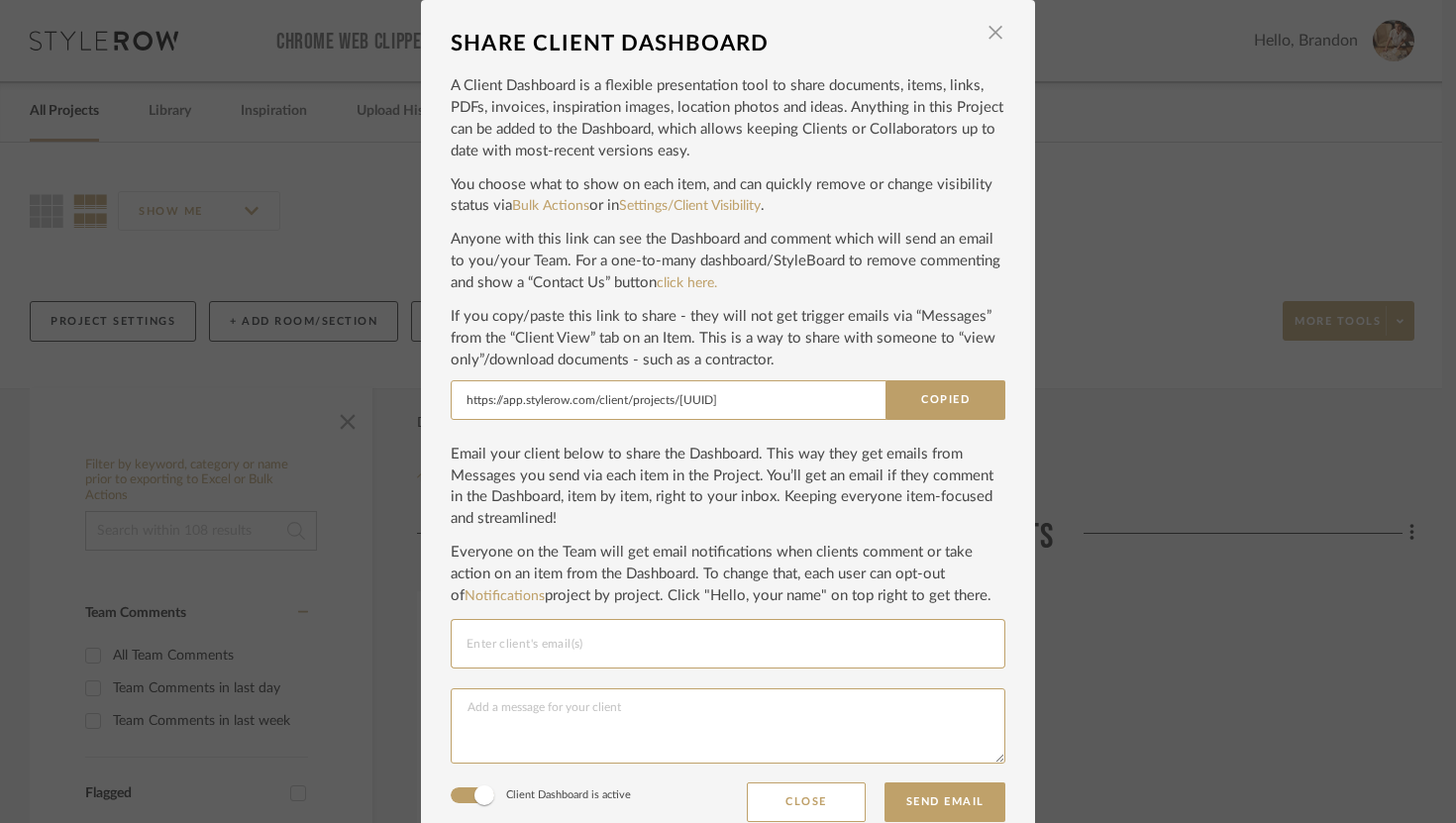 click on "SHARE CLIENT DASHBOARD ×  A Client Dashboard is a flexible presentation tool to share documents, items, links, PDFs, invoices, inspiration images, location photos and ideas. Anything in this Project can be added to the Dashboard, which allows keeping Clients or Collaborators up to date with most-recent versions easy.   You choose what to show on each item, and can quickly remove or change visibility status via  Bulk Actions  or in  Settings/Client Visibility .   Anyone with this link can see the Dashboard and comment which will send an email to you/your Team. For a one-to-many dashboard/StyleBoard to remove commenting and show a “Contact Us” button  click here.  If you copy/paste this link to share - they will not get trigger emails via “Messages” from the “Client View” tab on an Item. This is a way to share with someone to “view only”/download documents - such as a contractor.  https://app.stylerow.com/client/projects/[UUID]  Copied  Notifications Close" at bounding box center [728, 411] 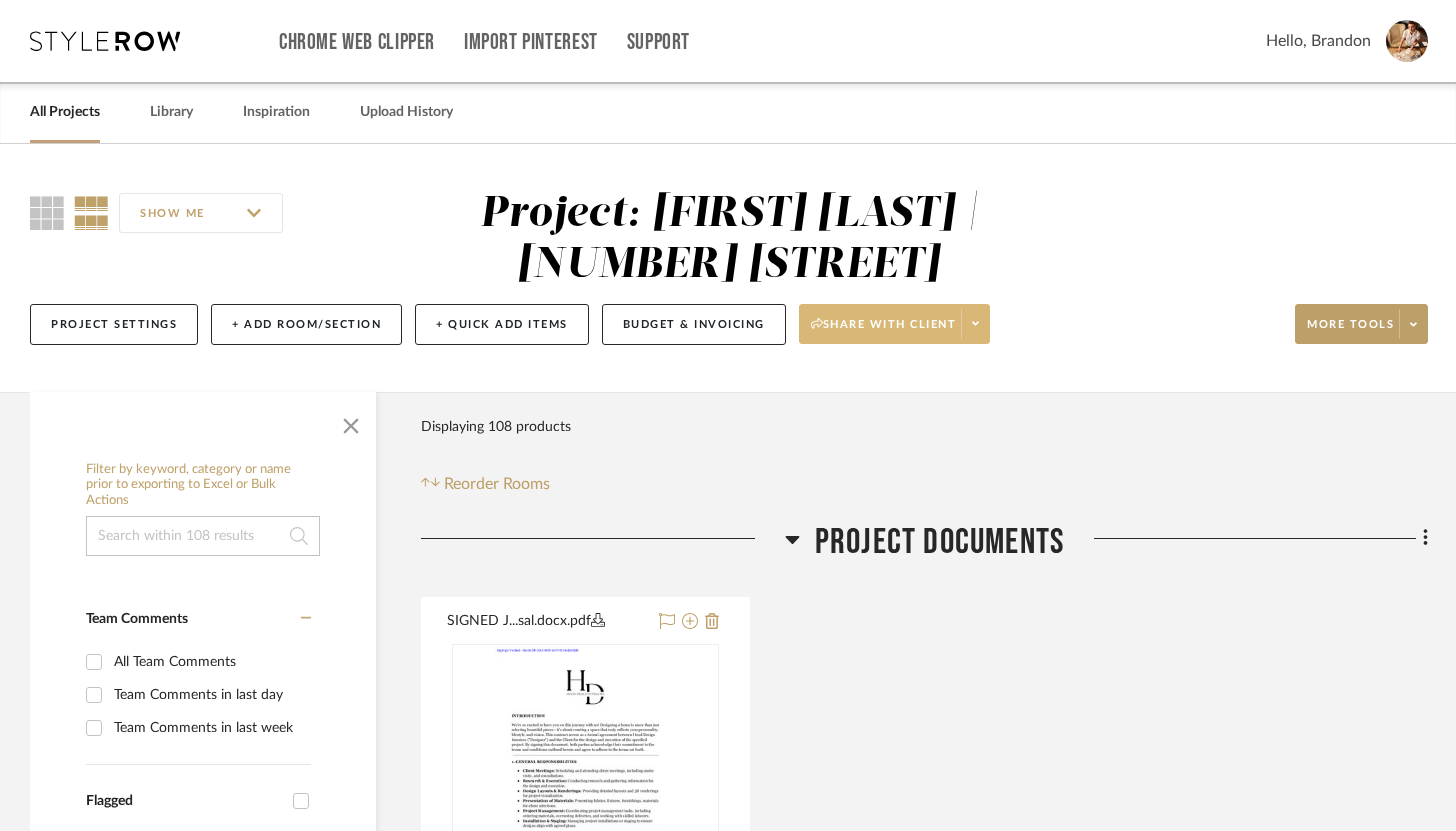 click 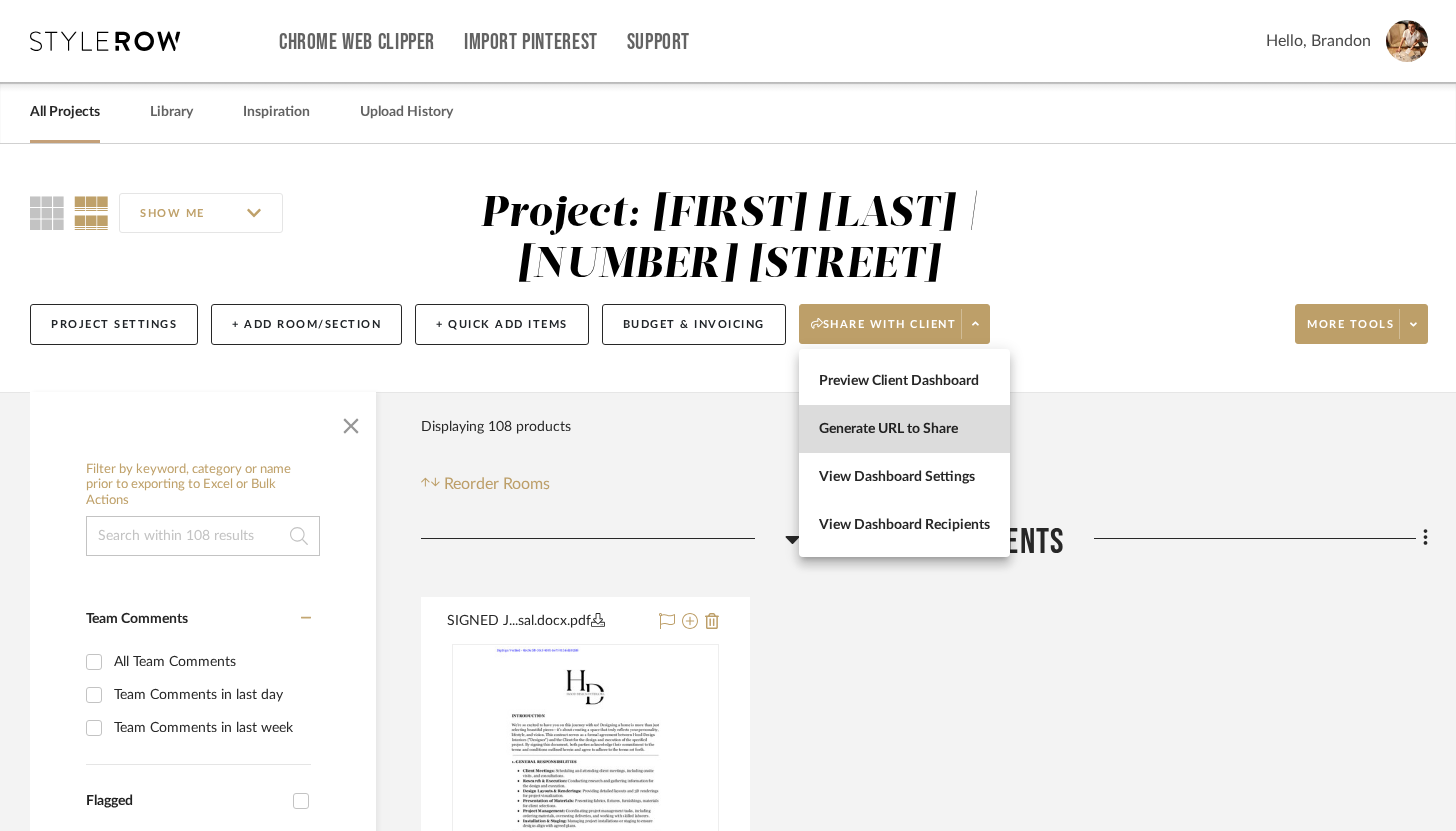 click on "Generate URL to Share" at bounding box center (904, 429) 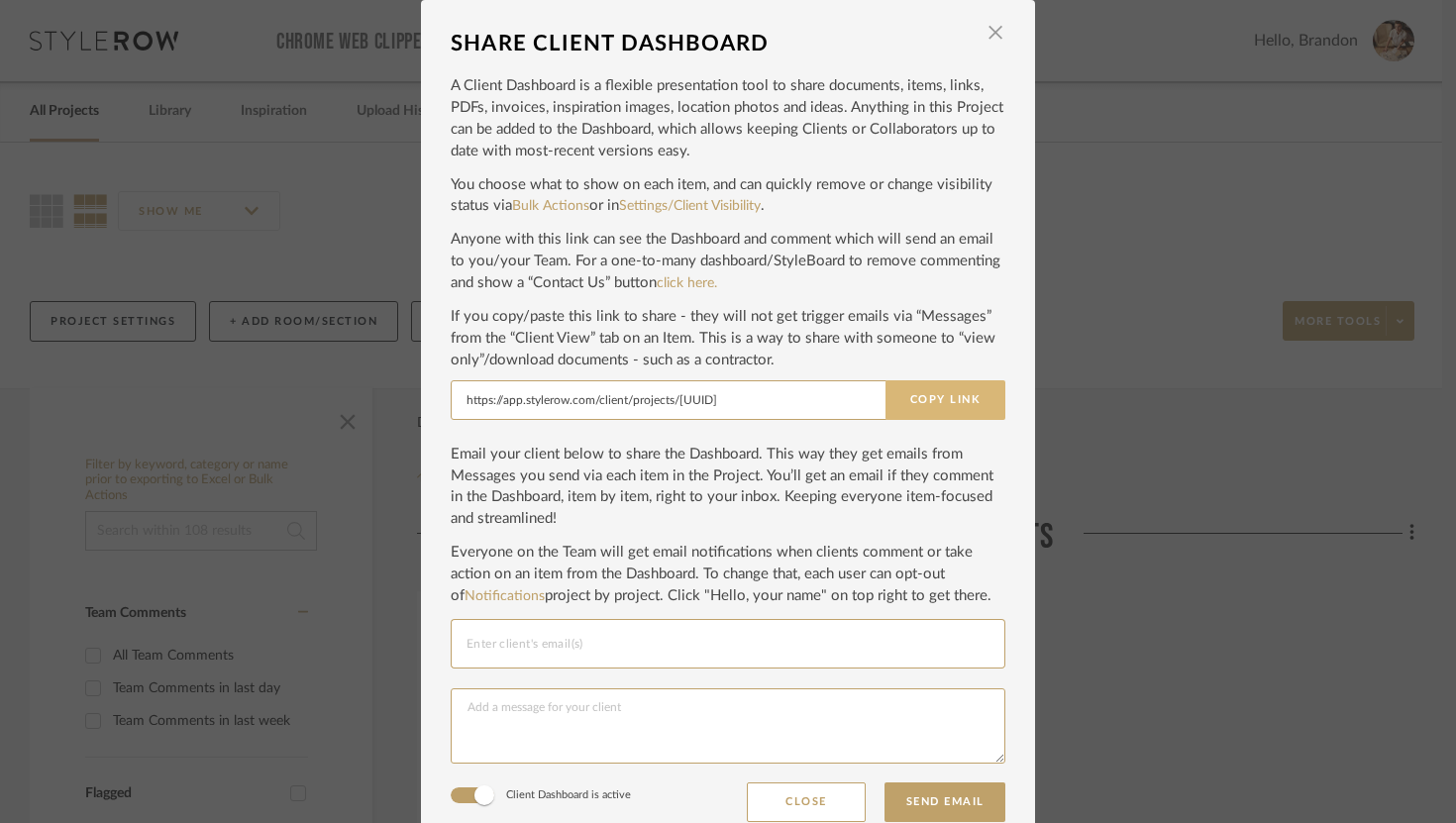click on "Copy Link" at bounding box center (945, 400) 